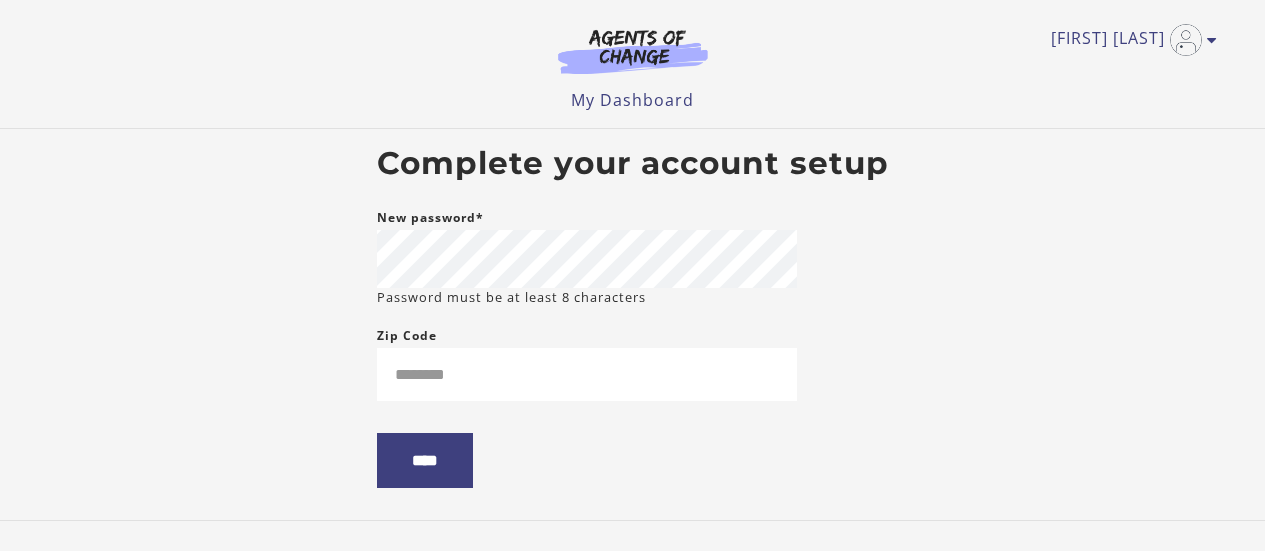 scroll, scrollTop: 0, scrollLeft: 0, axis: both 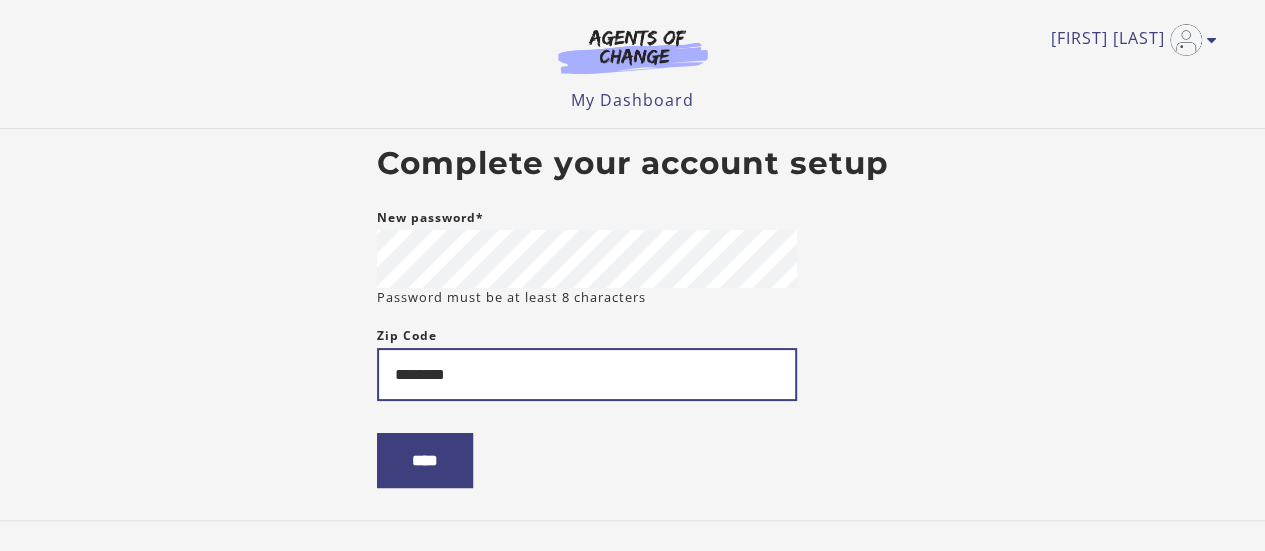 drag, startPoint x: 356, startPoint y: 382, endPoint x: 271, endPoint y: 381, distance: 85.00588 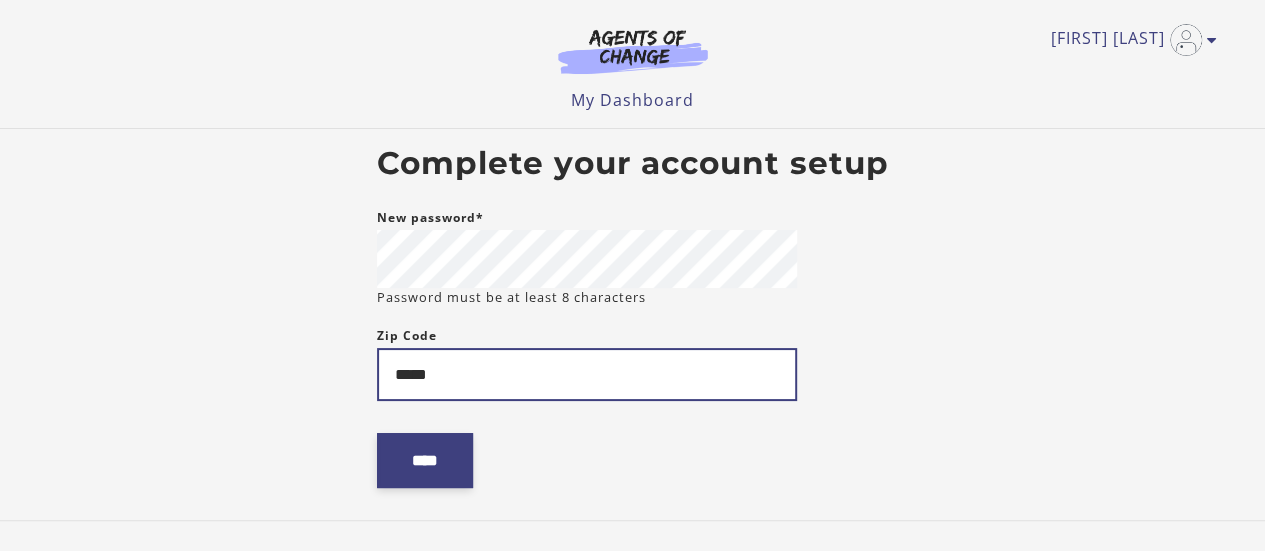 type on "*****" 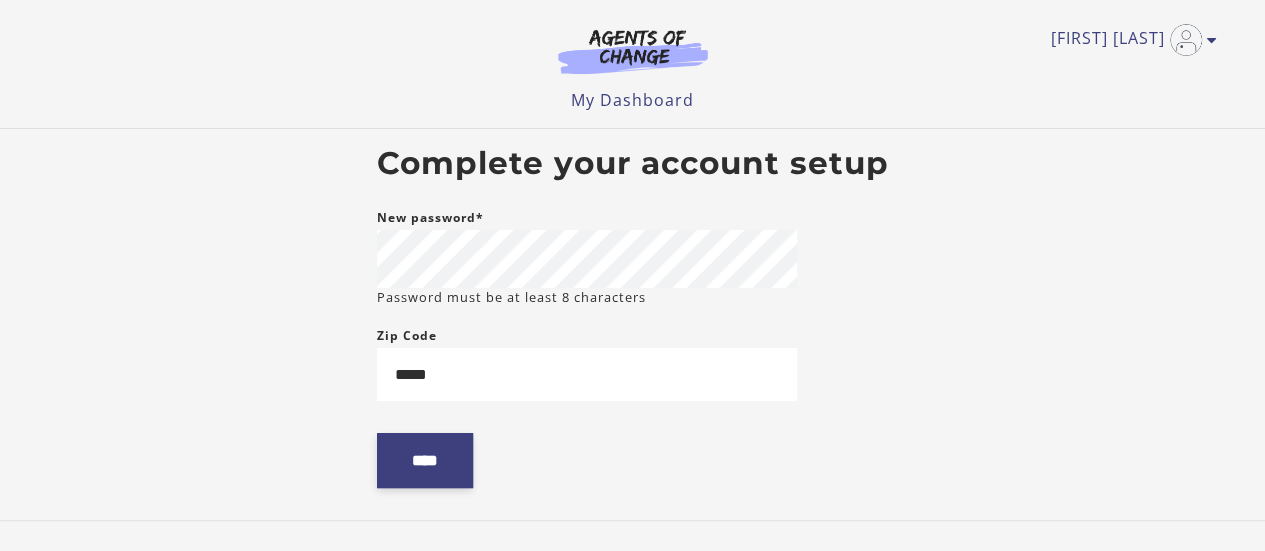 click on "****" at bounding box center (425, 460) 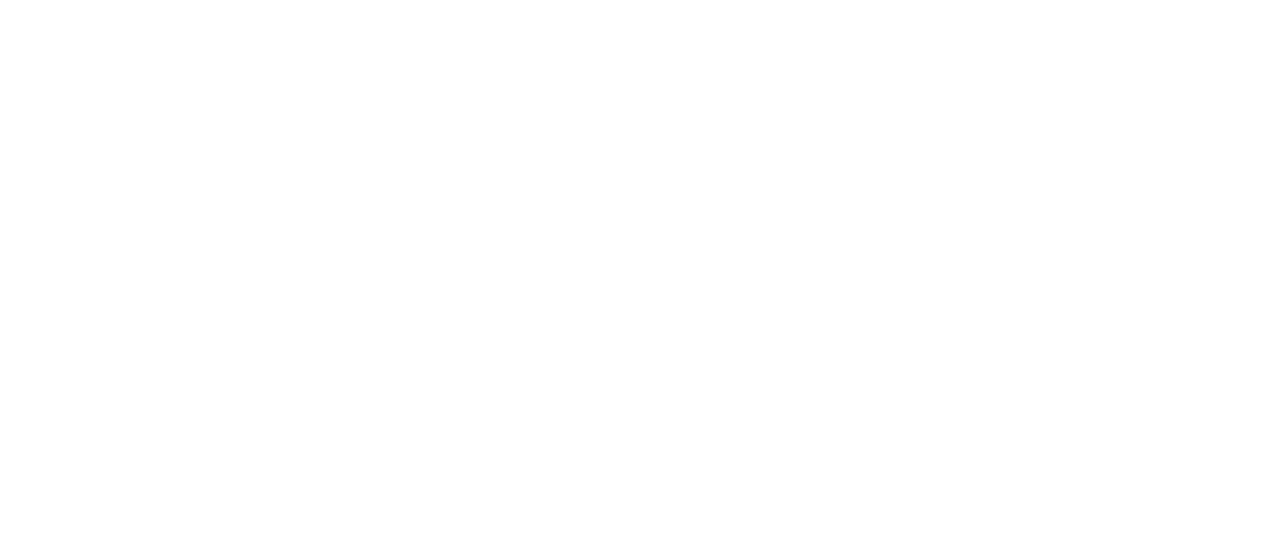 scroll, scrollTop: 0, scrollLeft: 0, axis: both 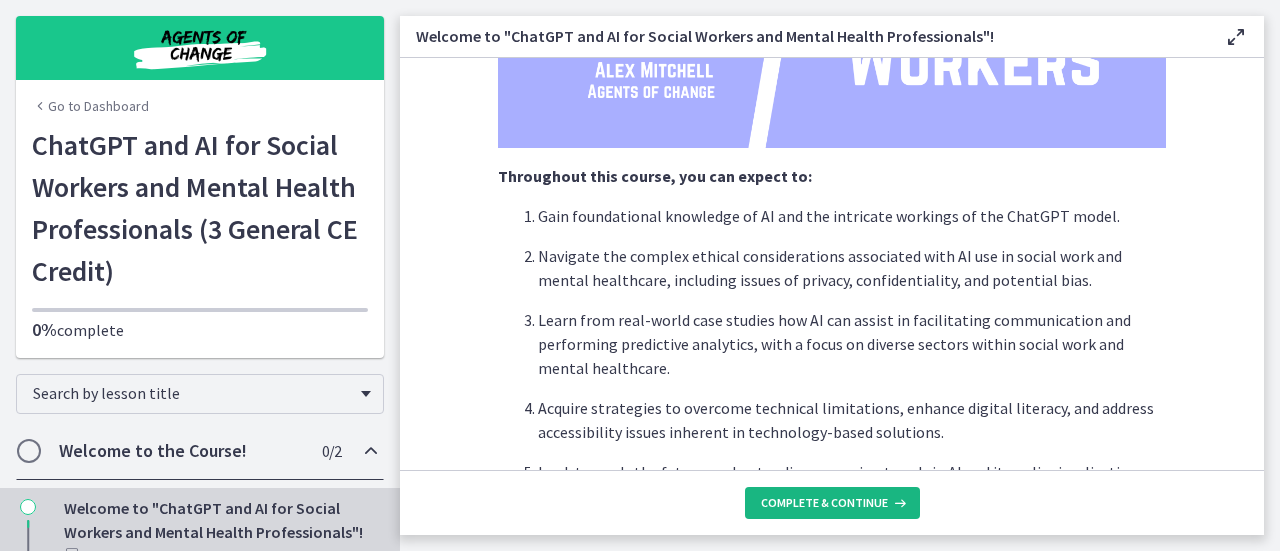 click on "Complete & continue" at bounding box center [824, 503] 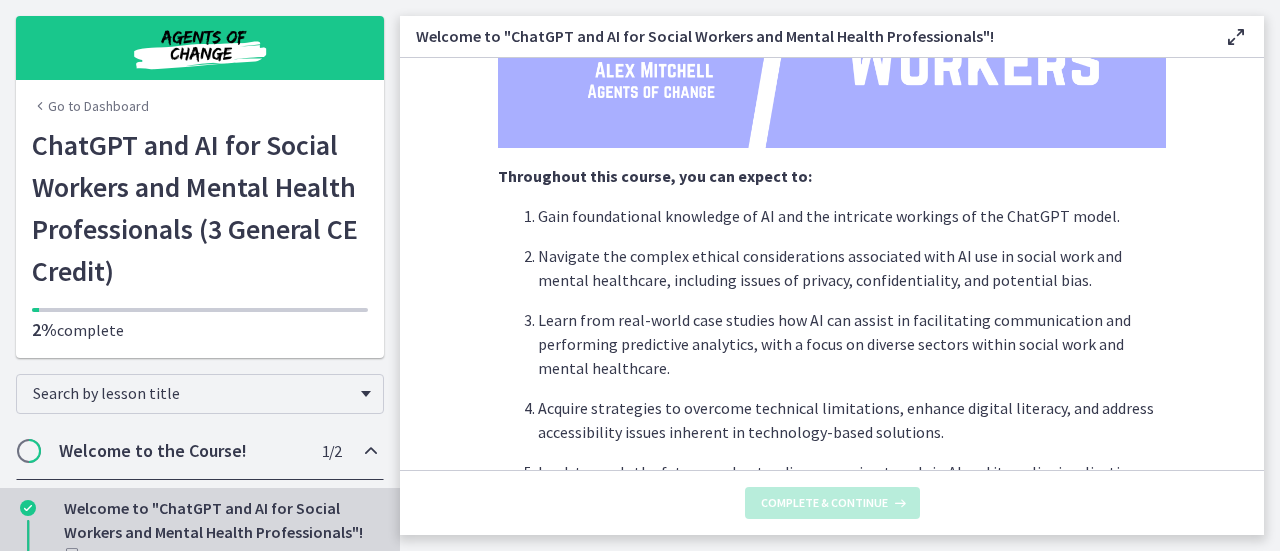 scroll, scrollTop: 0, scrollLeft: 0, axis: both 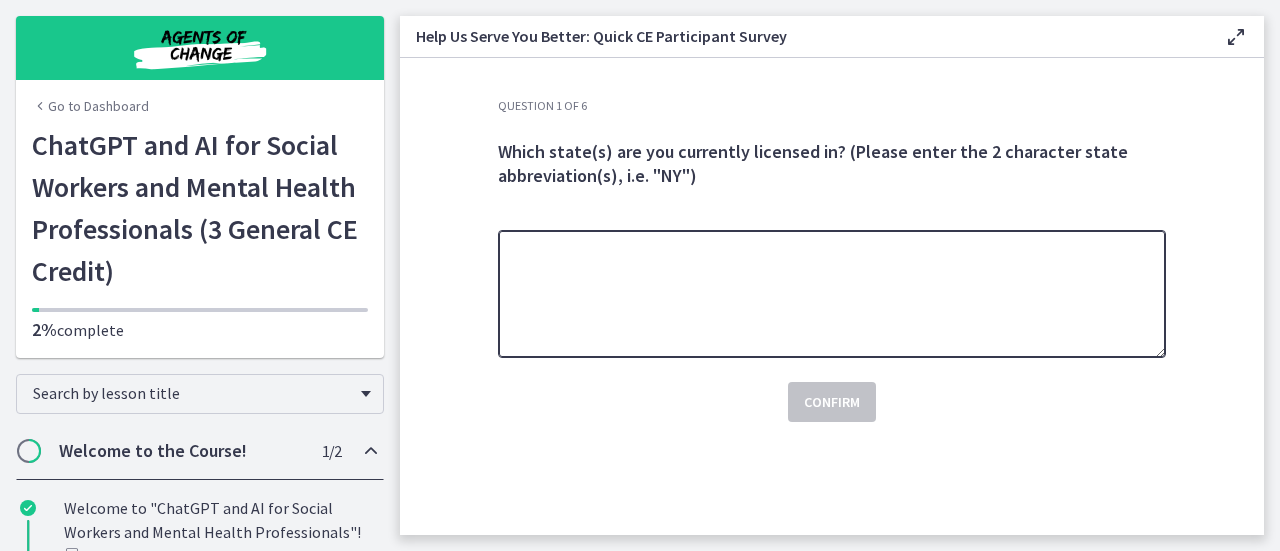 click at bounding box center (832, 294) 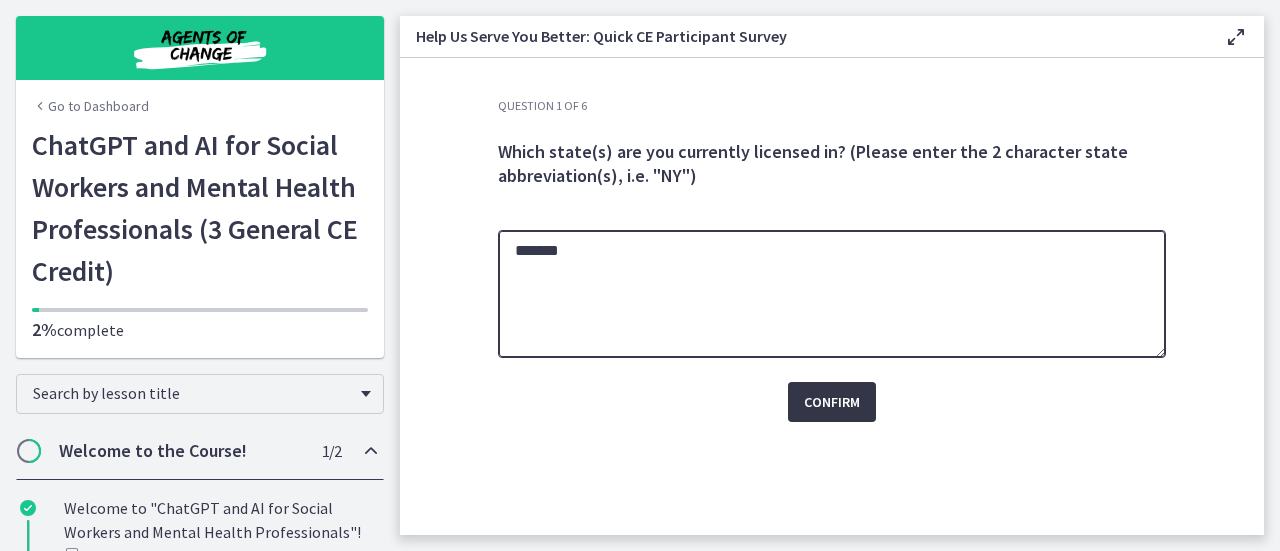 type on "*******" 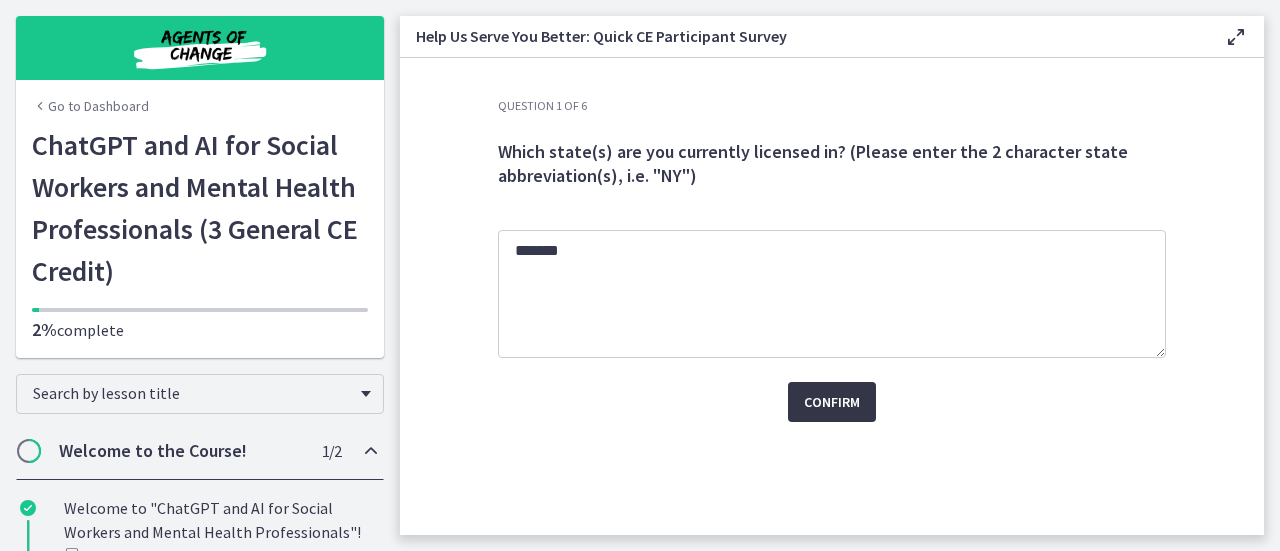 click on "Confirm" at bounding box center [832, 402] 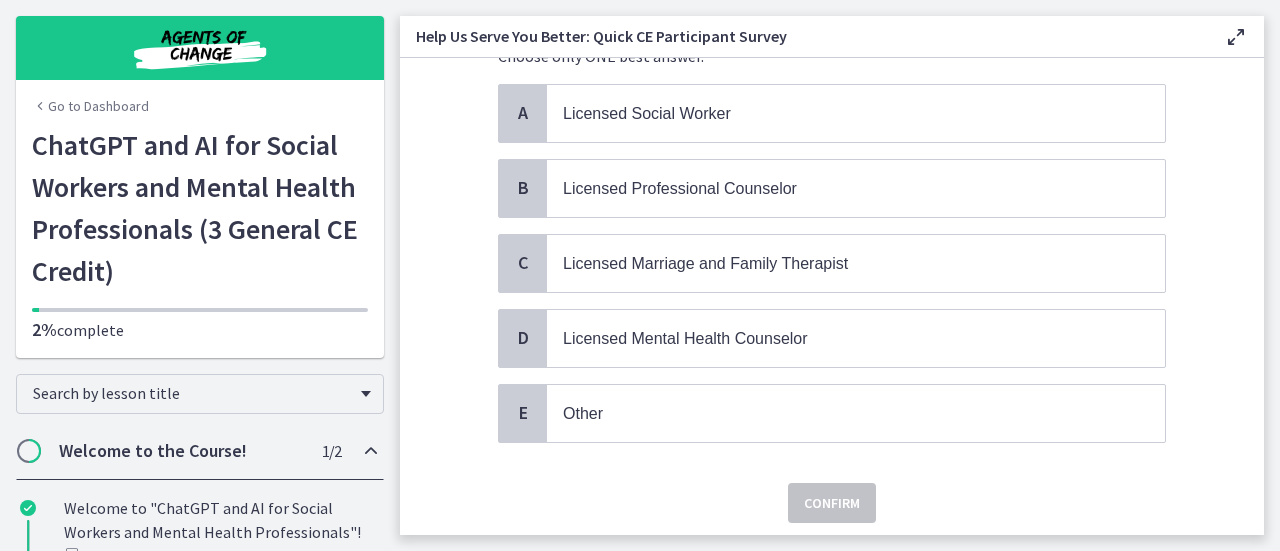scroll, scrollTop: 15, scrollLeft: 0, axis: vertical 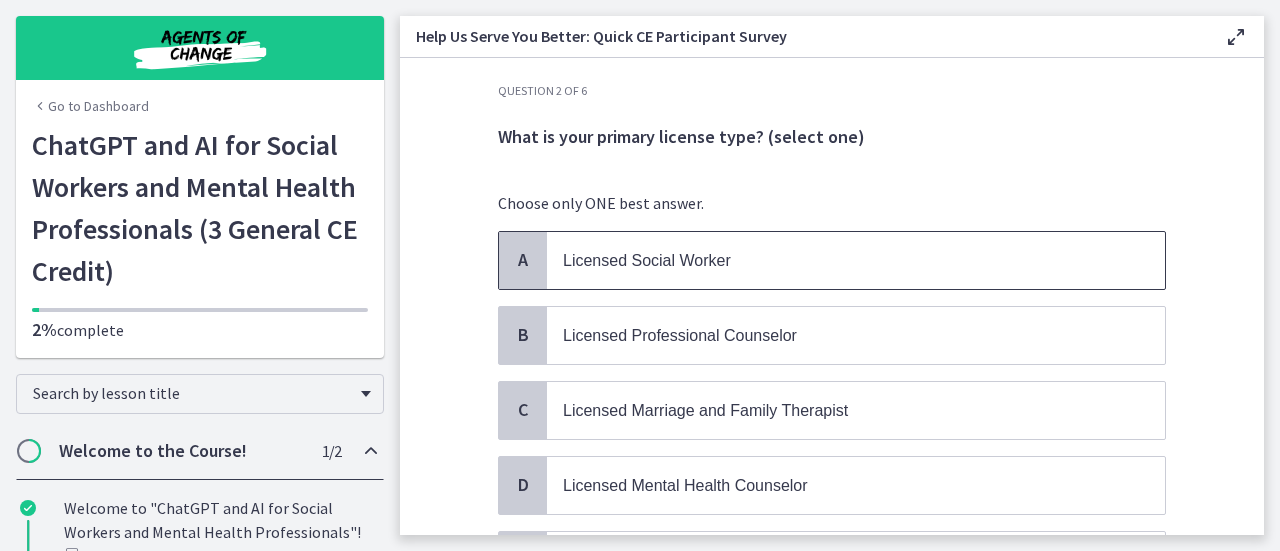 click on "Licensed Social Worker" at bounding box center [836, 260] 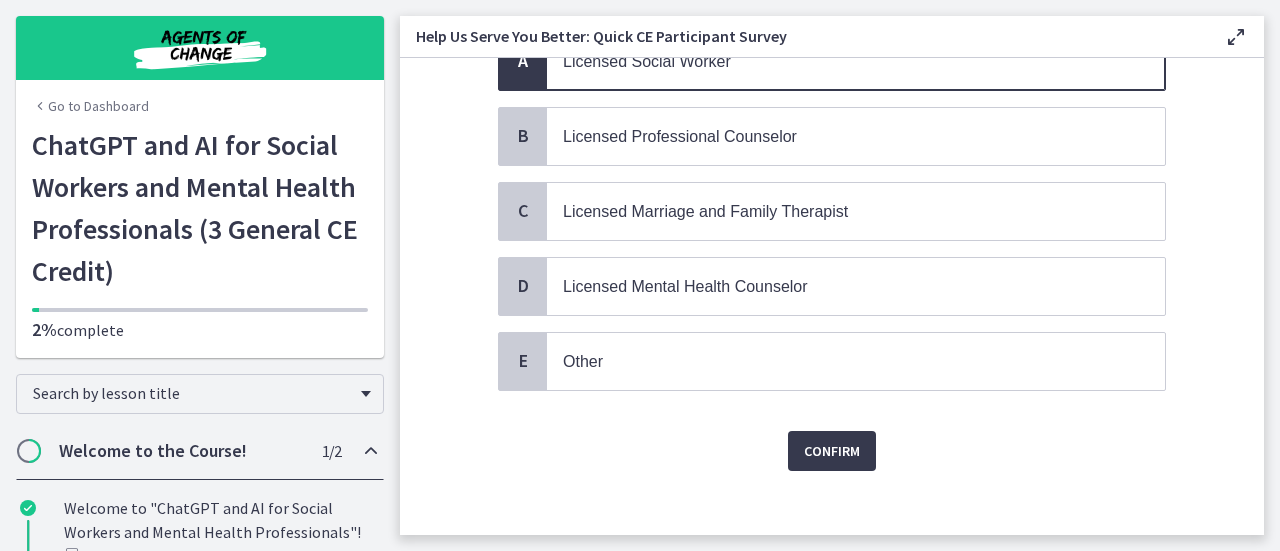 scroll, scrollTop: 221, scrollLeft: 0, axis: vertical 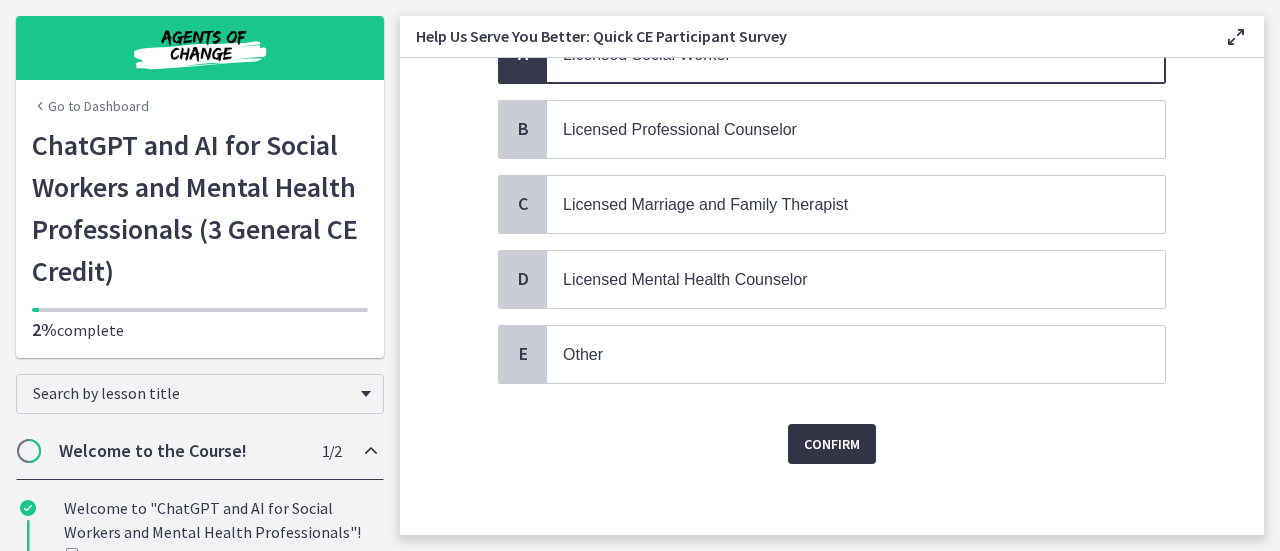 click on "Confirm" at bounding box center (832, 444) 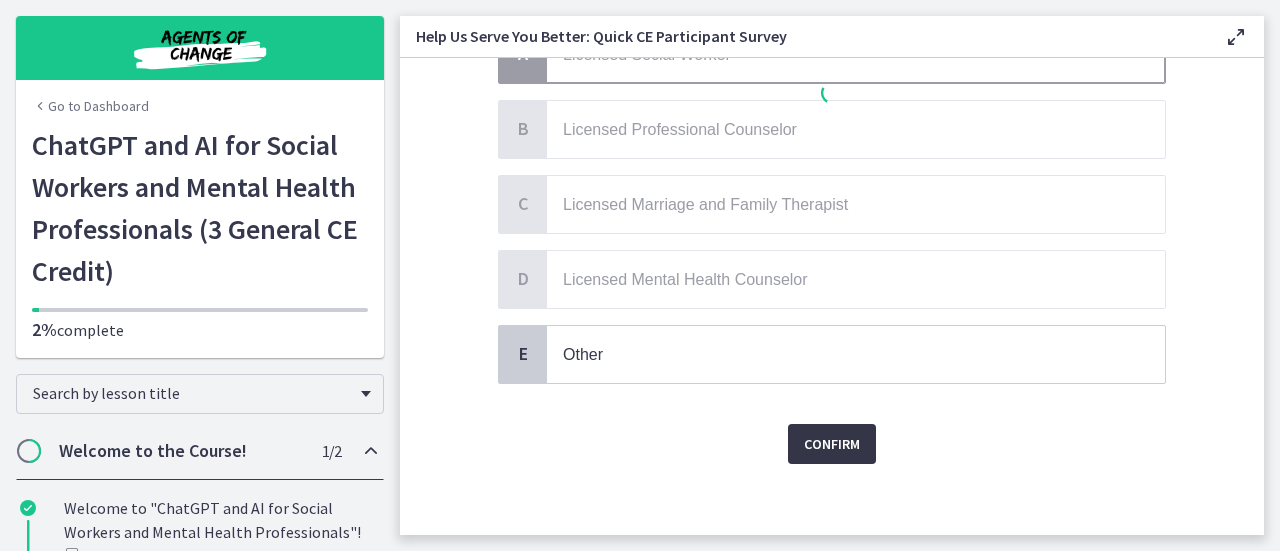 scroll, scrollTop: 0, scrollLeft: 0, axis: both 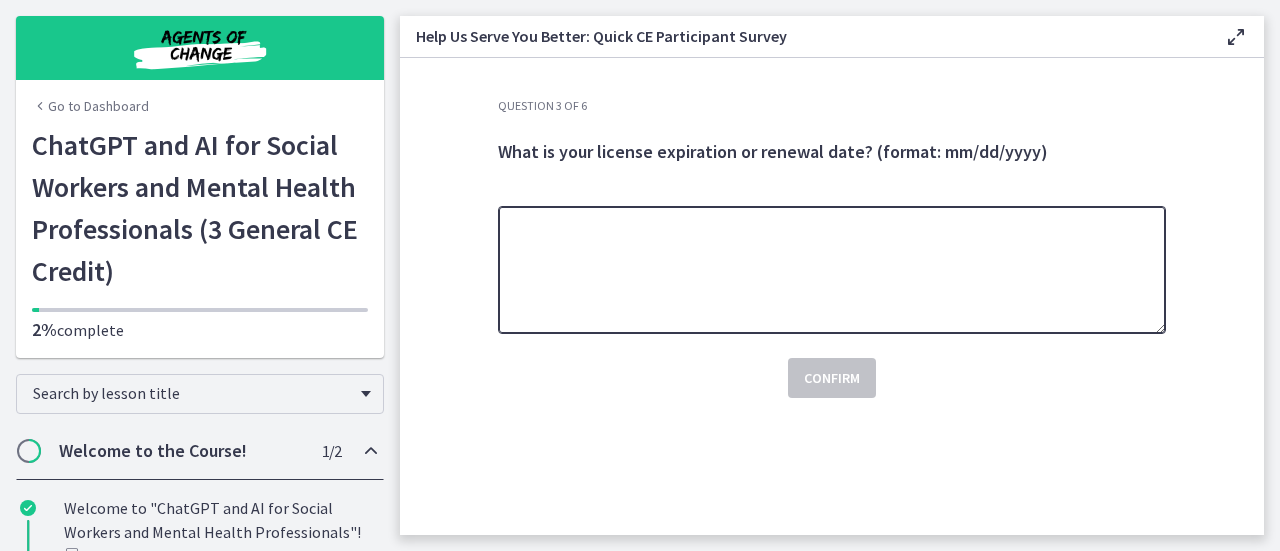 click at bounding box center (832, 270) 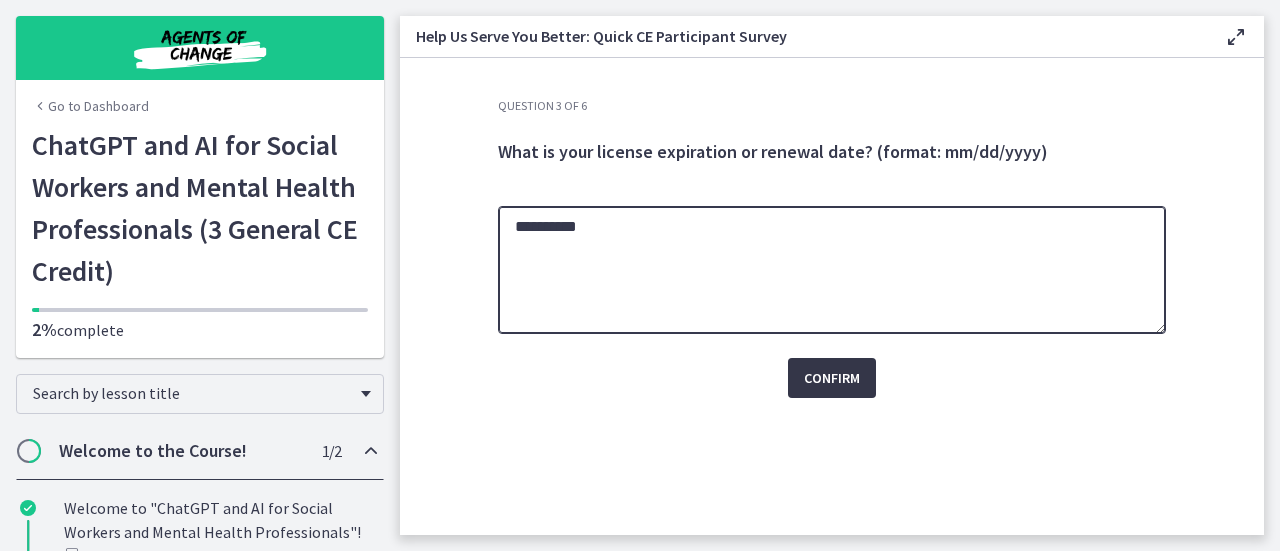 type on "**********" 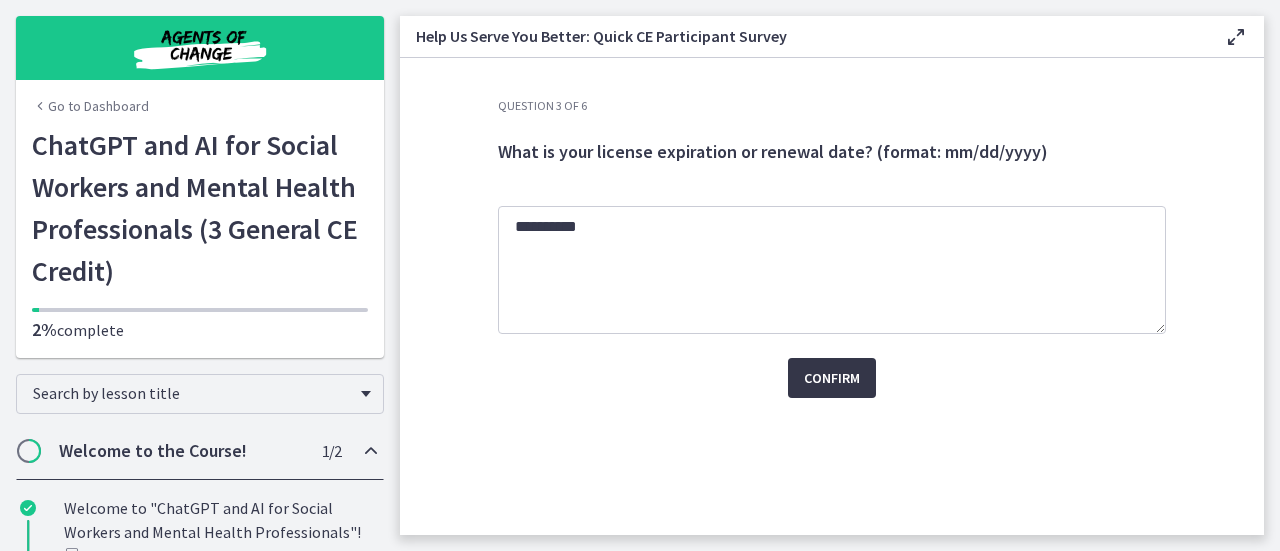 click on "Confirm" at bounding box center (832, 378) 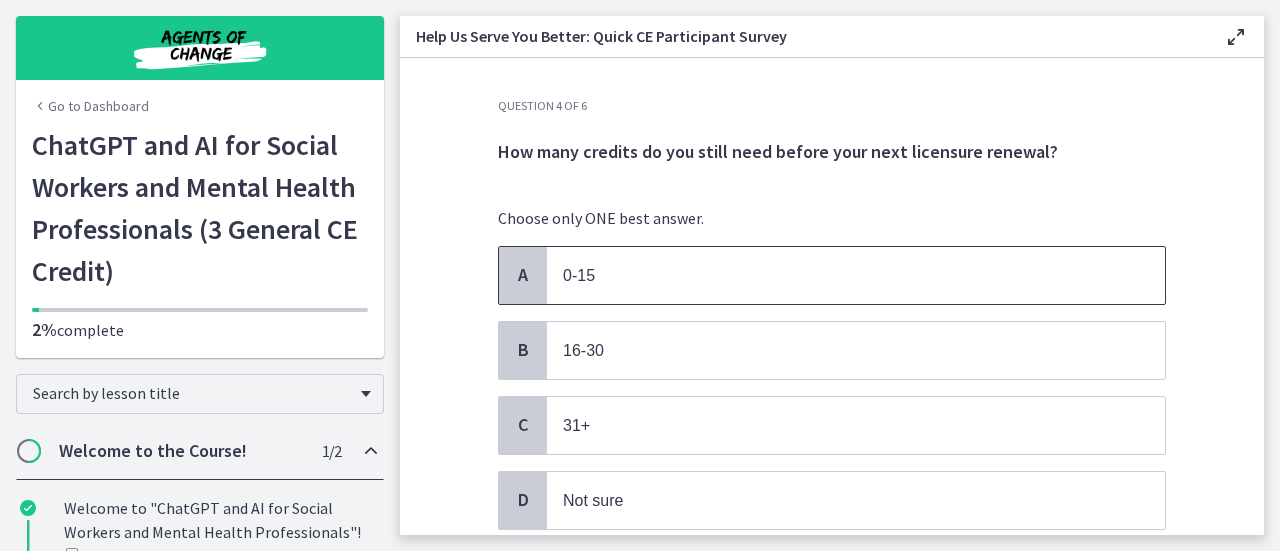 click on "0-15" at bounding box center [836, 275] 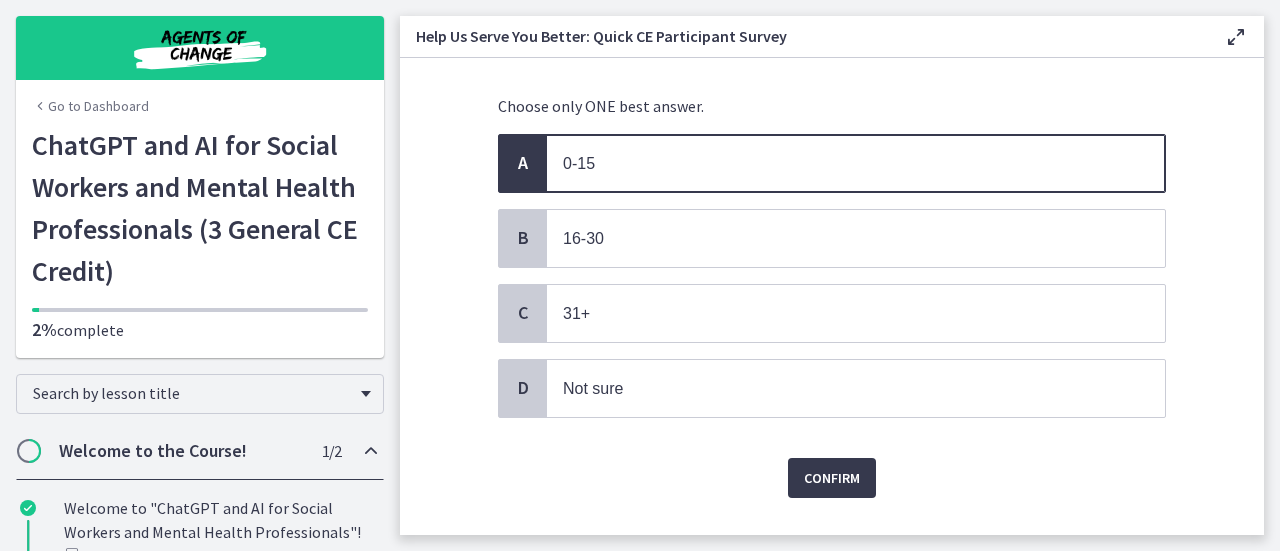 scroll, scrollTop: 148, scrollLeft: 0, axis: vertical 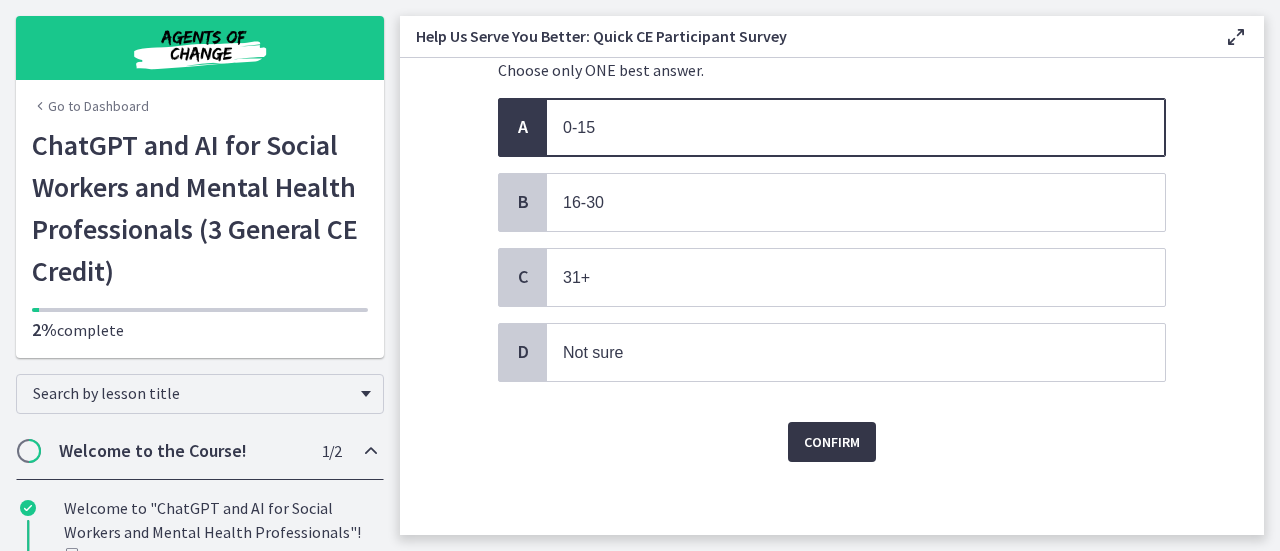click on "Confirm" at bounding box center [832, 442] 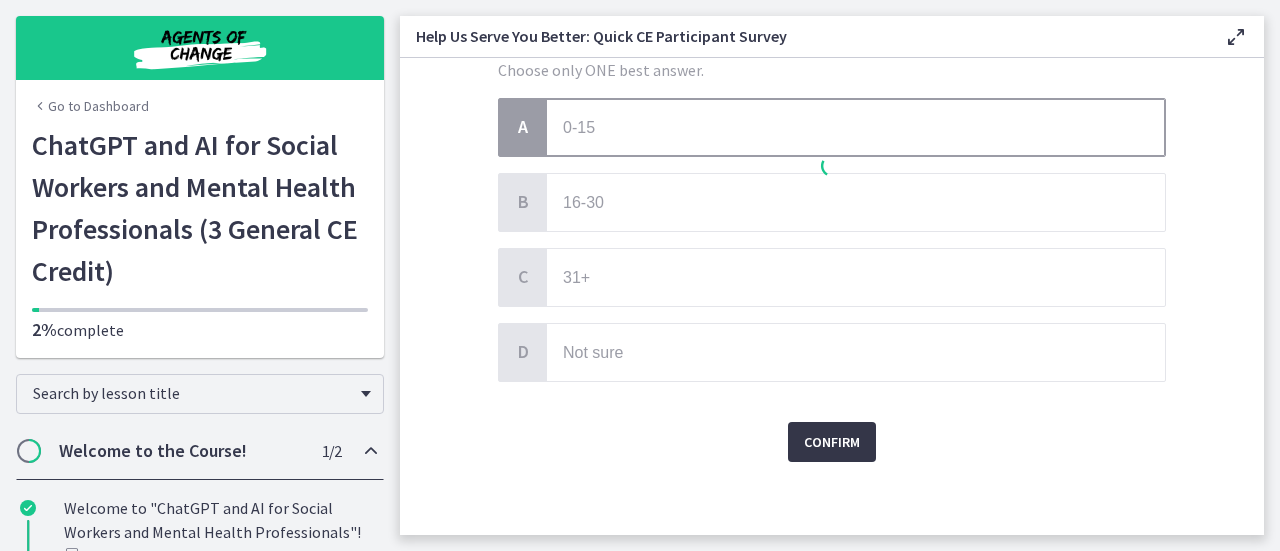 scroll, scrollTop: 0, scrollLeft: 0, axis: both 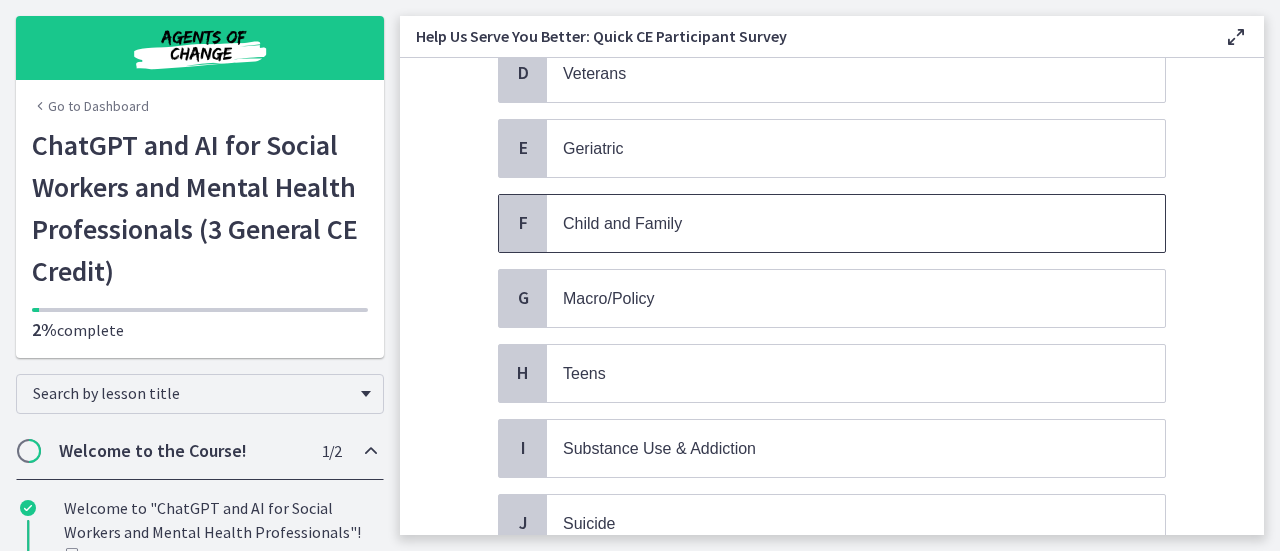 click on "Child and Family" at bounding box center [836, 223] 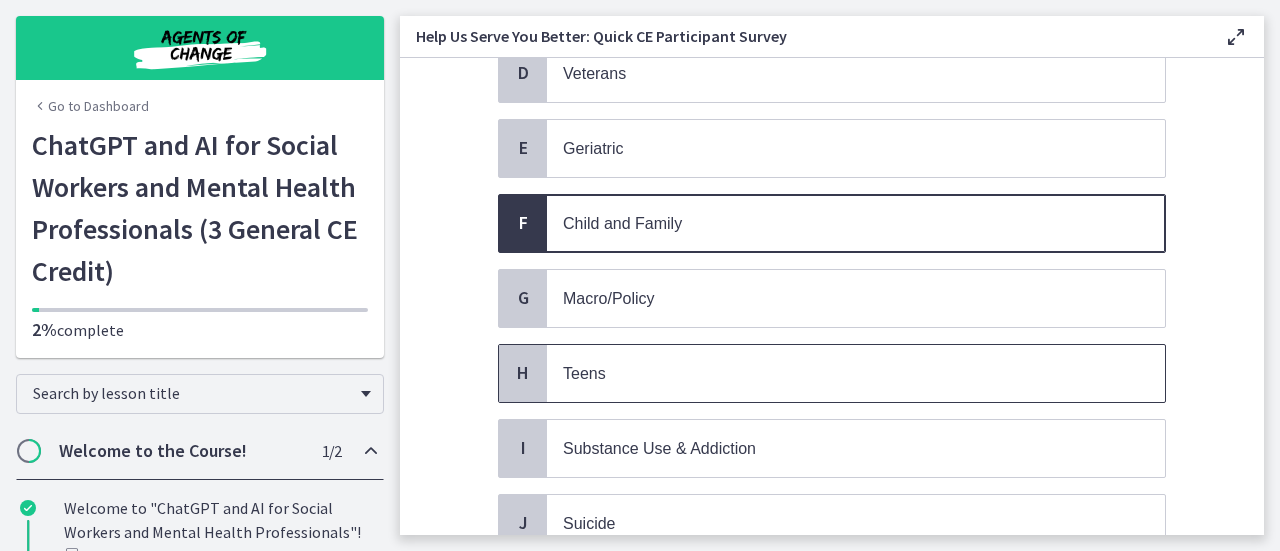 click on "Teens" at bounding box center [836, 373] 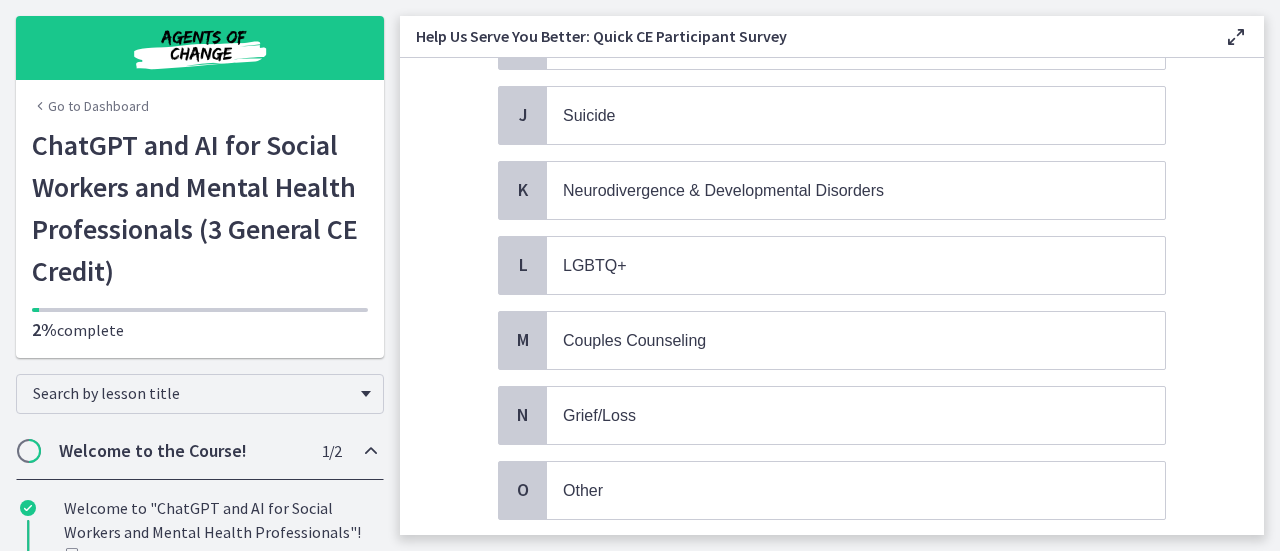 scroll, scrollTop: 848, scrollLeft: 0, axis: vertical 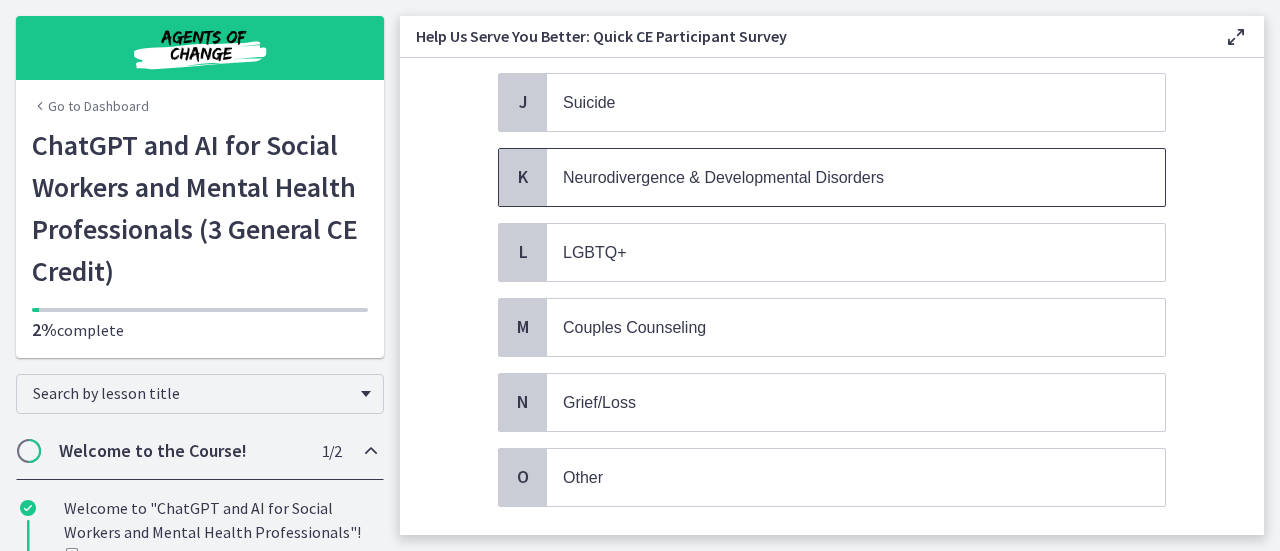 click on "Neurodivergence & Developmental Disorders" at bounding box center (836, 177) 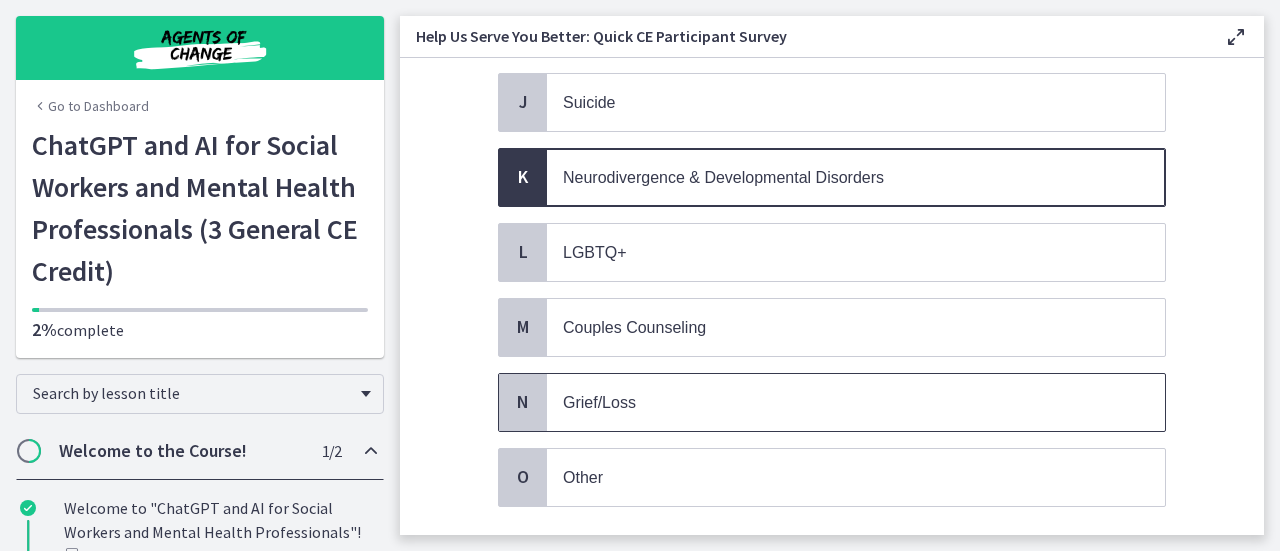 click on "Grief/Loss" at bounding box center [836, 402] 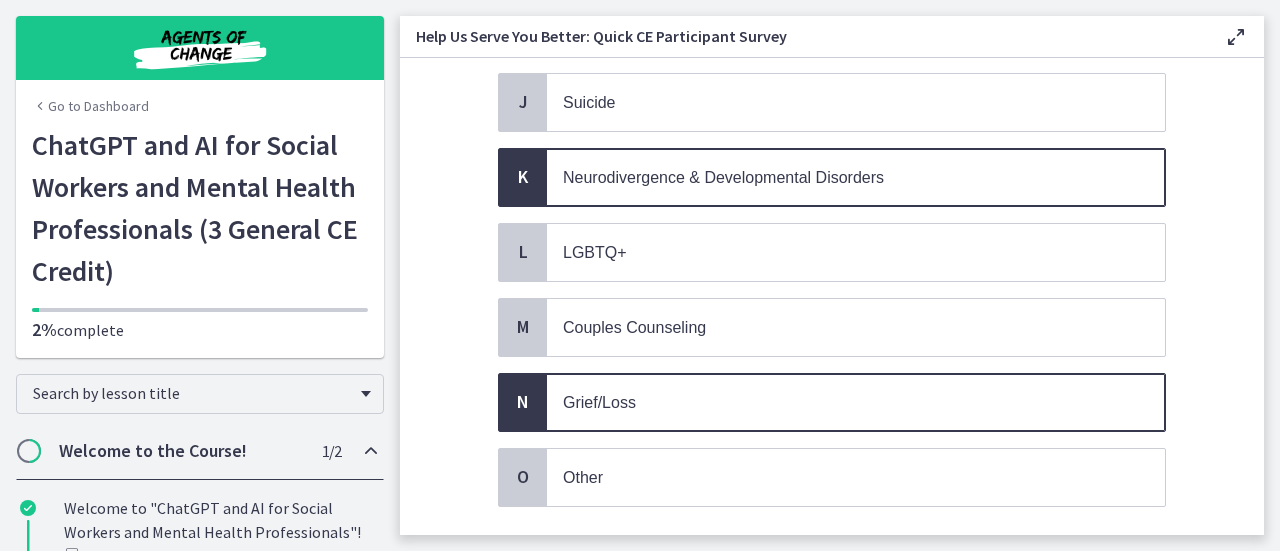 click on "Confirm" at bounding box center (832, 567) 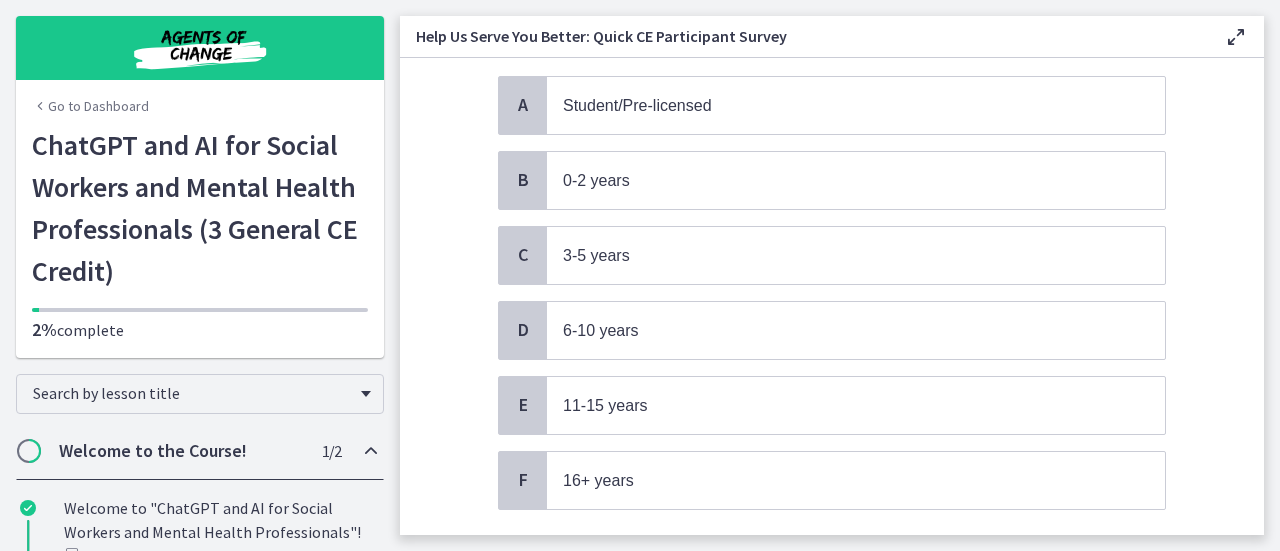 scroll, scrollTop: 188, scrollLeft: 0, axis: vertical 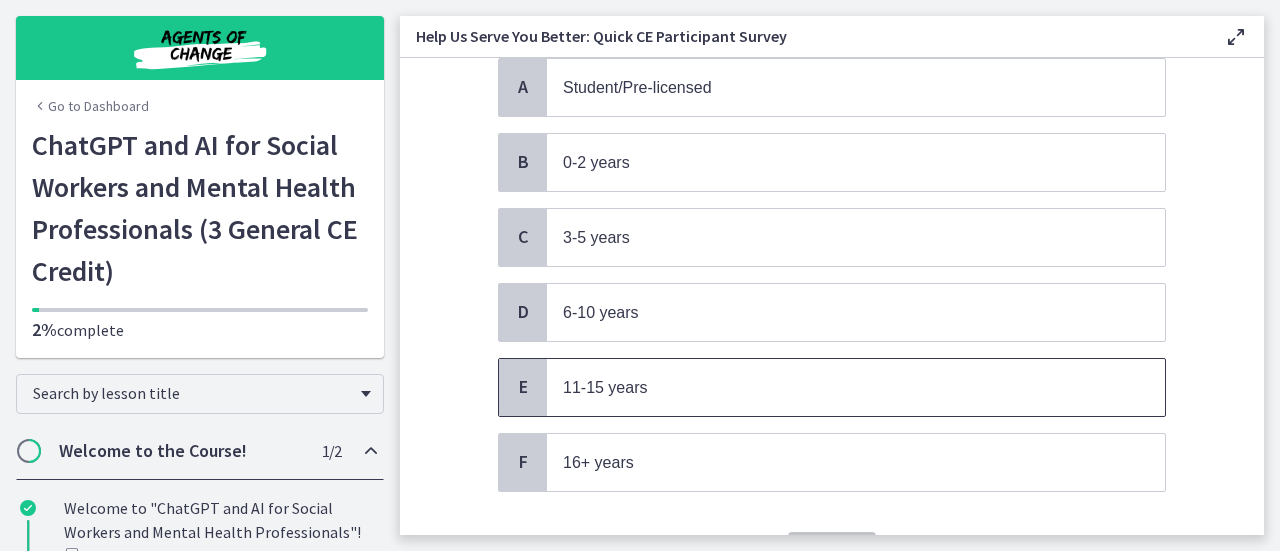 click on "11-15 years" at bounding box center (836, 387) 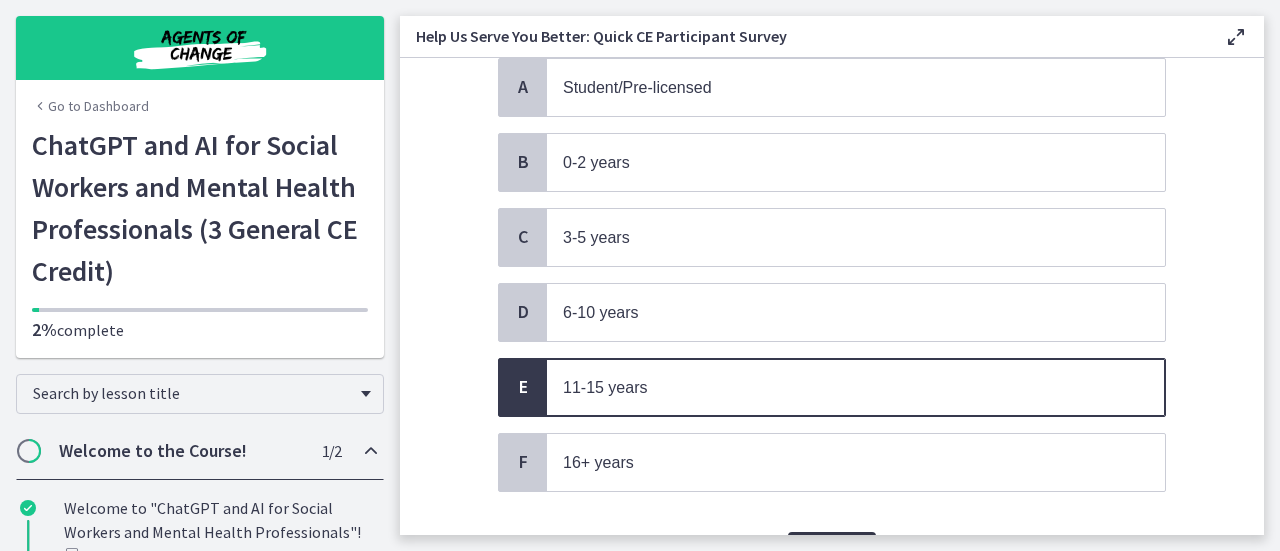 click on "Confirm" at bounding box center [832, 552] 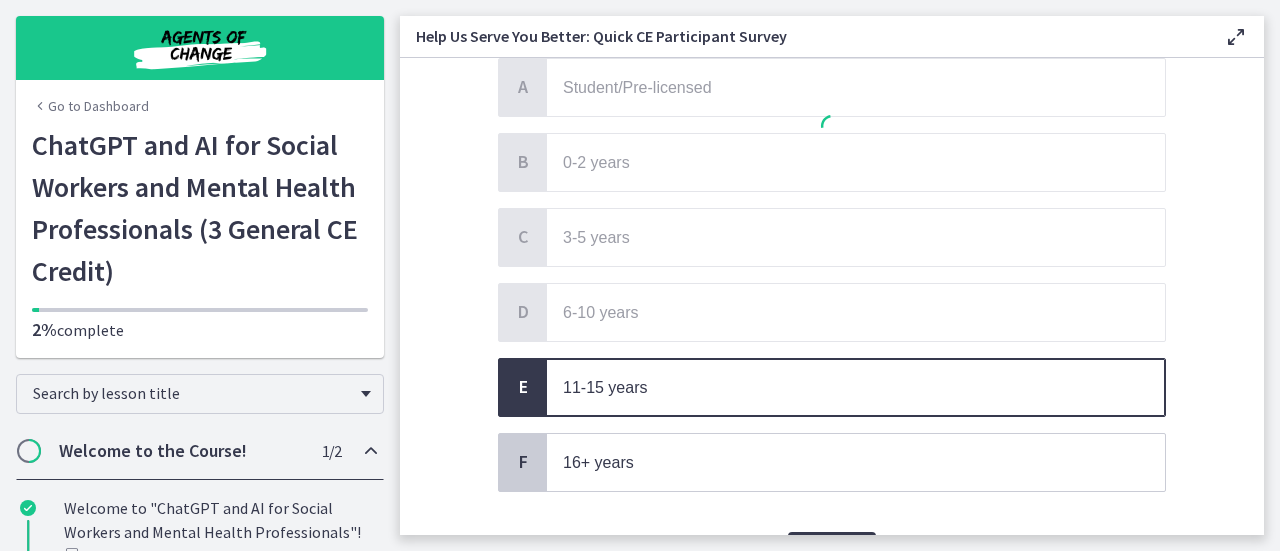 scroll, scrollTop: 0, scrollLeft: 0, axis: both 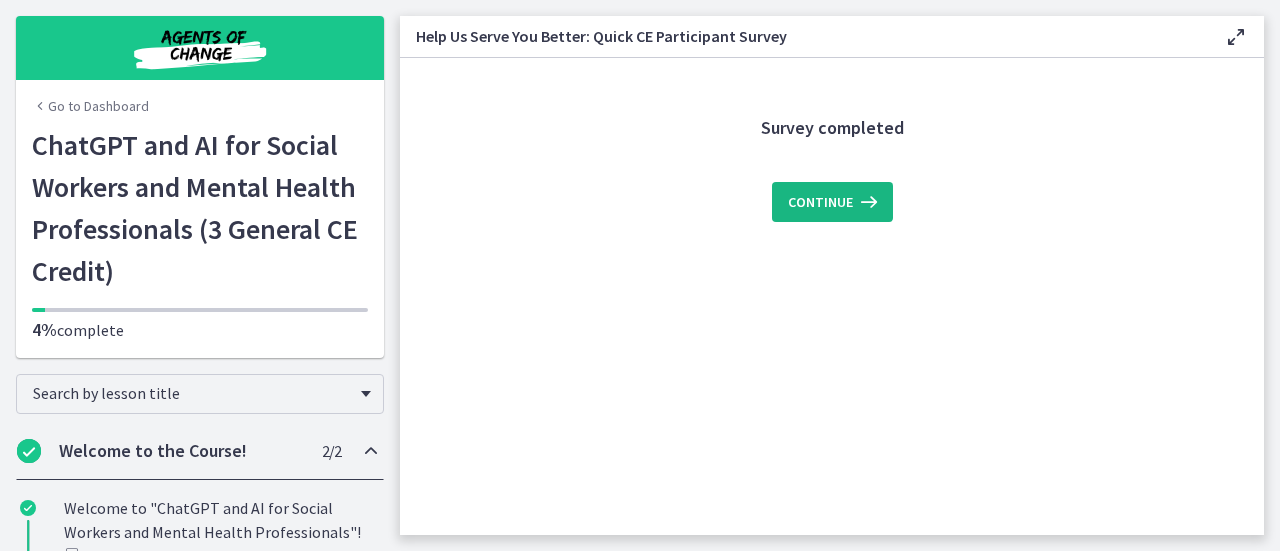 click on "Continue" at bounding box center (820, 202) 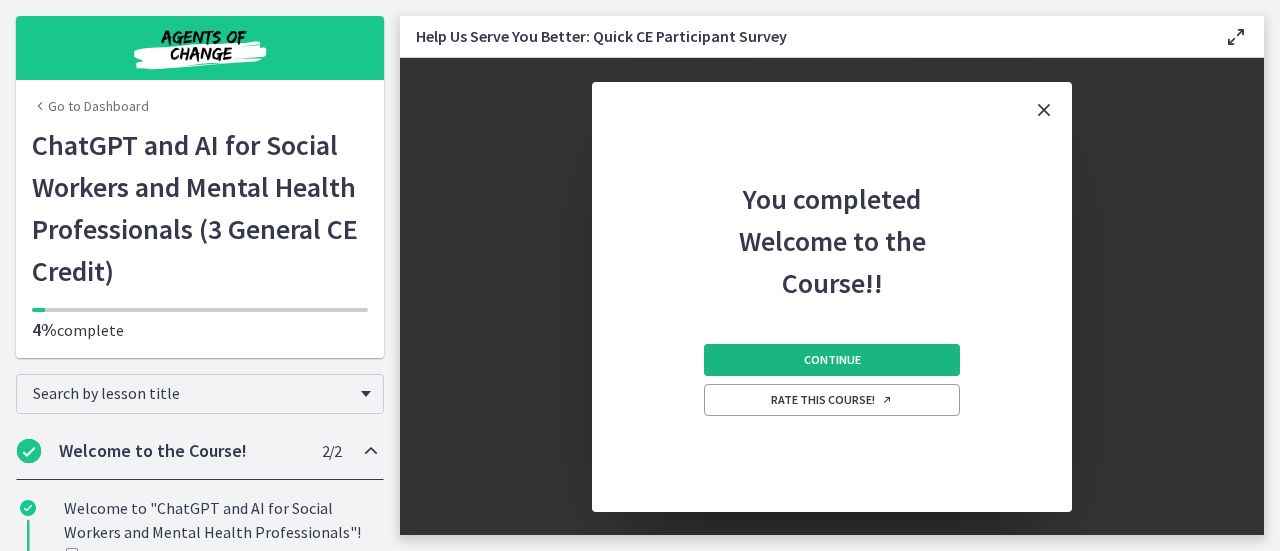 click on "Continue" at bounding box center (832, 360) 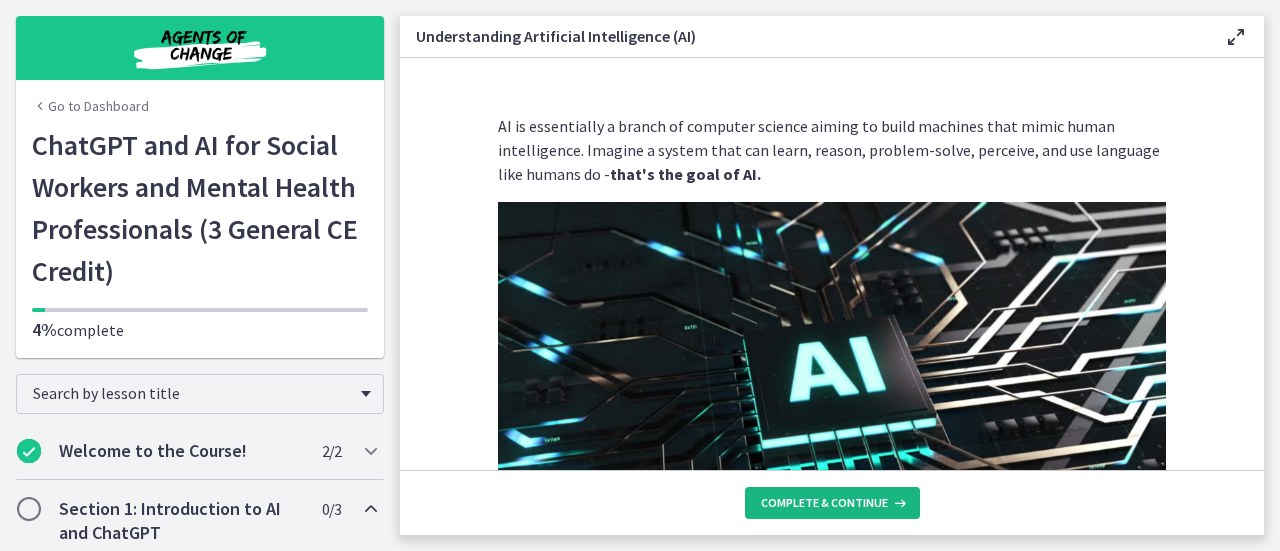click on "Complete & continue" at bounding box center (824, 503) 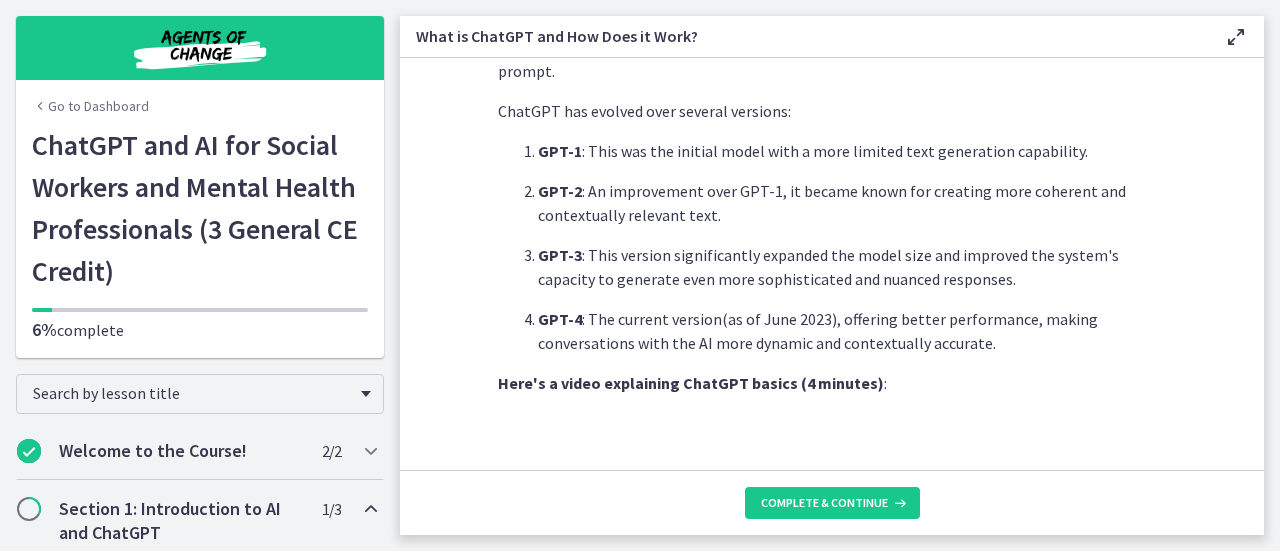 scroll, scrollTop: 832, scrollLeft: 0, axis: vertical 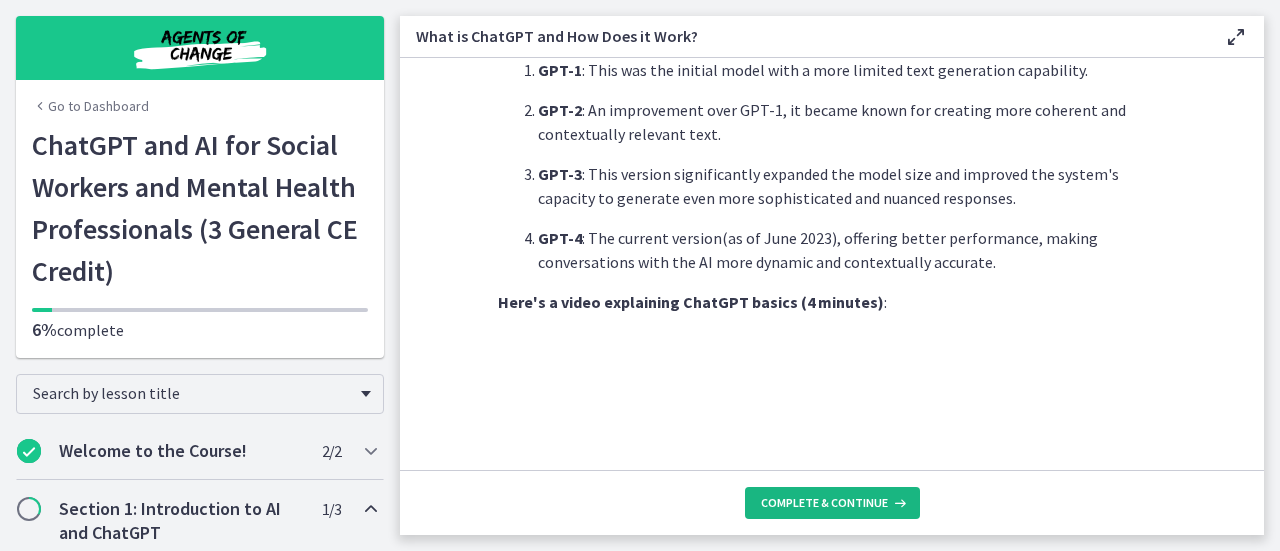 click on "Complete & continue" at bounding box center [824, 503] 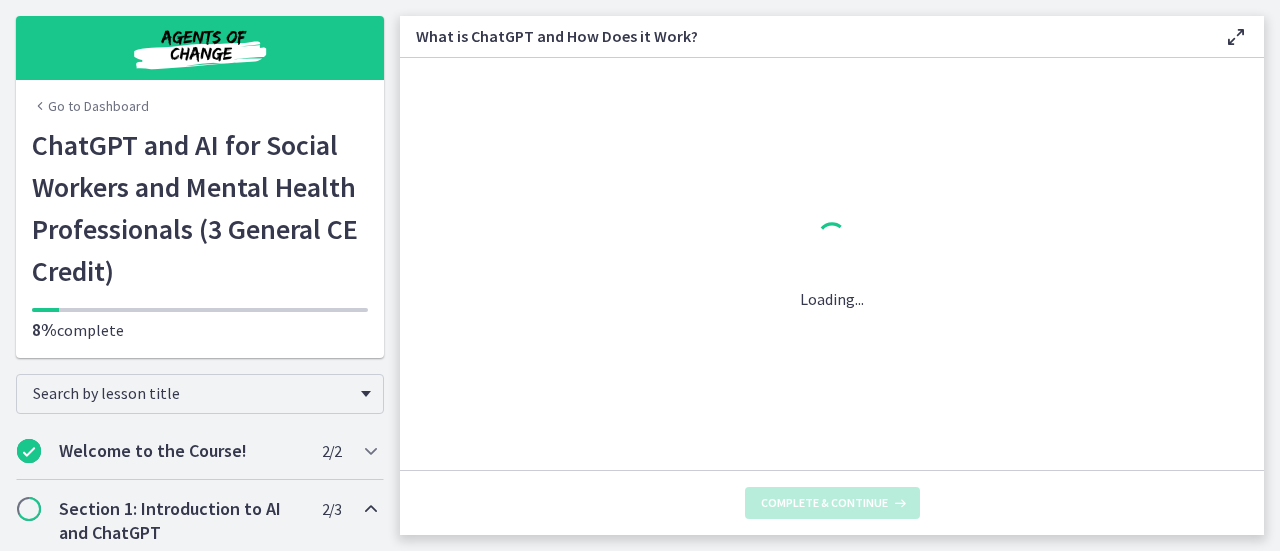 scroll, scrollTop: 0, scrollLeft: 0, axis: both 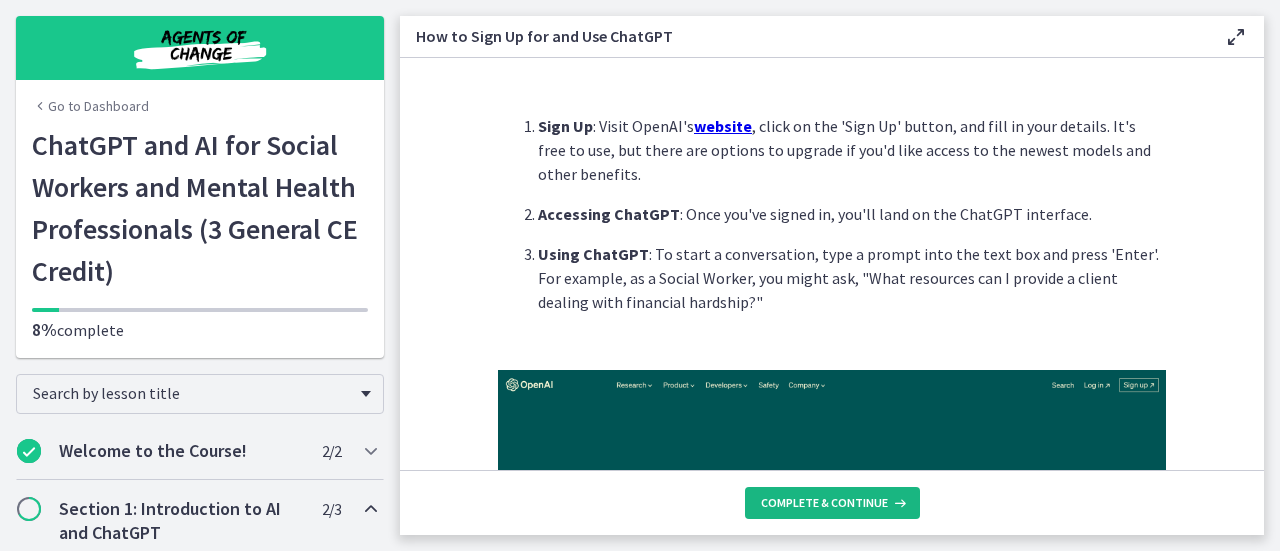 click on "Complete & continue" at bounding box center [824, 503] 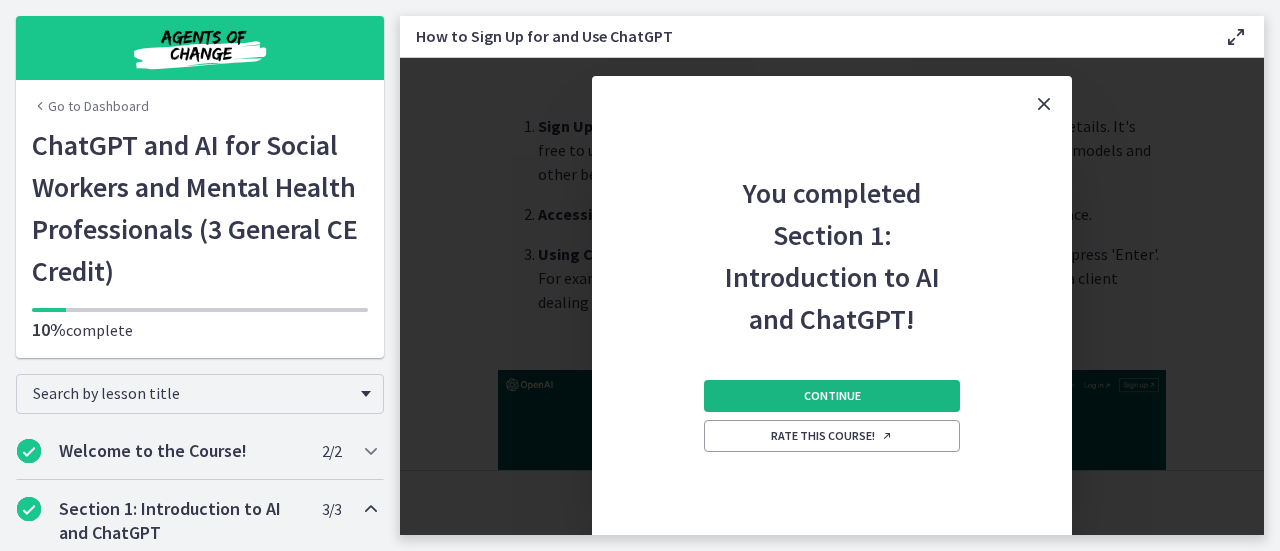 click on "Continue" at bounding box center (832, 396) 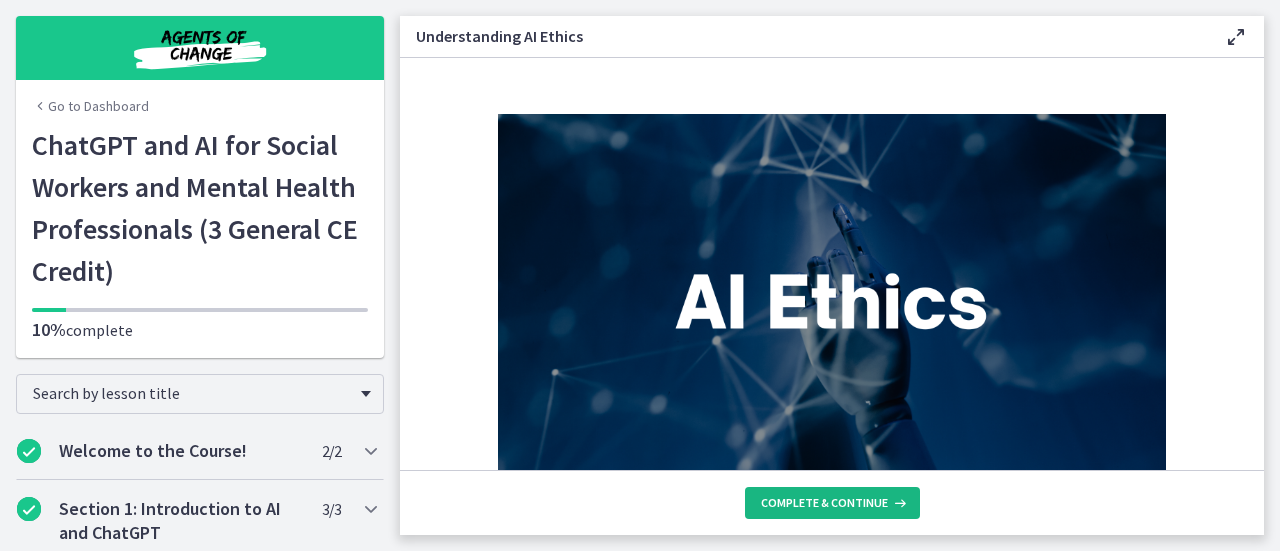 click on "Complete & continue" at bounding box center [824, 503] 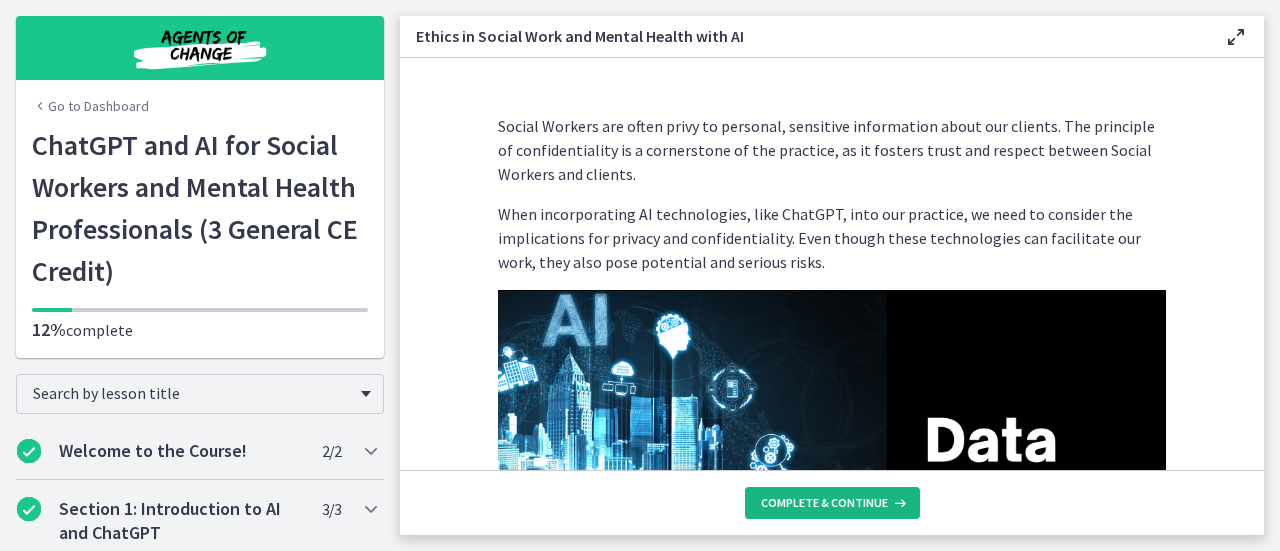 click on "Complete & continue" at bounding box center (824, 503) 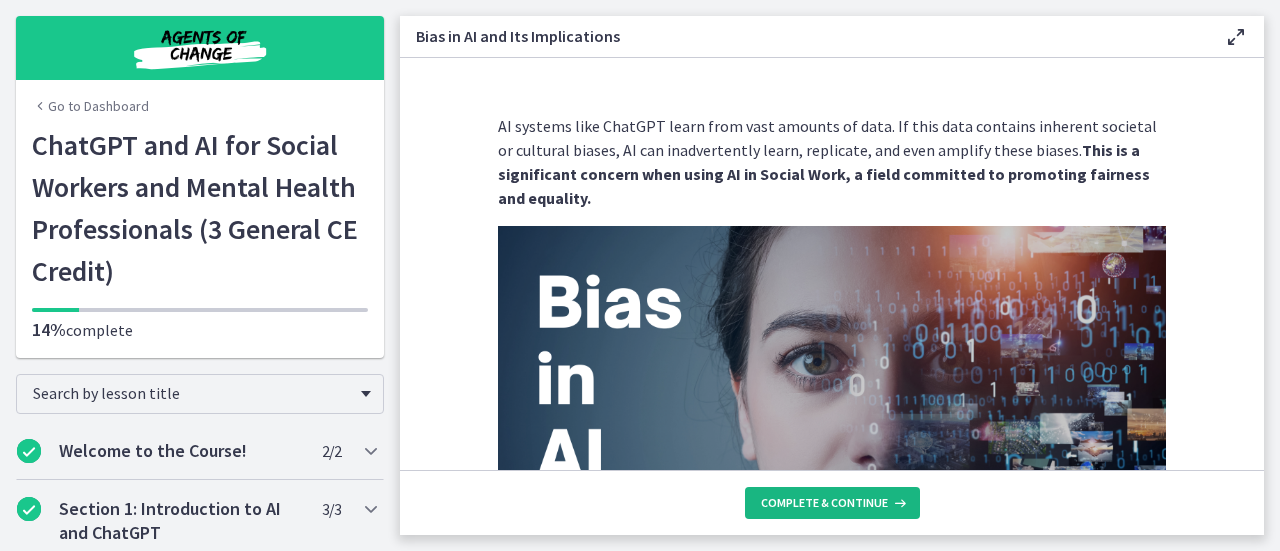 click on "Complete & continue" at bounding box center (824, 503) 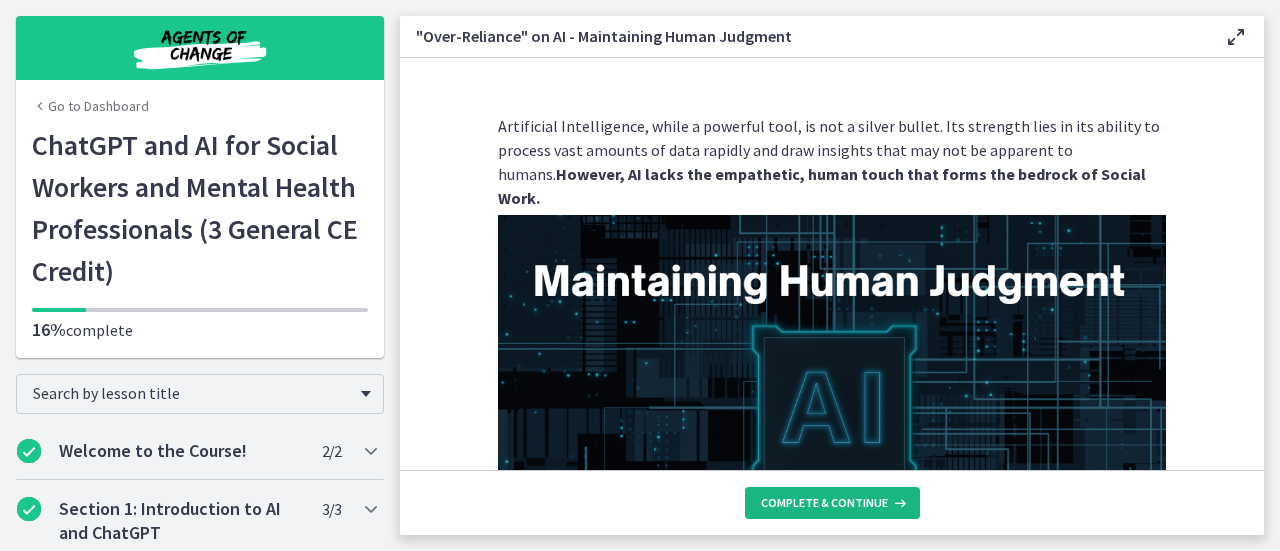 click on "Complete & continue" at bounding box center [824, 503] 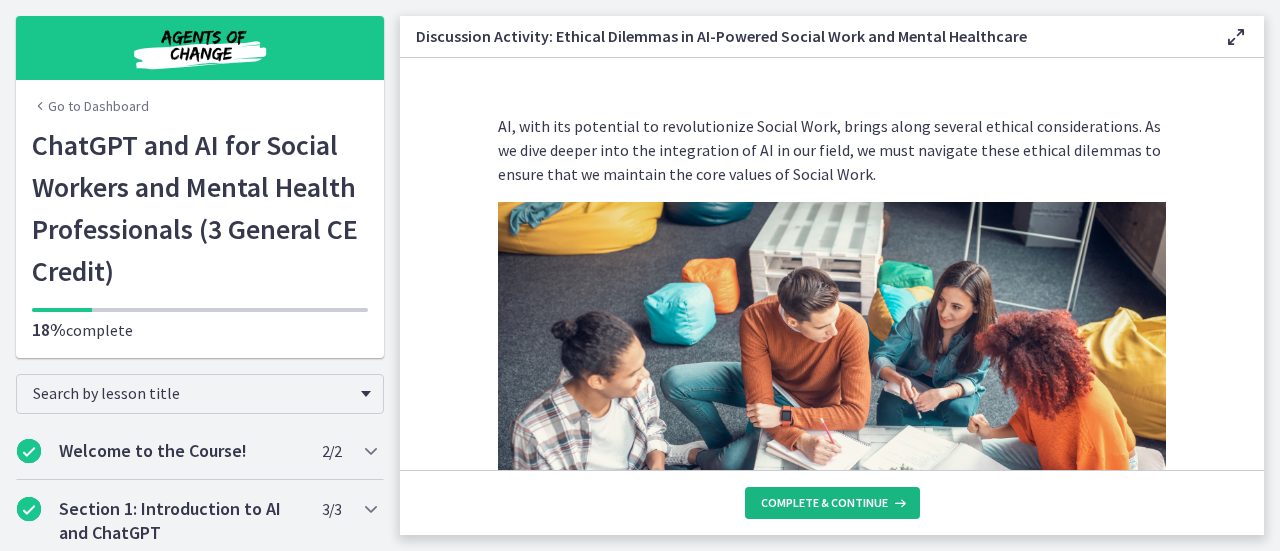 click on "Complete & continue" at bounding box center [824, 503] 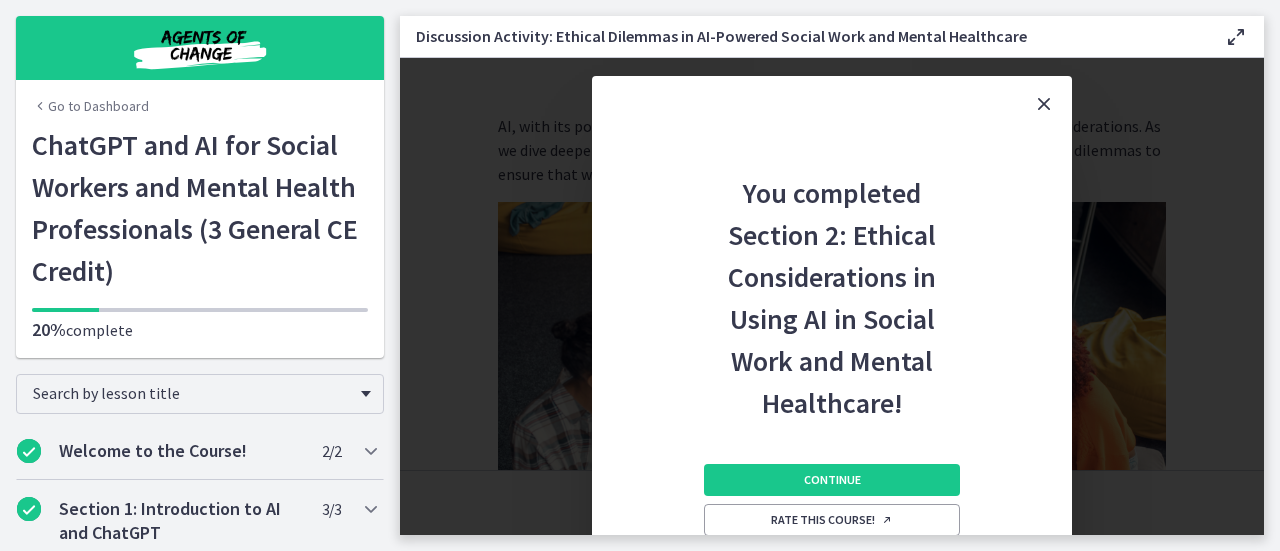 click on "Continue
Rate this course!" at bounding box center [832, 528] 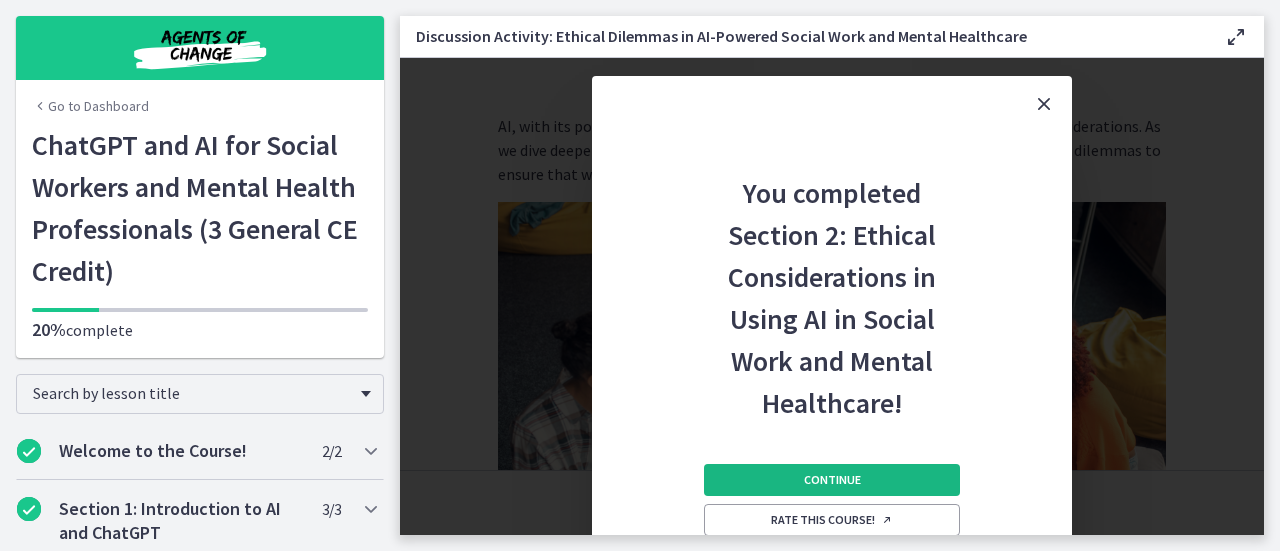 click on "Continue" at bounding box center [832, 480] 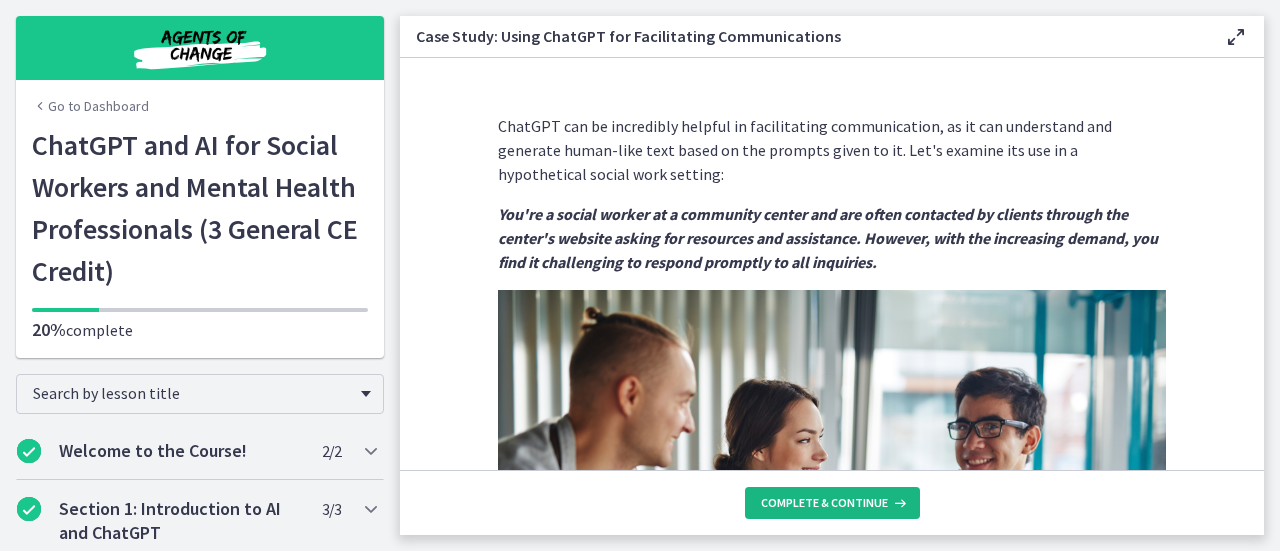 click on "Complete & continue" at bounding box center [824, 503] 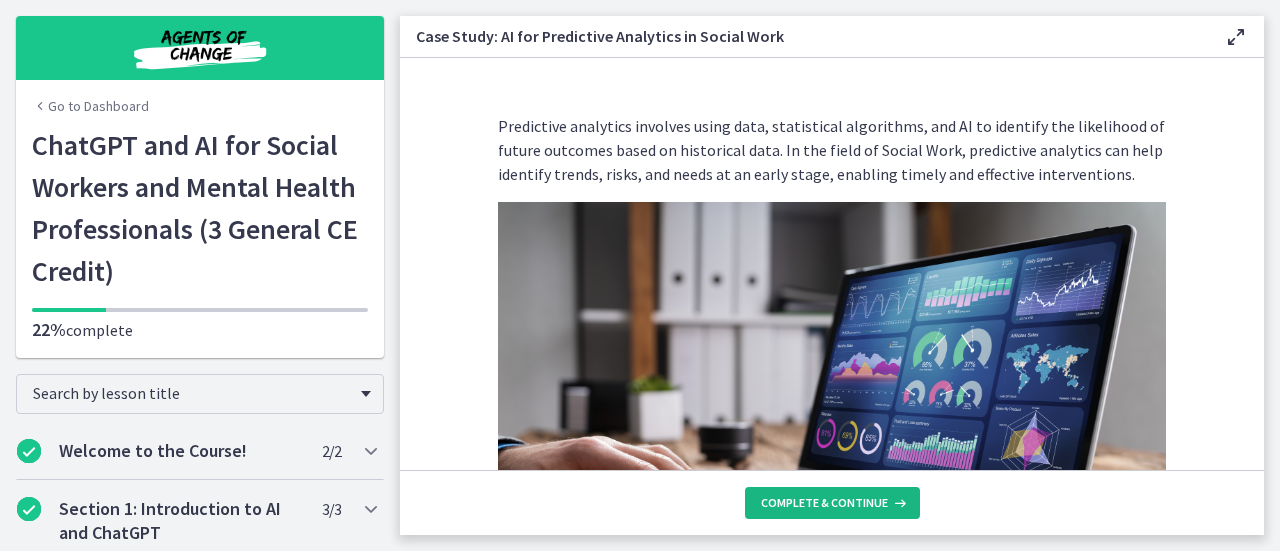 click on "Complete & continue" at bounding box center [824, 503] 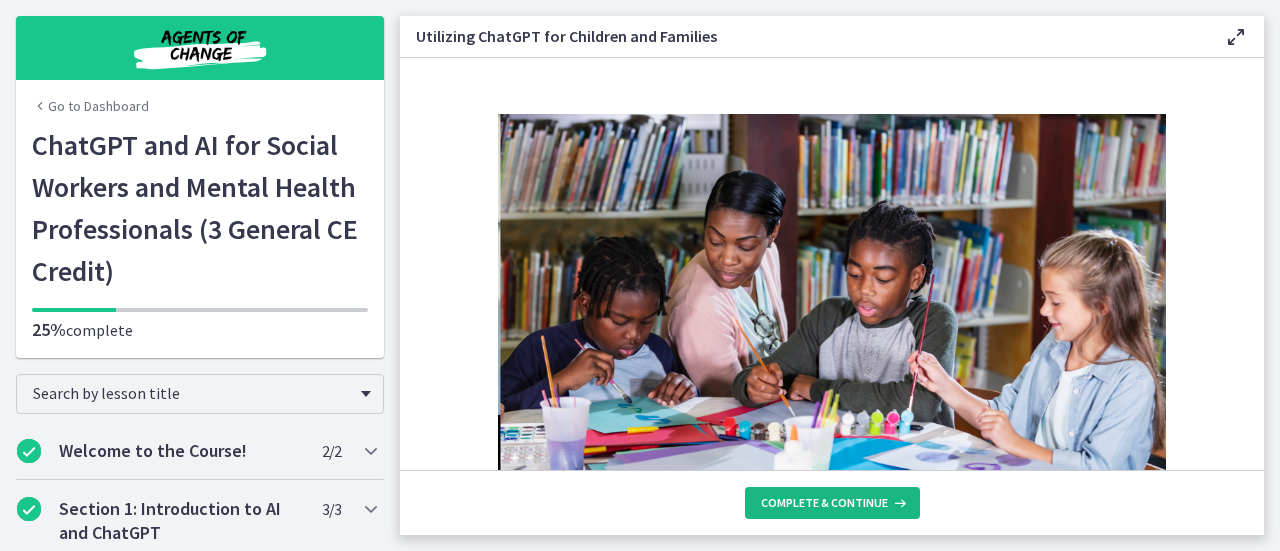 click on "Complete & continue" at bounding box center (824, 503) 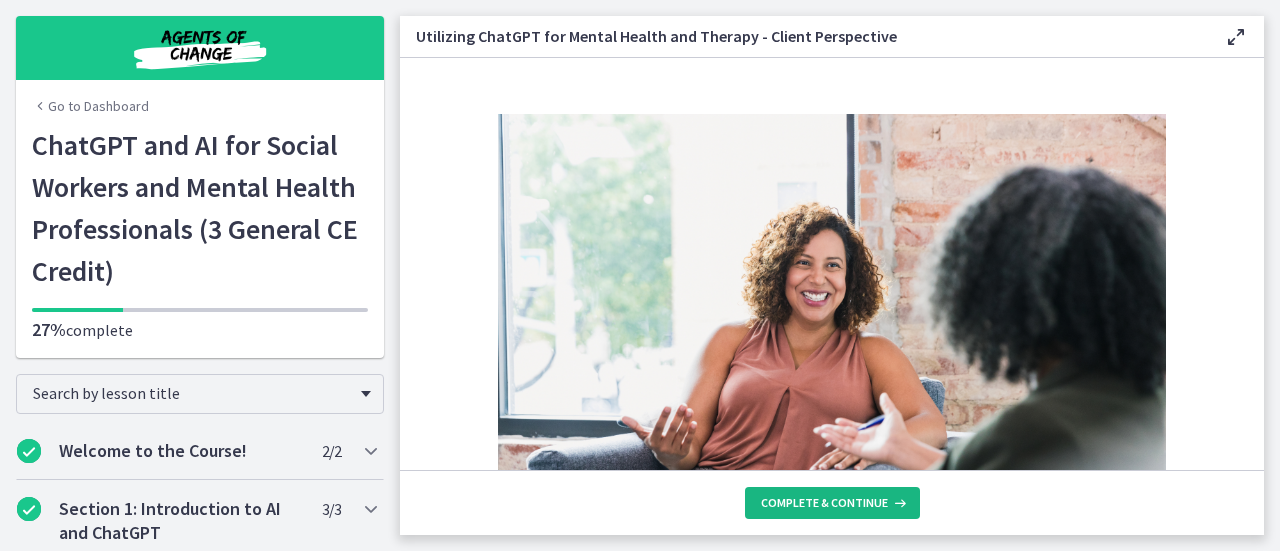 click on "Complete & continue" at bounding box center [824, 503] 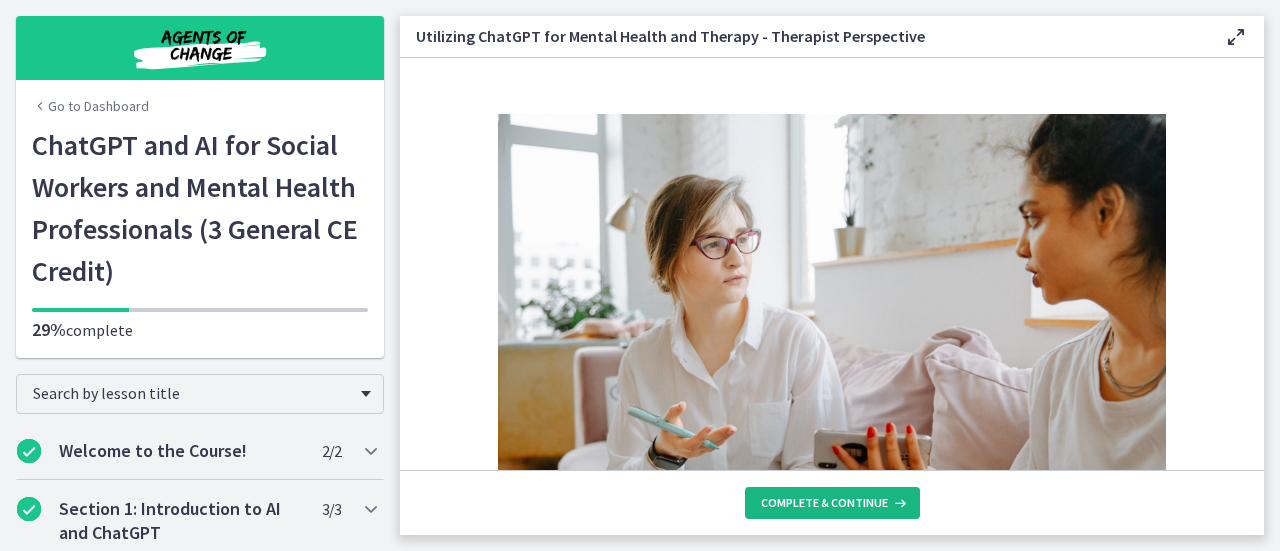click on "Complete & continue" at bounding box center (824, 503) 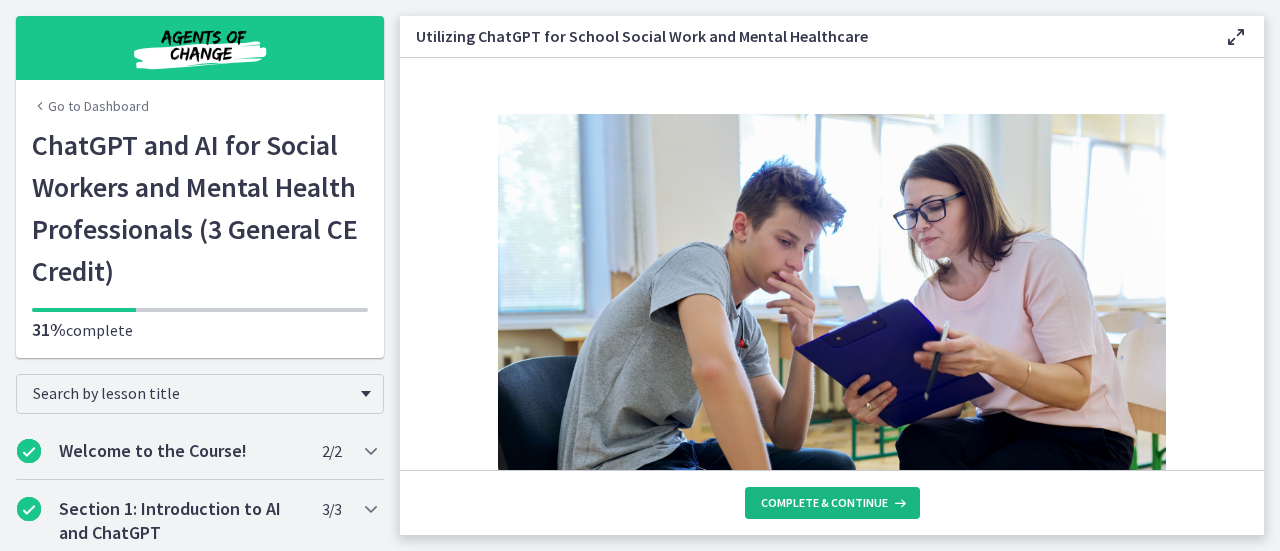 click on "Complete & continue" at bounding box center [824, 503] 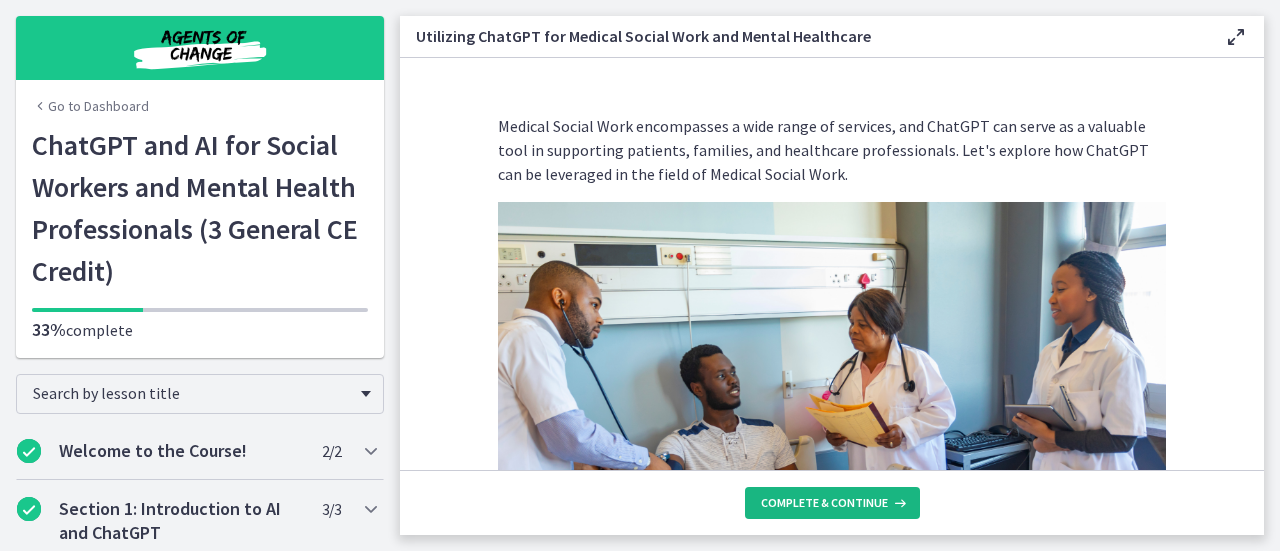 click on "Complete & continue" at bounding box center (824, 503) 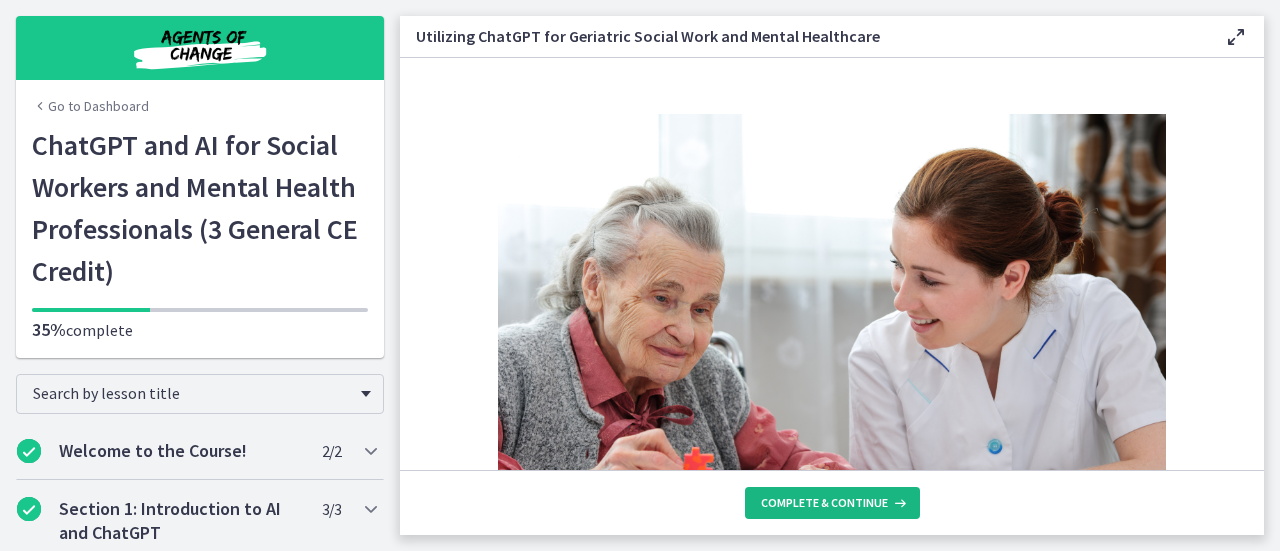click on "Complete & continue" at bounding box center (824, 503) 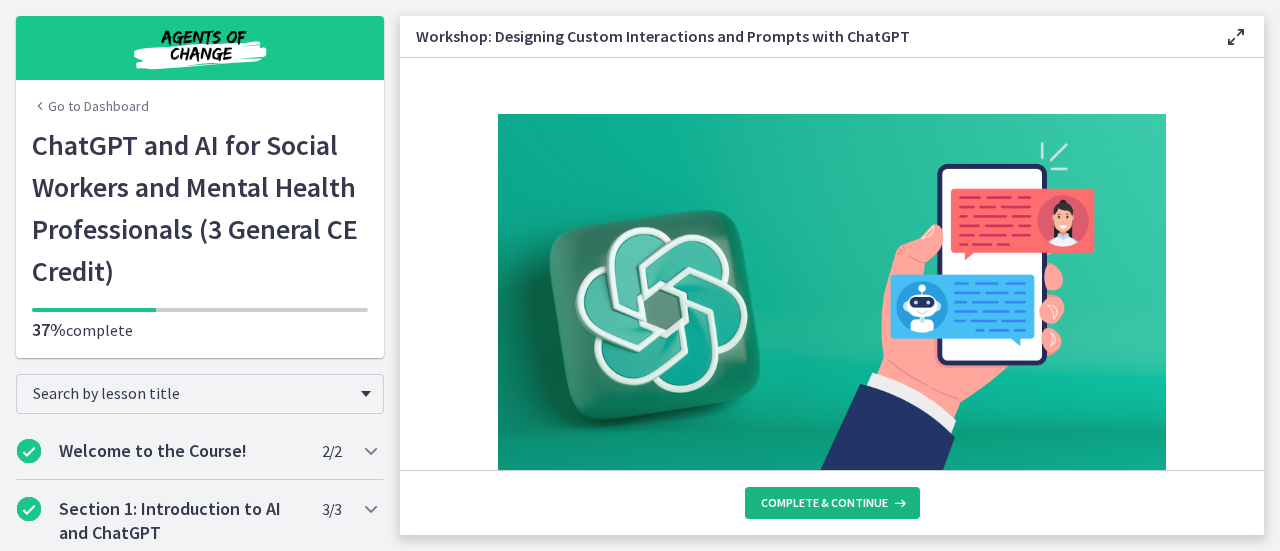 click on "Complete & continue" at bounding box center (824, 503) 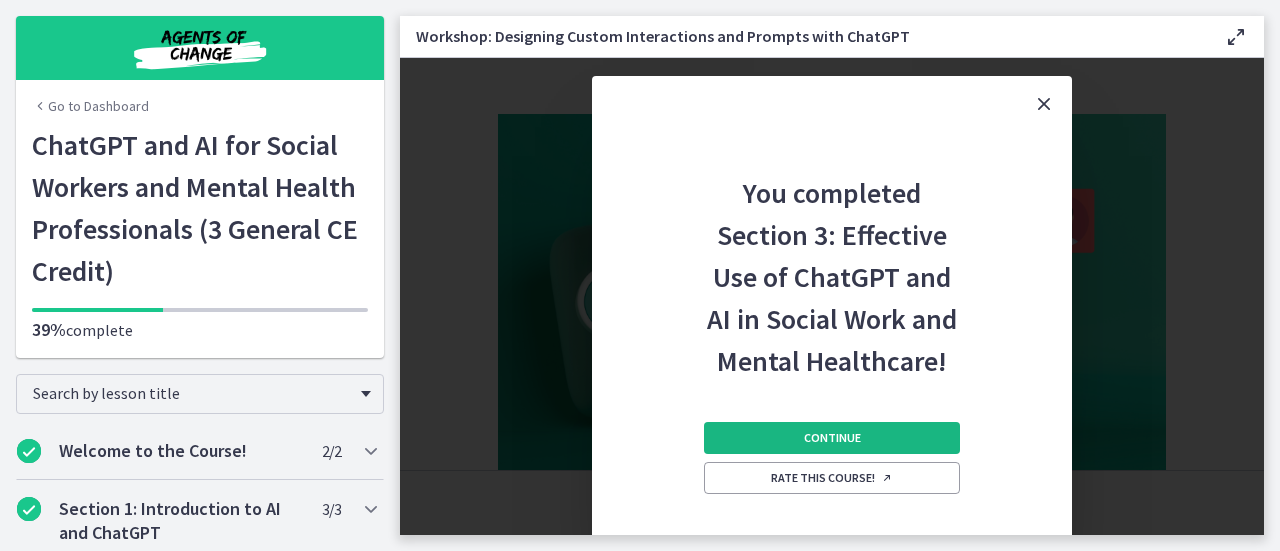 click on "Continue" at bounding box center (832, 438) 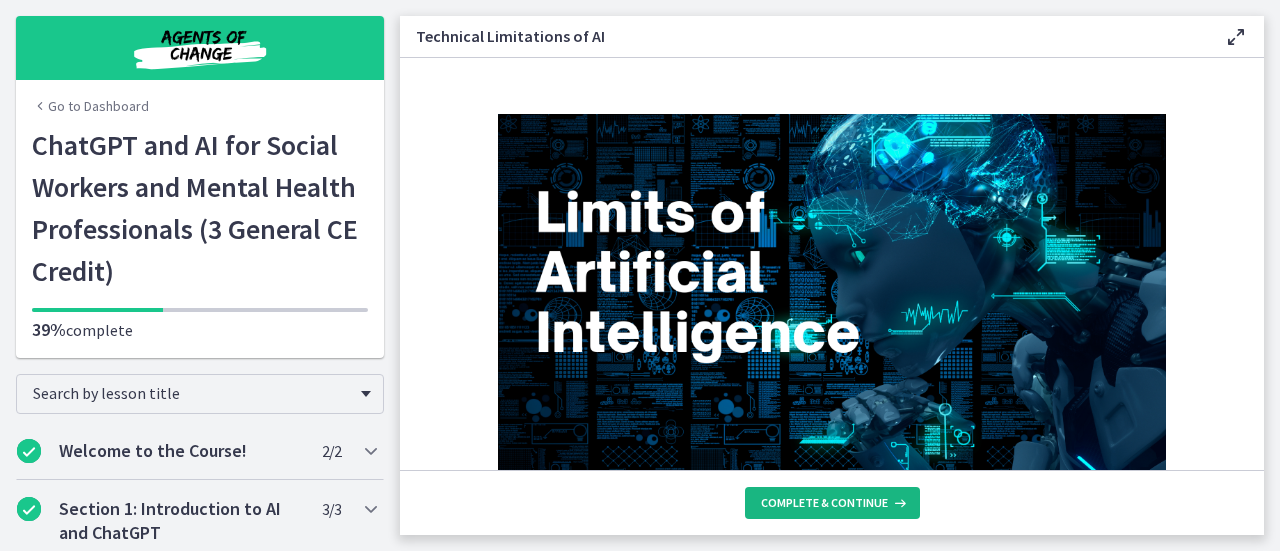 click on "Complete & continue" at bounding box center (824, 503) 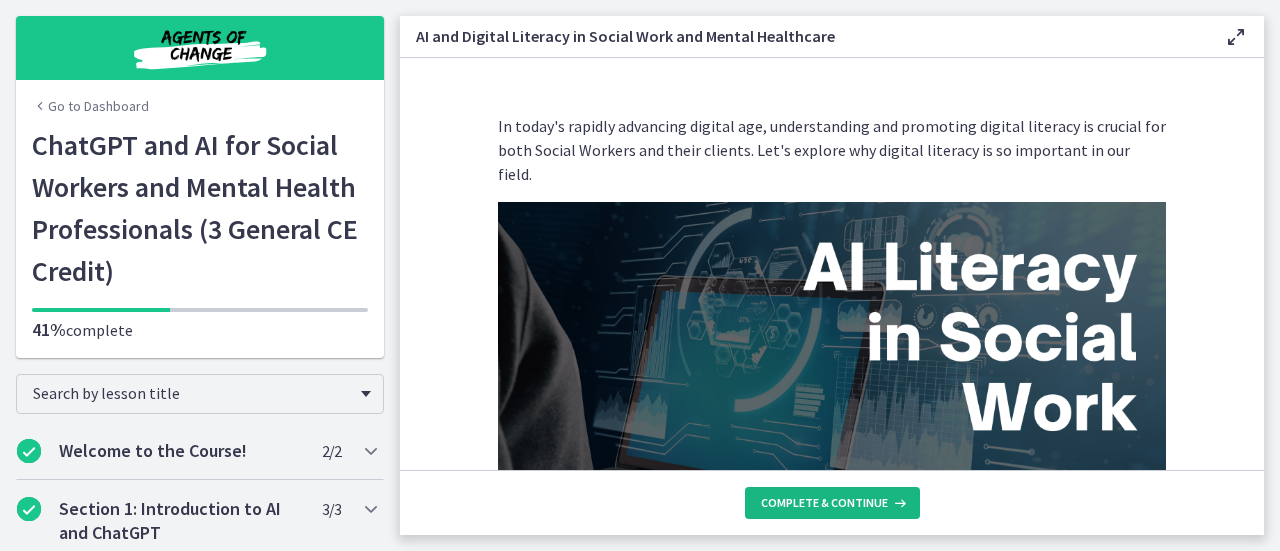 click on "Complete & continue" at bounding box center (824, 503) 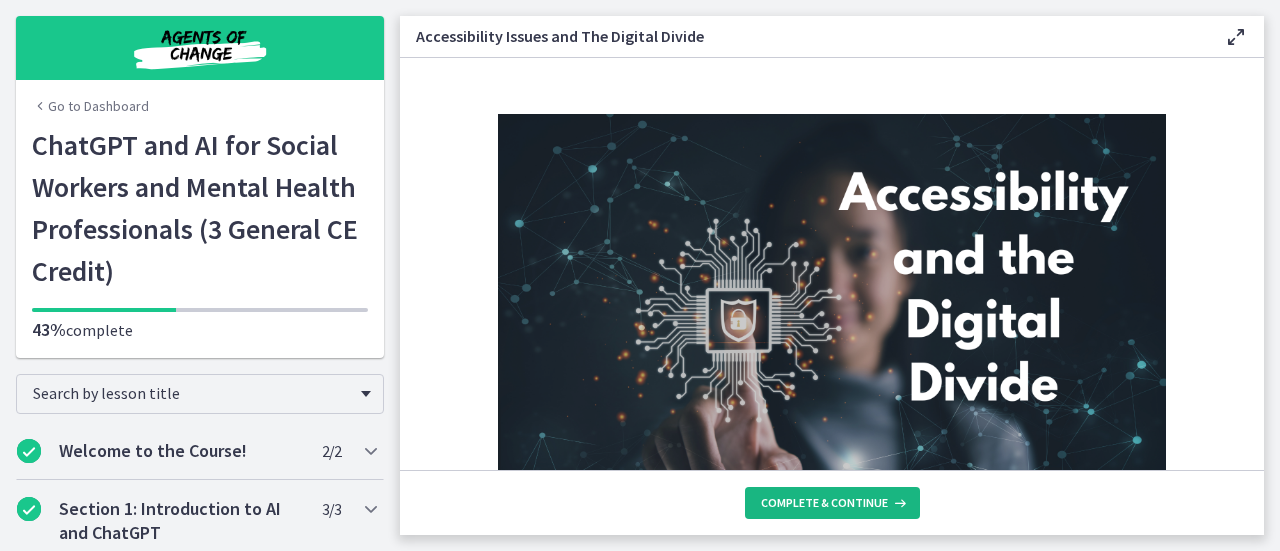 click on "Complete & continue" at bounding box center (824, 503) 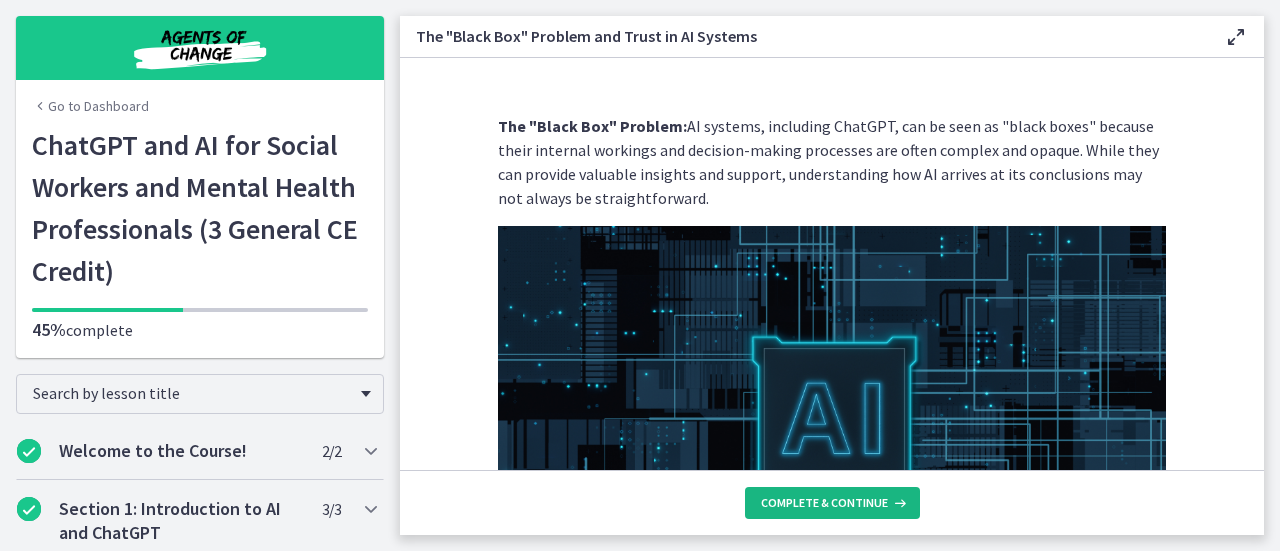 click on "Complete & continue" at bounding box center [824, 503] 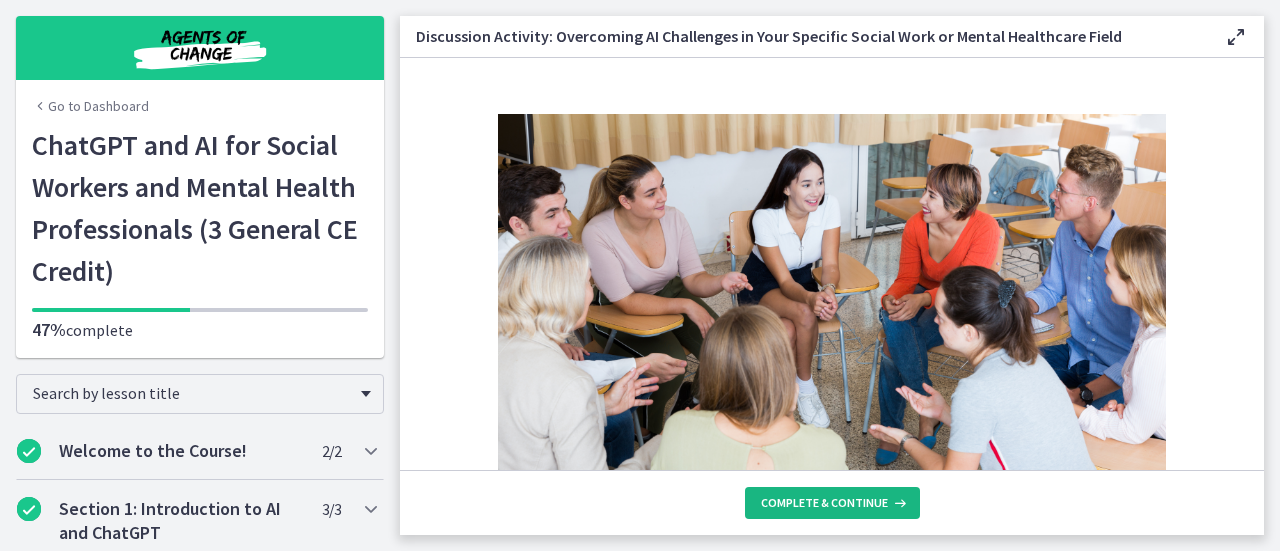 click on "Complete & continue" at bounding box center [824, 503] 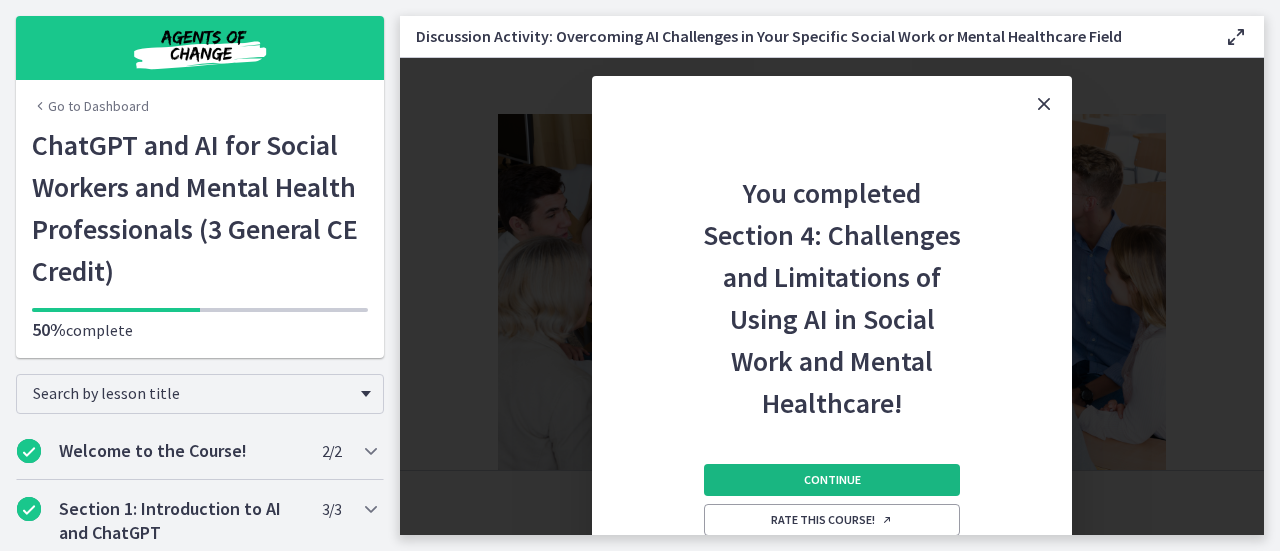 click on "Continue" at bounding box center [832, 480] 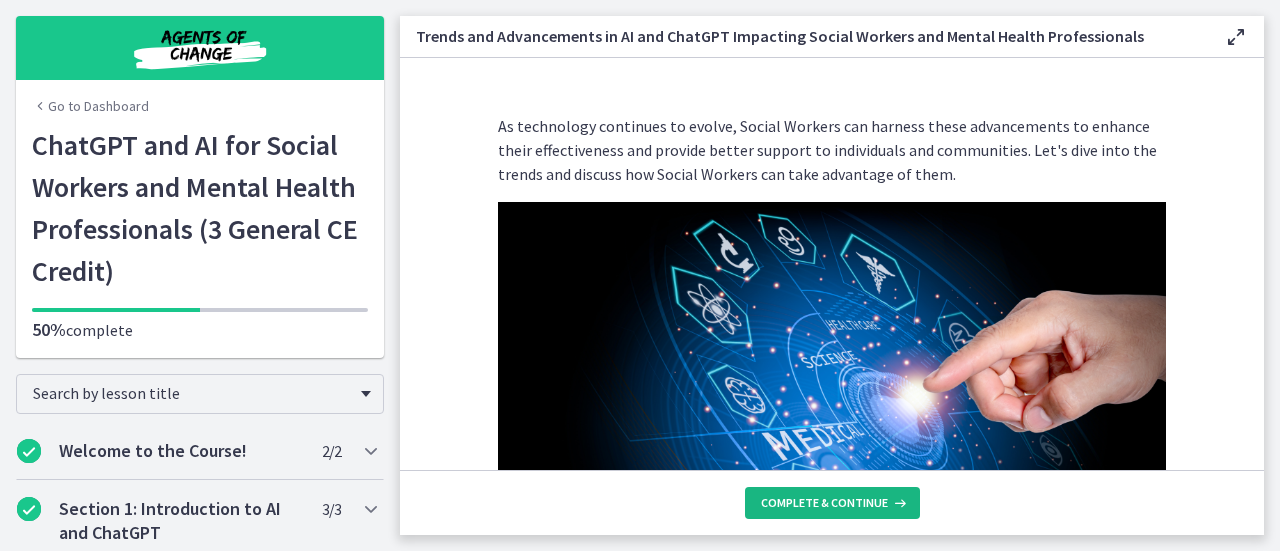 click on "Complete & continue" at bounding box center (832, 503) 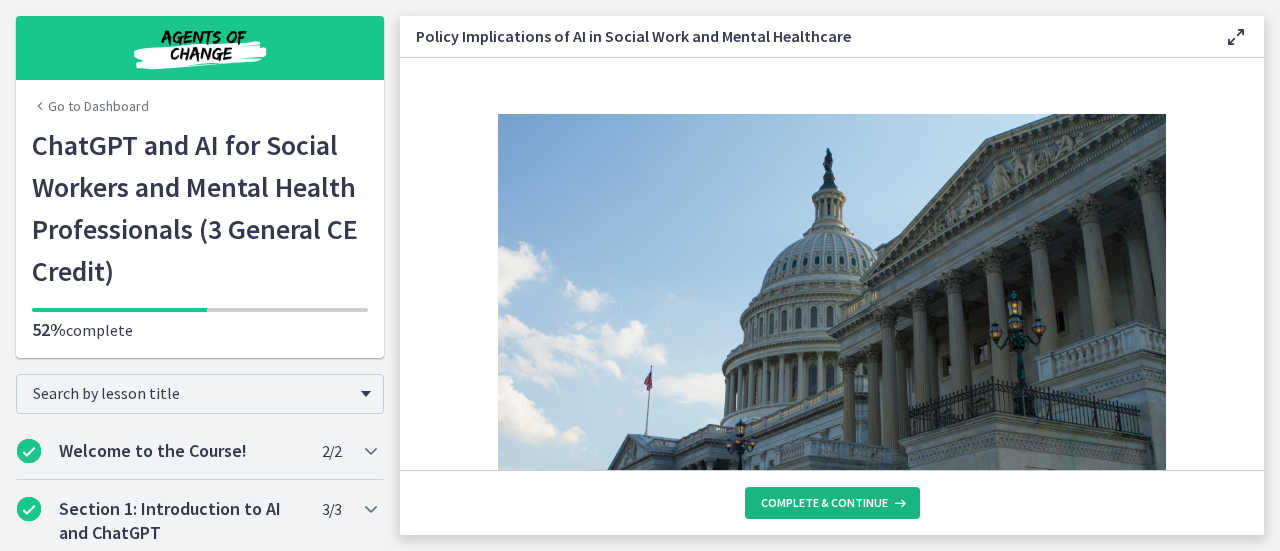 click on "Complete & continue" at bounding box center (824, 503) 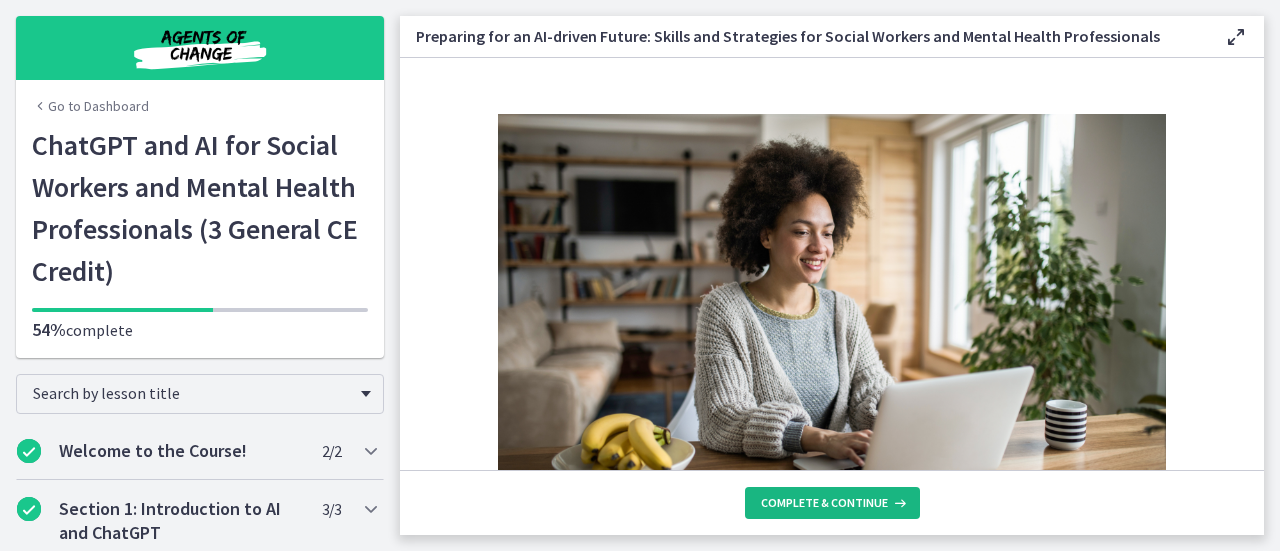 click on "Complete & continue" at bounding box center (824, 503) 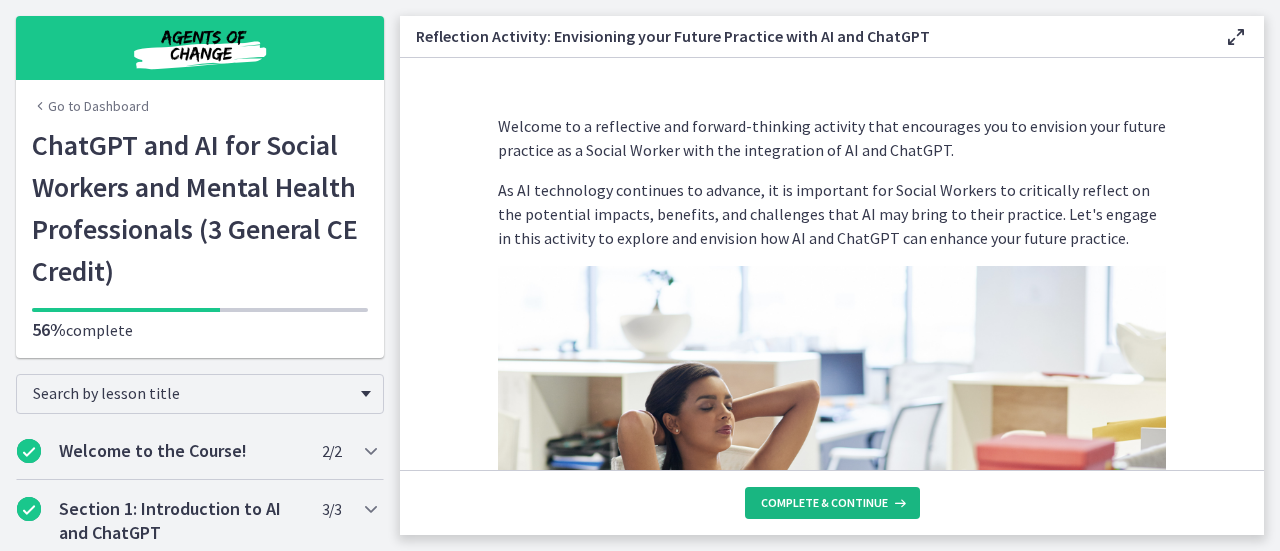 click on "Complete & continue" at bounding box center (824, 503) 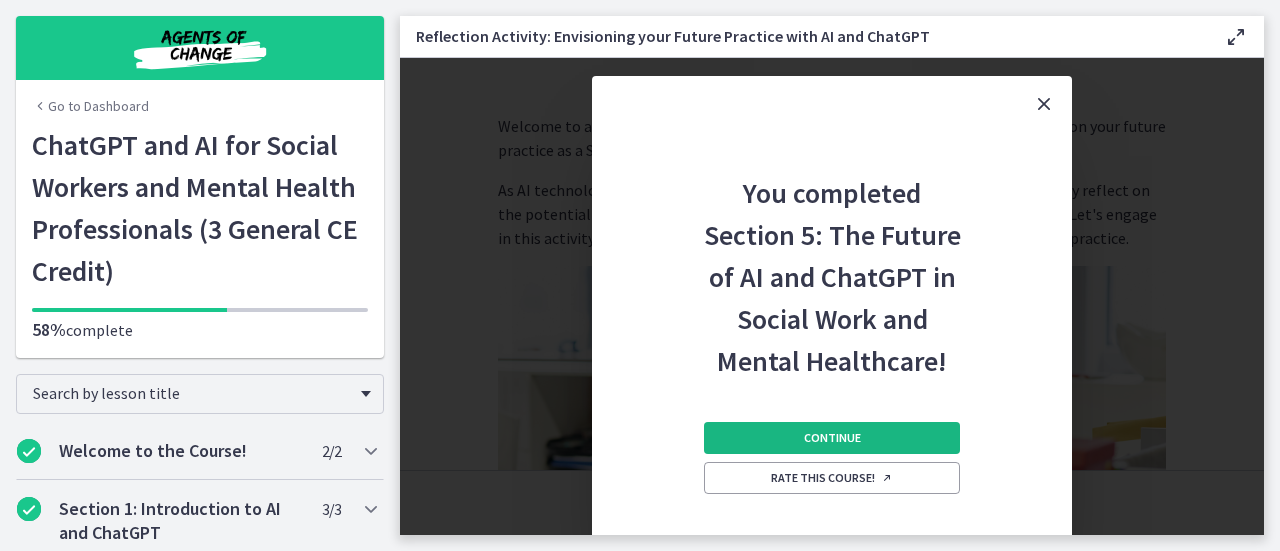 click on "Continue" at bounding box center [832, 438] 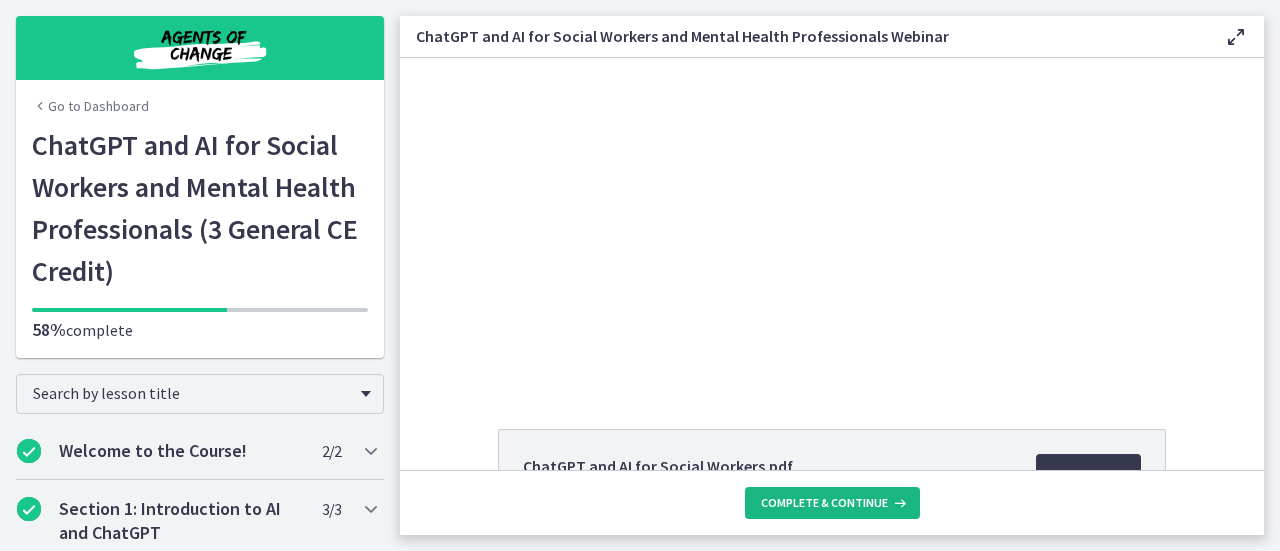 click on "Complete & continue" at bounding box center (824, 503) 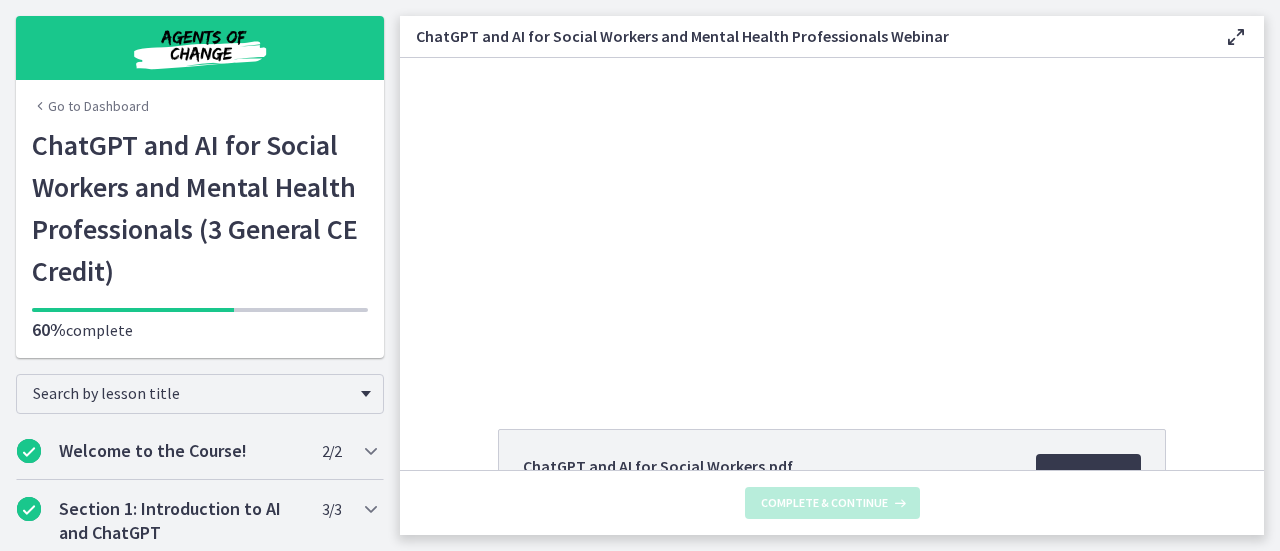 scroll, scrollTop: 0, scrollLeft: 0, axis: both 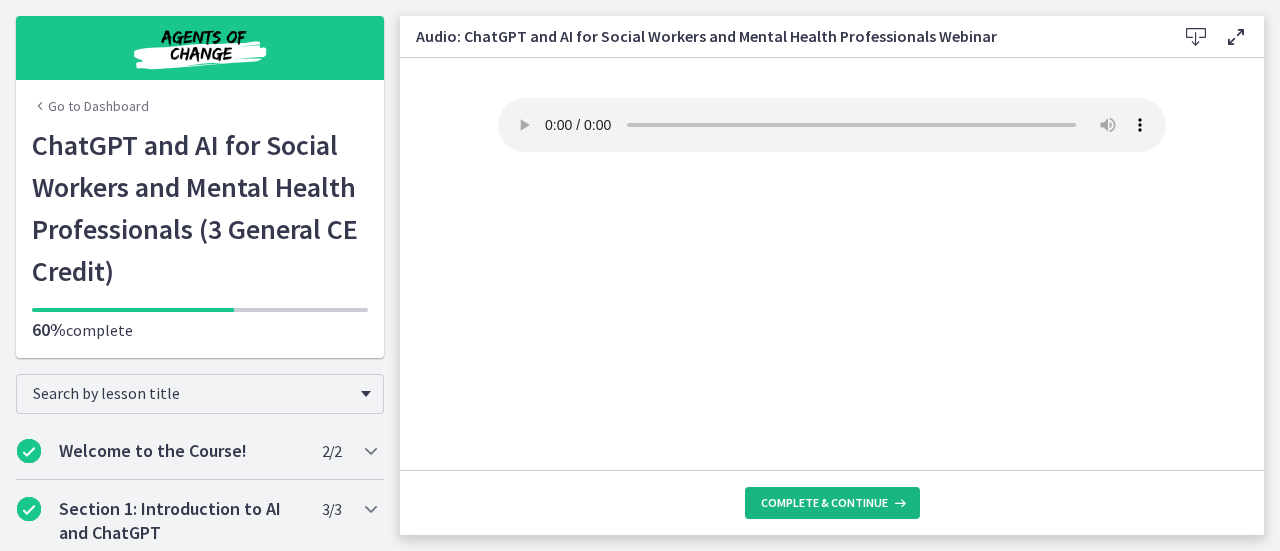 click on "Complete & continue" at bounding box center (824, 503) 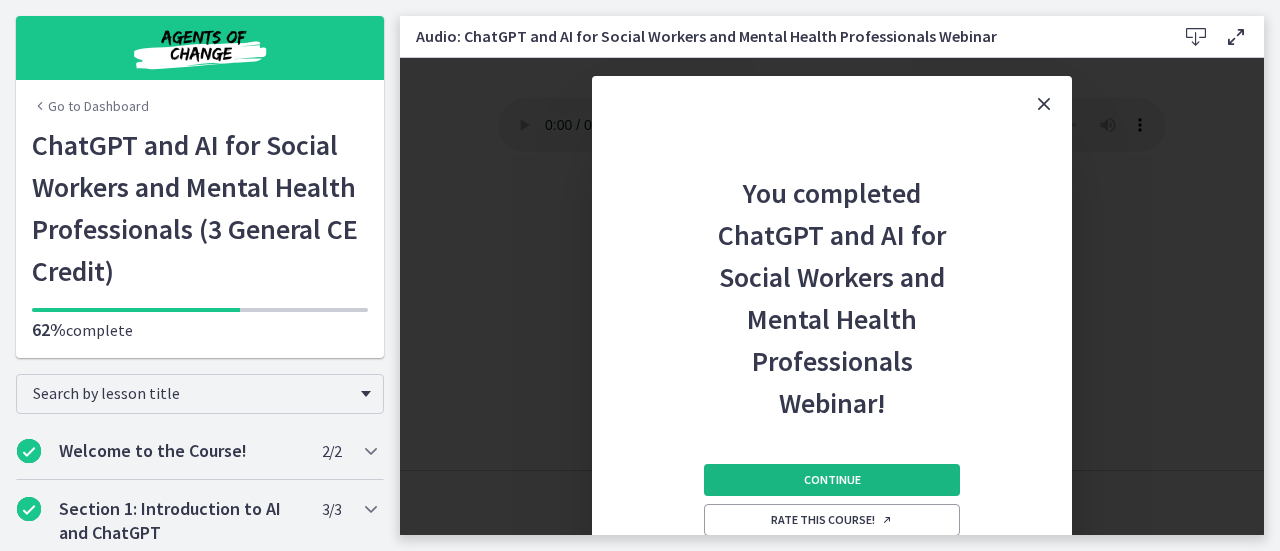 click on "Continue" at bounding box center [832, 480] 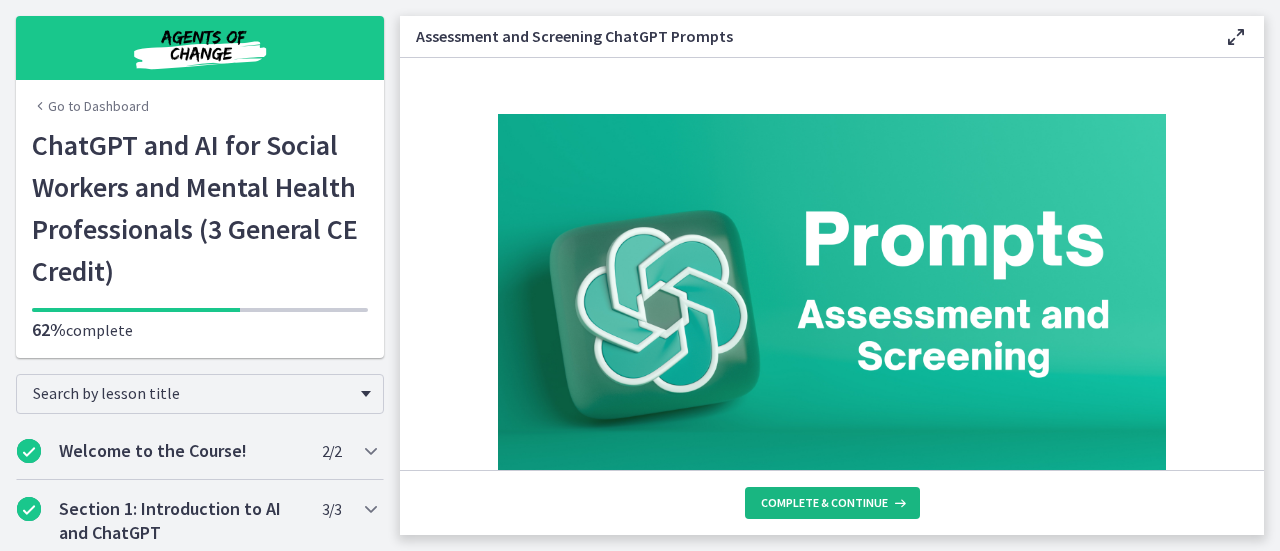 click on "Complete & continue" at bounding box center [824, 503] 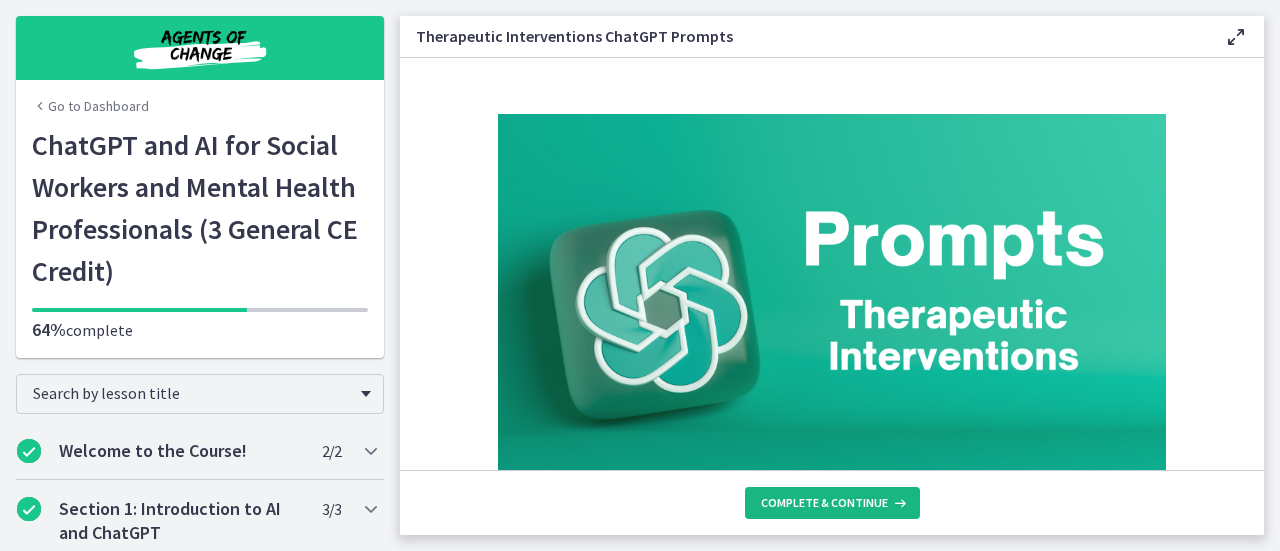 click on "Complete & continue" at bounding box center [824, 503] 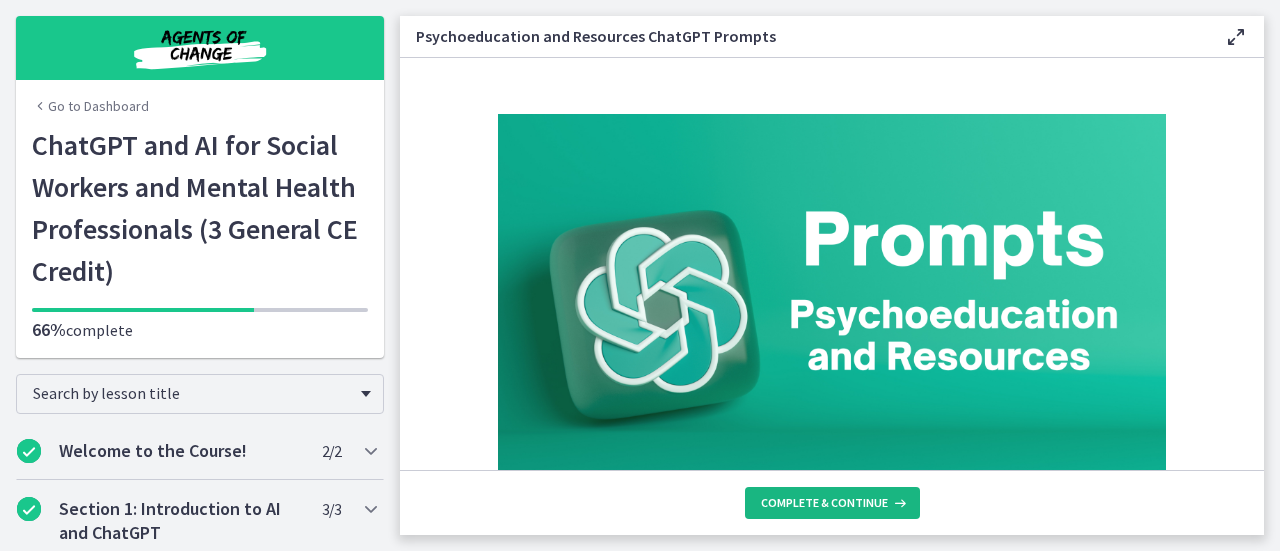 click on "Complete & continue" at bounding box center (824, 503) 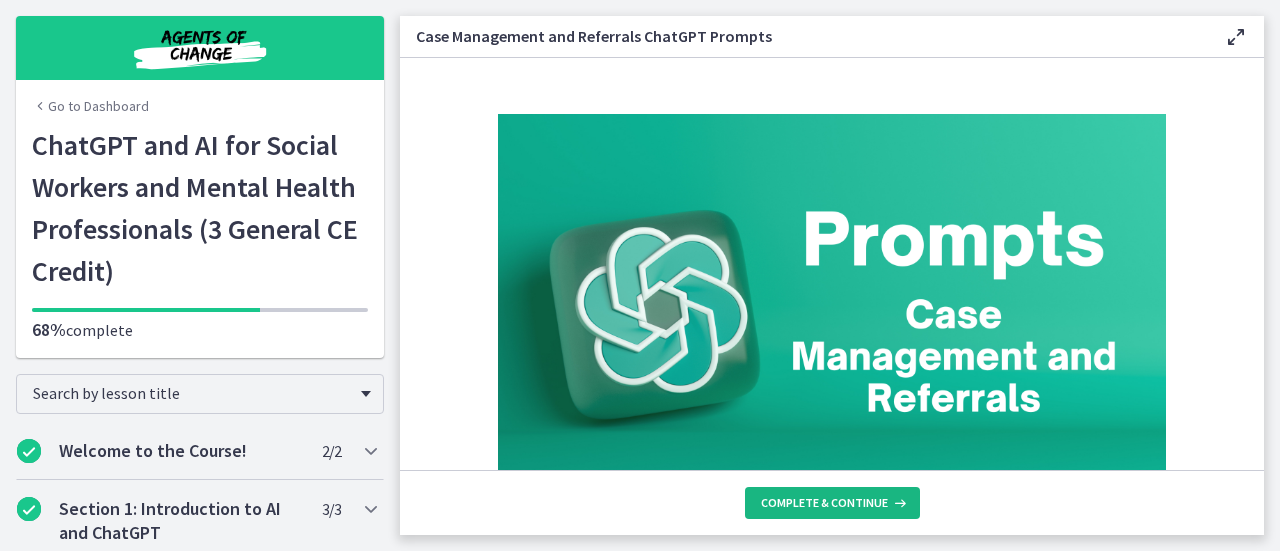 click on "Complete & continue" at bounding box center [824, 503] 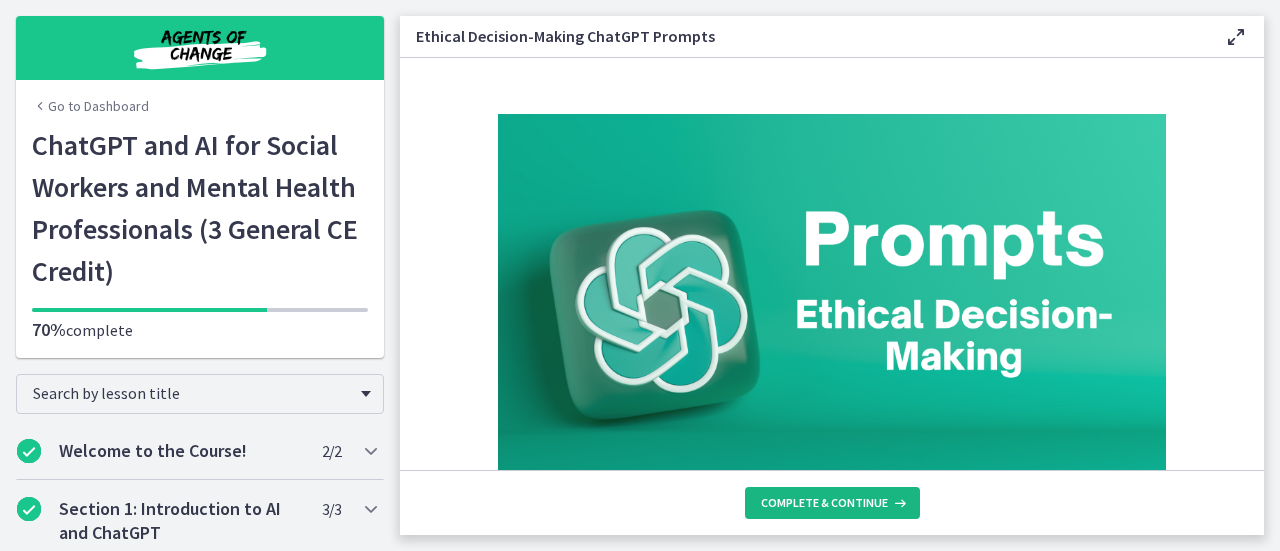 click on "Complete & continue" at bounding box center (824, 503) 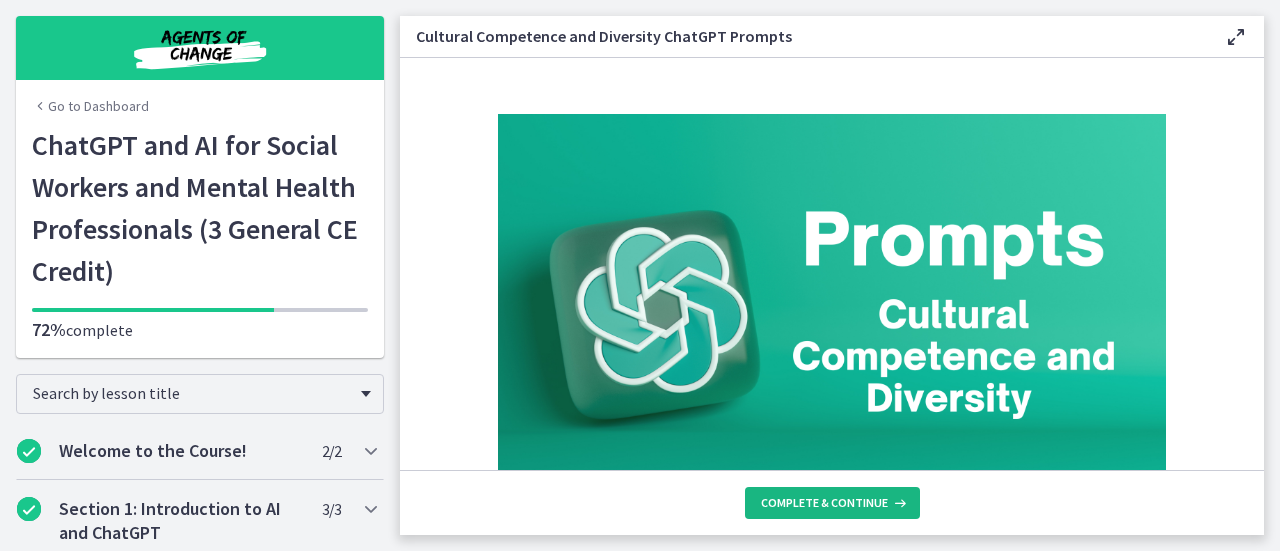 click on "Complete & continue" at bounding box center [824, 503] 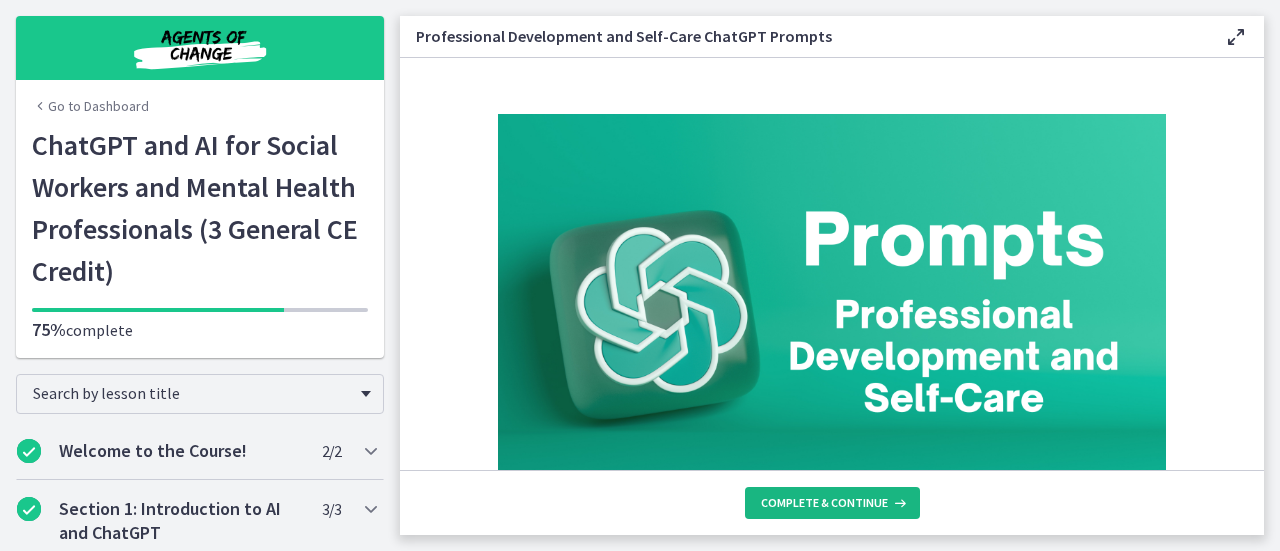 click on "Complete & continue" at bounding box center (824, 503) 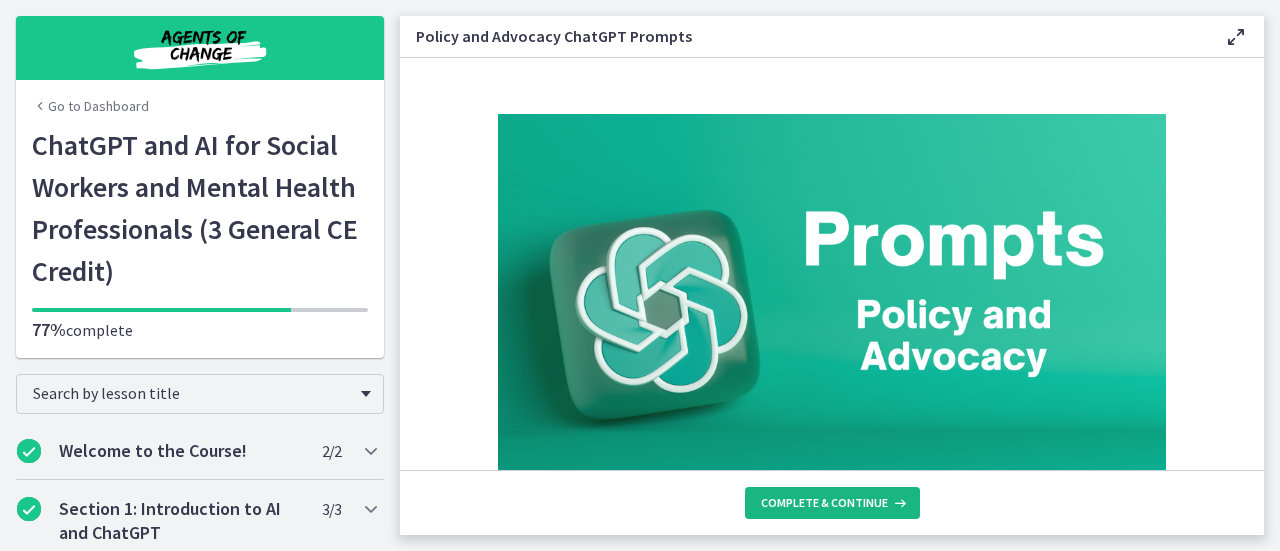 click on "Complete & continue" at bounding box center [824, 503] 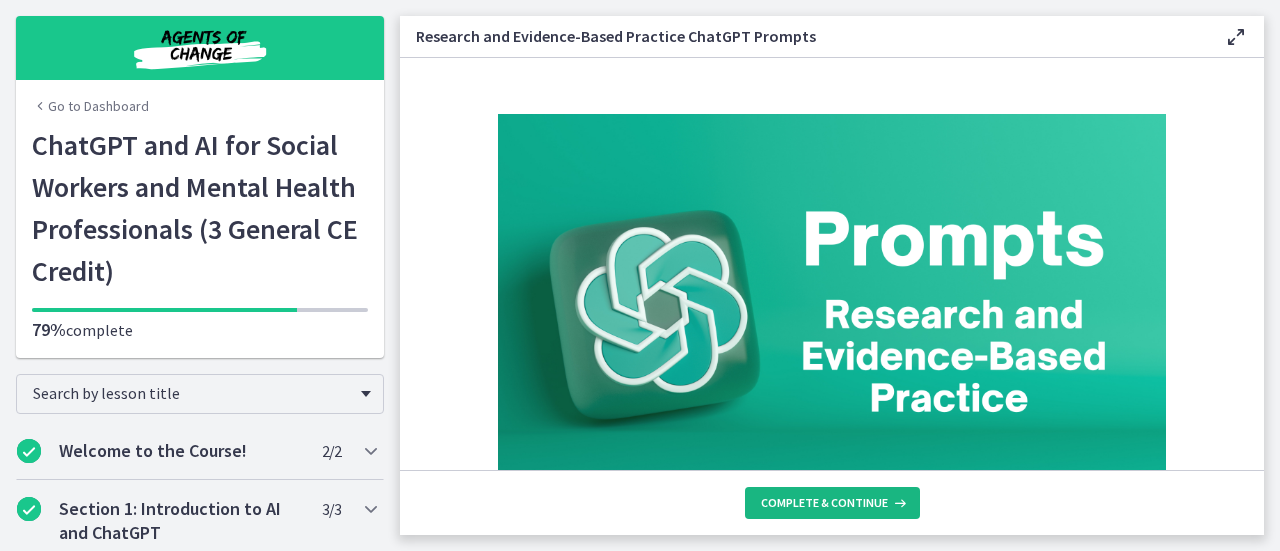 click on "Complete & continue" at bounding box center (824, 503) 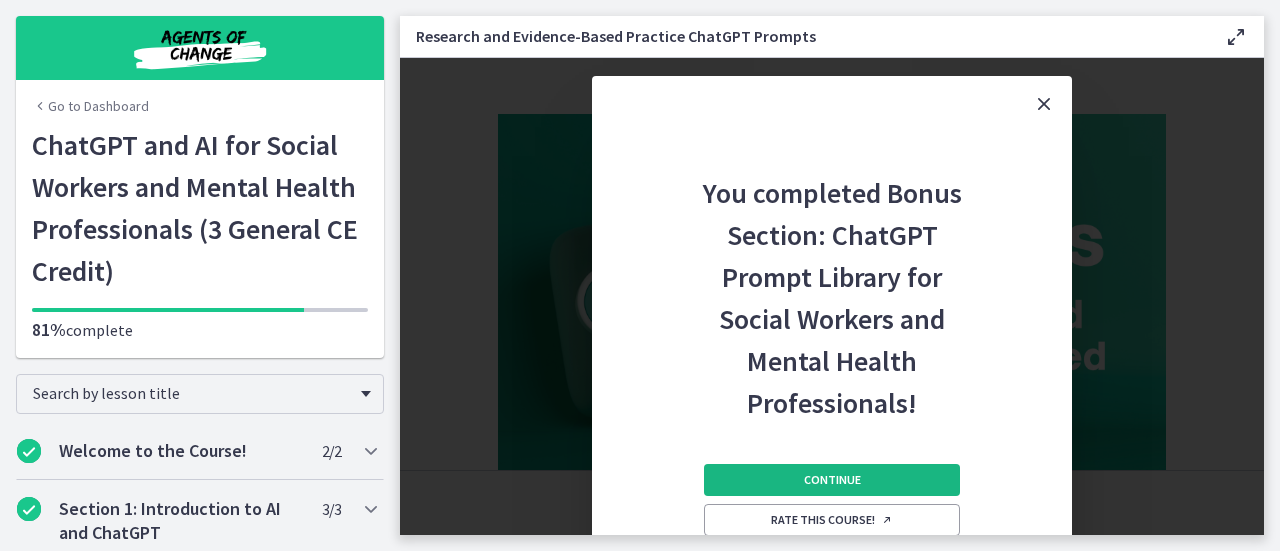 click on "Continue" at bounding box center (832, 480) 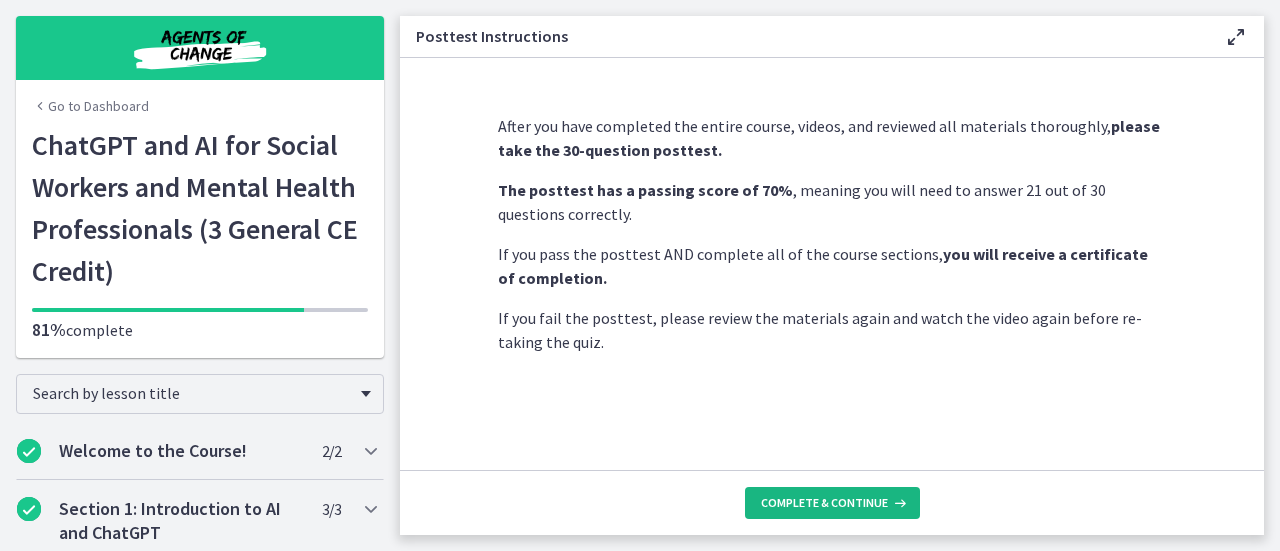 click on "Complete & continue" at bounding box center (824, 503) 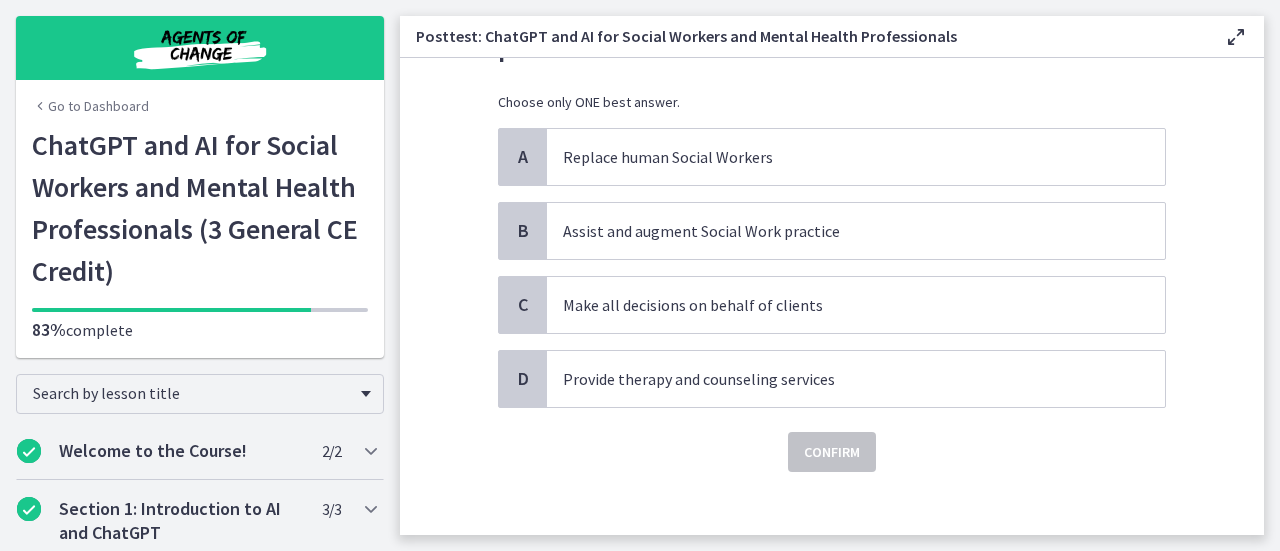 scroll, scrollTop: 149, scrollLeft: 0, axis: vertical 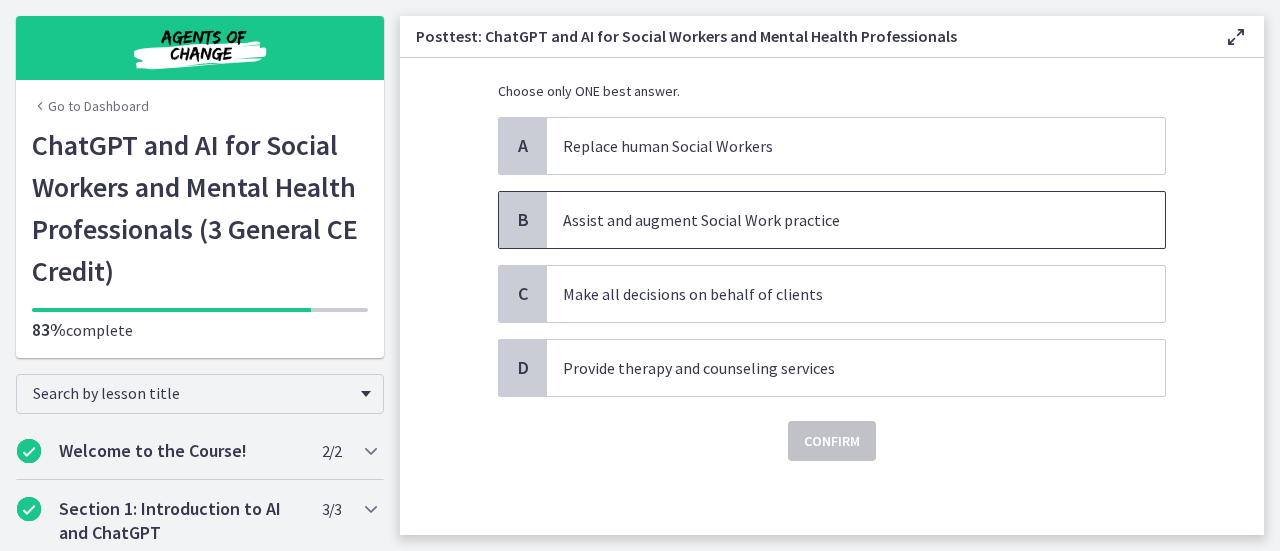 click on "Assist and augment Social Work practice" at bounding box center (836, 220) 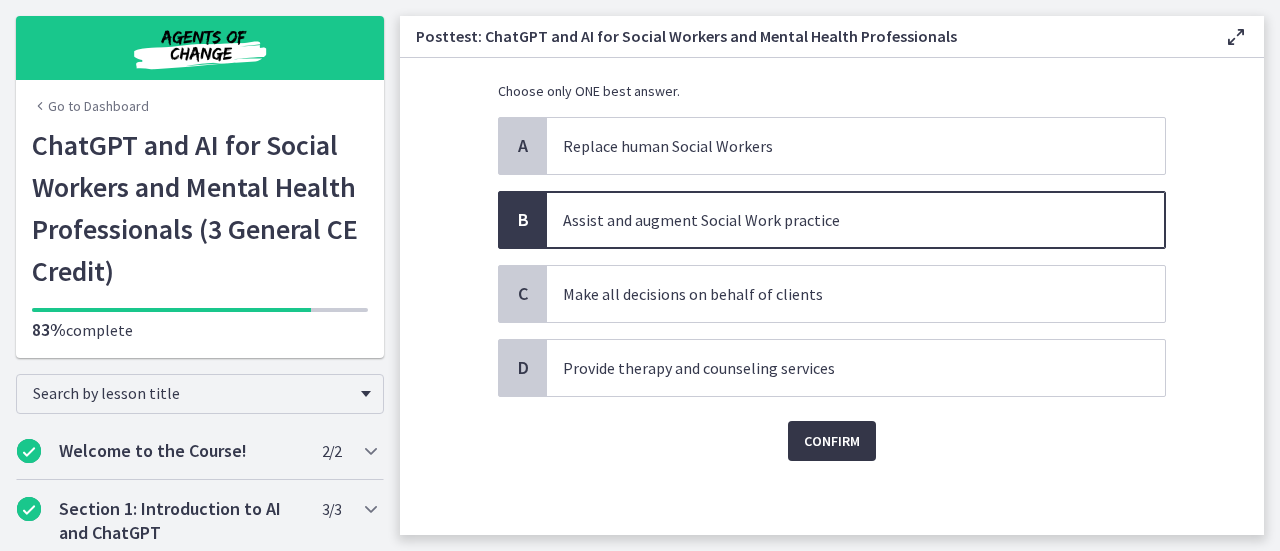 click on "Confirm" at bounding box center [832, 441] 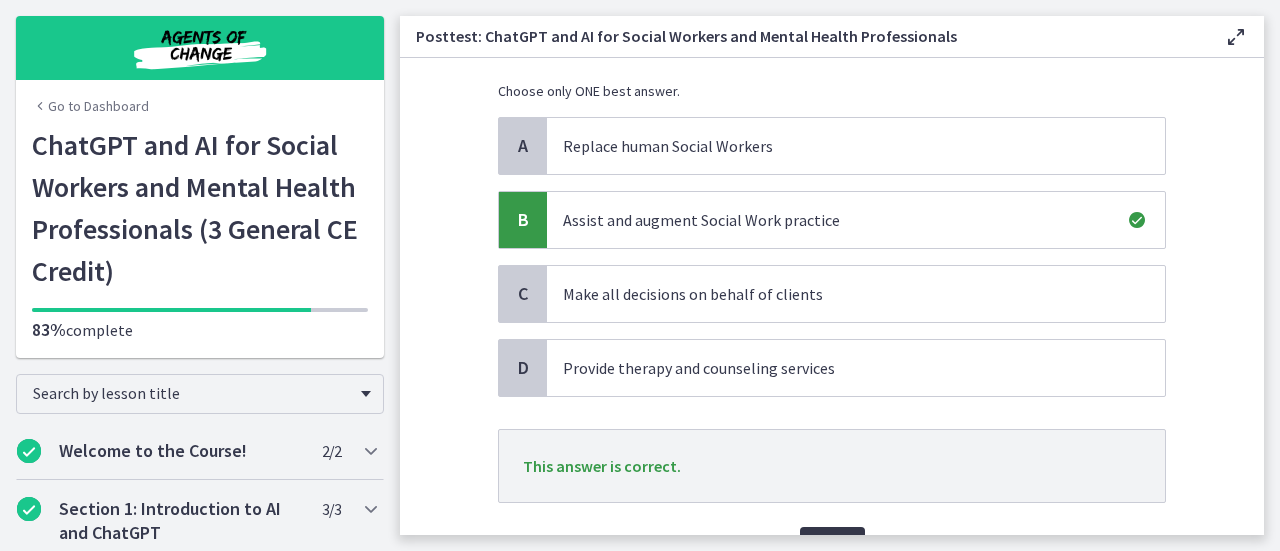 click on "Next" at bounding box center (832, 547) 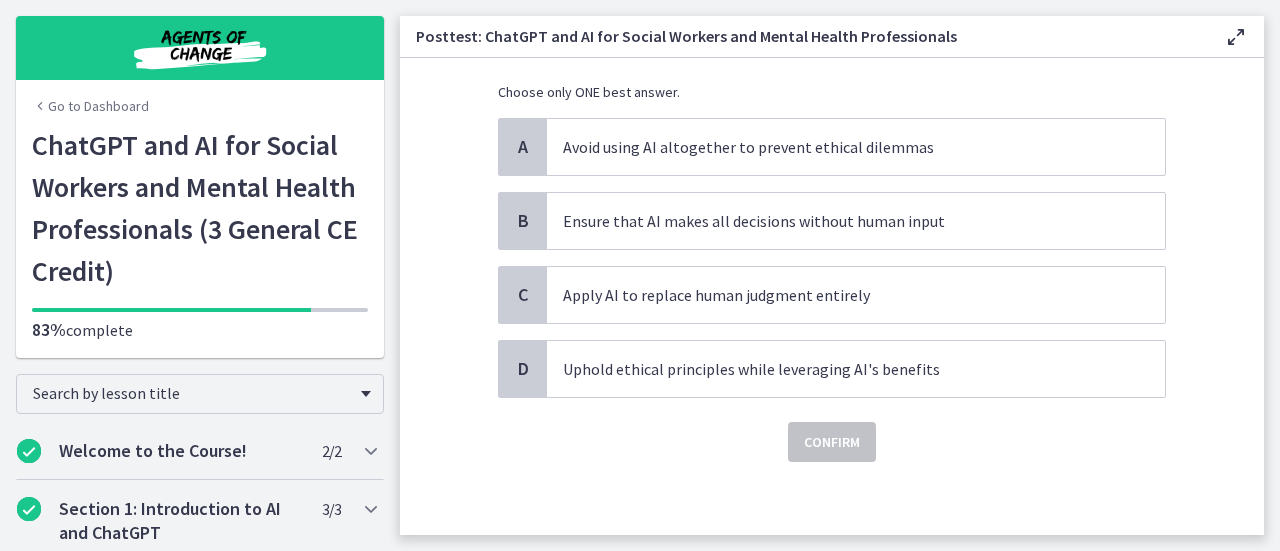 scroll, scrollTop: 152, scrollLeft: 0, axis: vertical 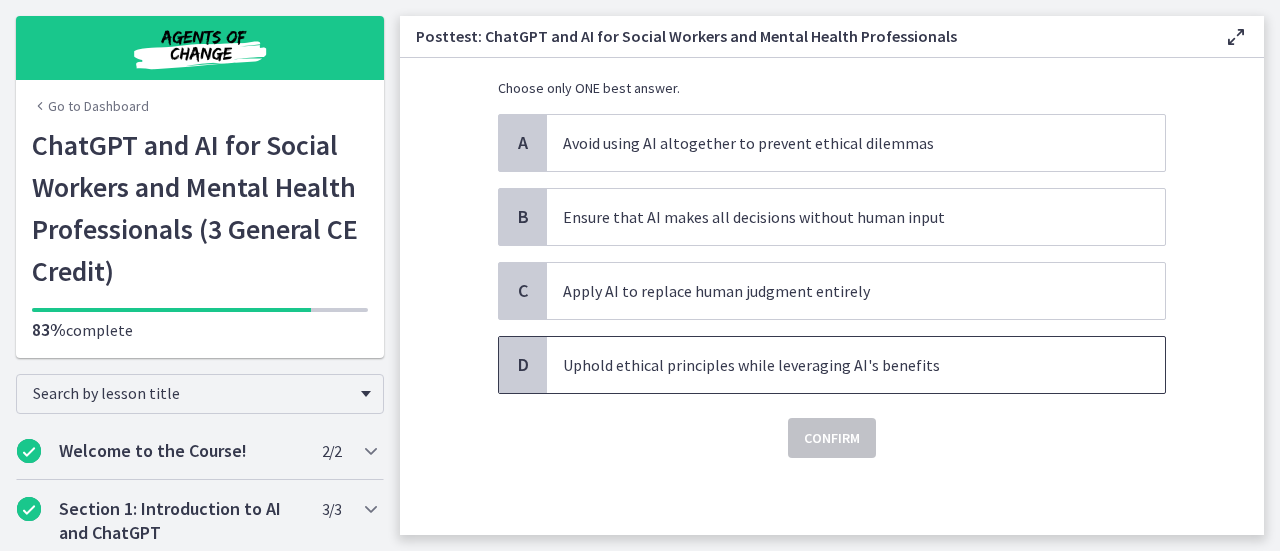 click on "Uphold ethical principles while leveraging AI's benefits" at bounding box center [836, 365] 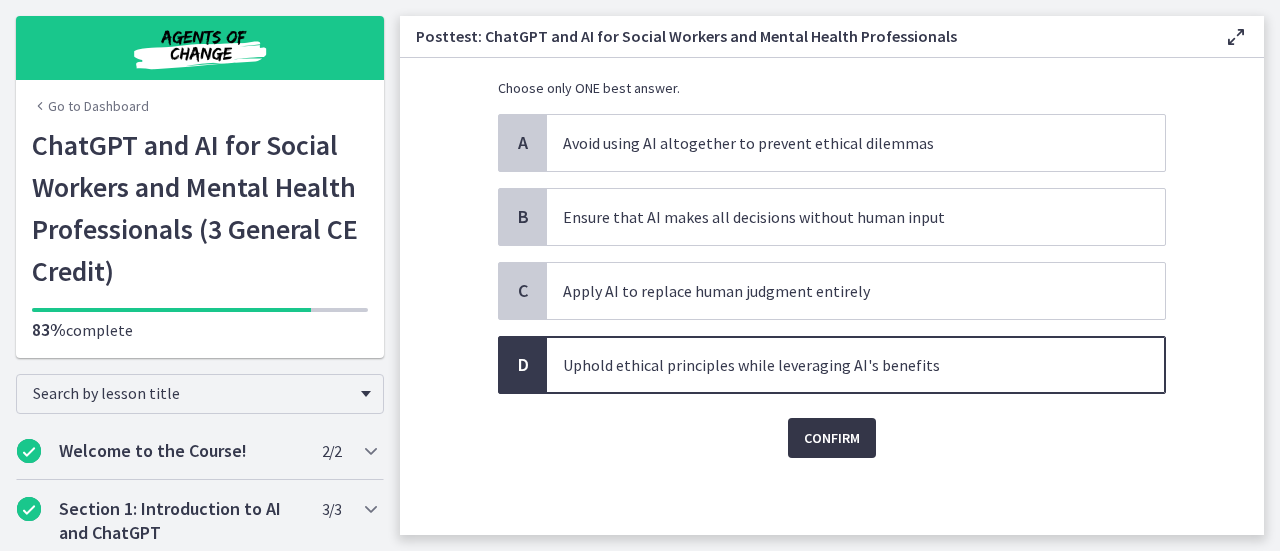 click on "Confirm" at bounding box center (832, 438) 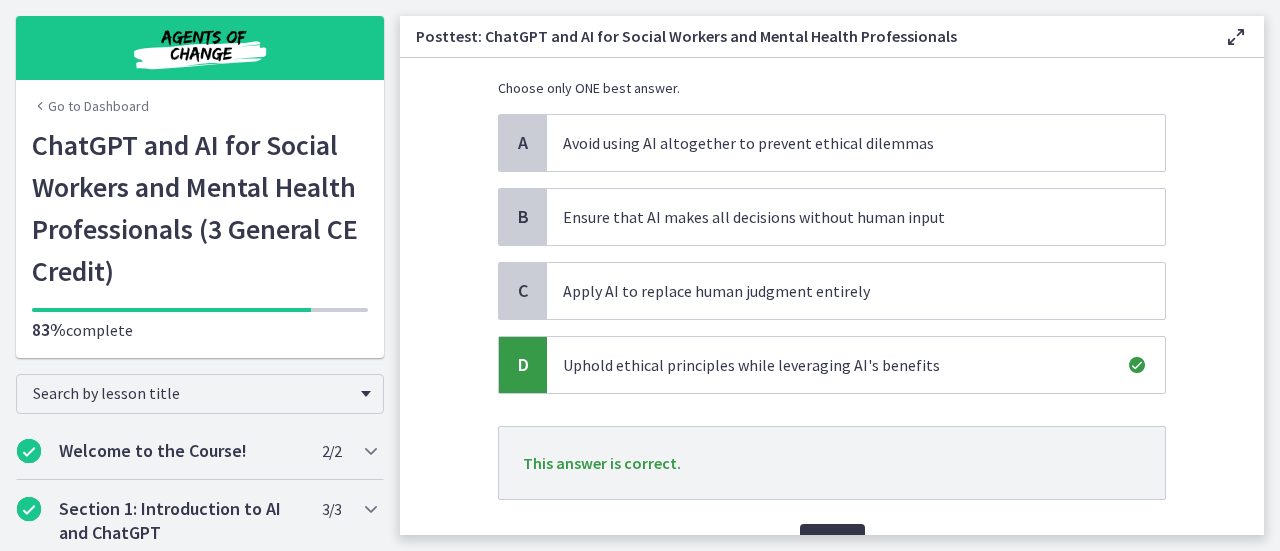 click on "Next" at bounding box center (832, 544) 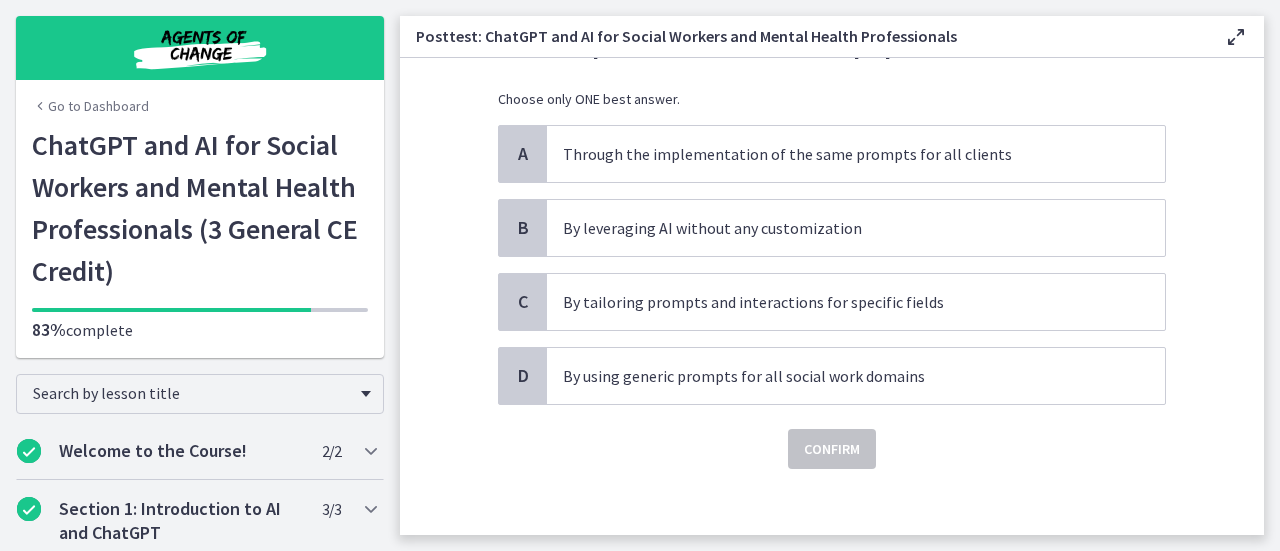 scroll, scrollTop: 144, scrollLeft: 0, axis: vertical 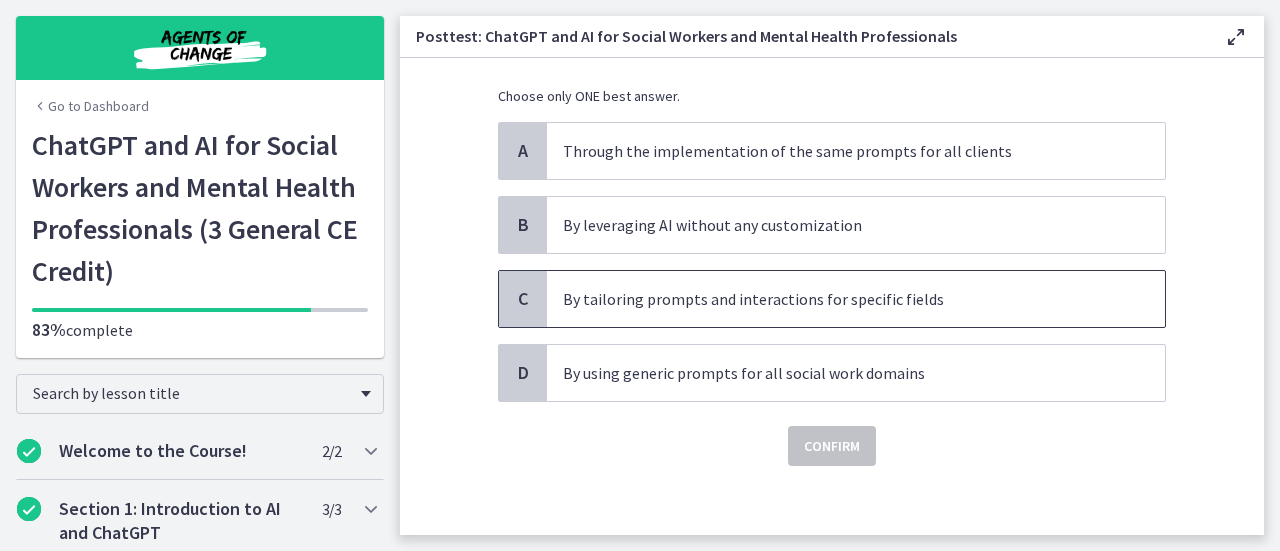 click on "By tailoring prompts and interactions for specific fields" at bounding box center [836, 299] 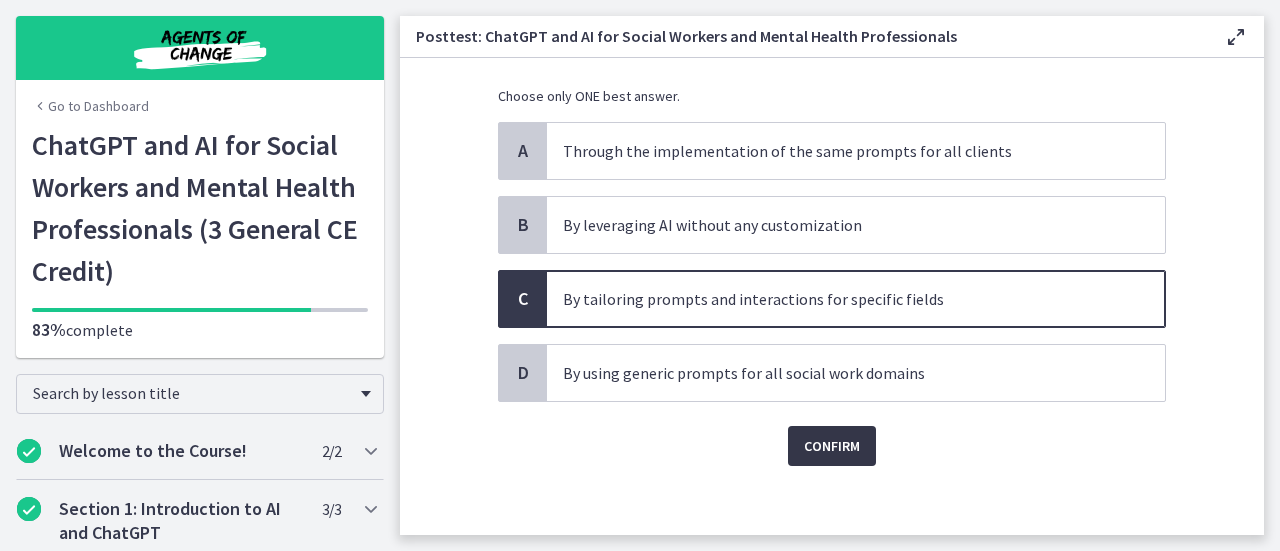 click on "Confirm" at bounding box center (832, 446) 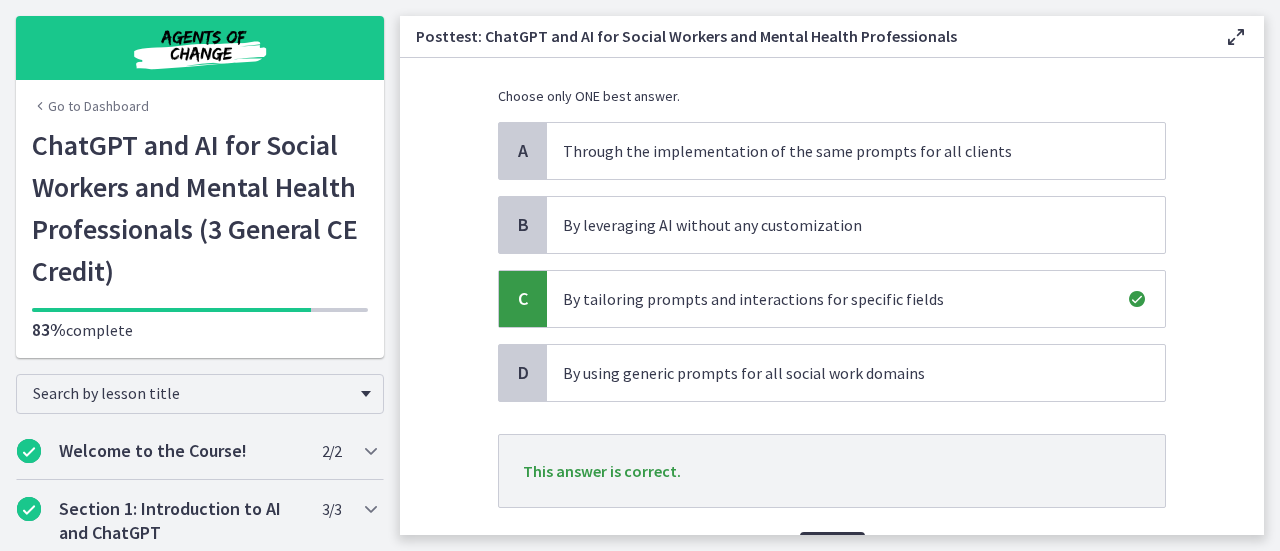 click on "Next" at bounding box center [832, 552] 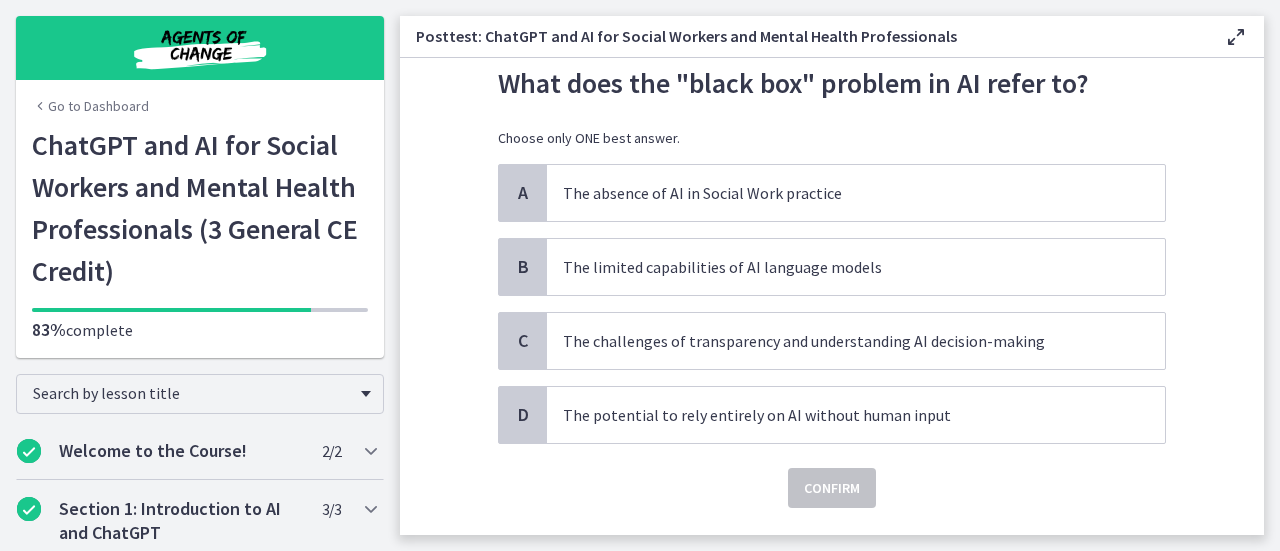 scroll, scrollTop: 64, scrollLeft: 0, axis: vertical 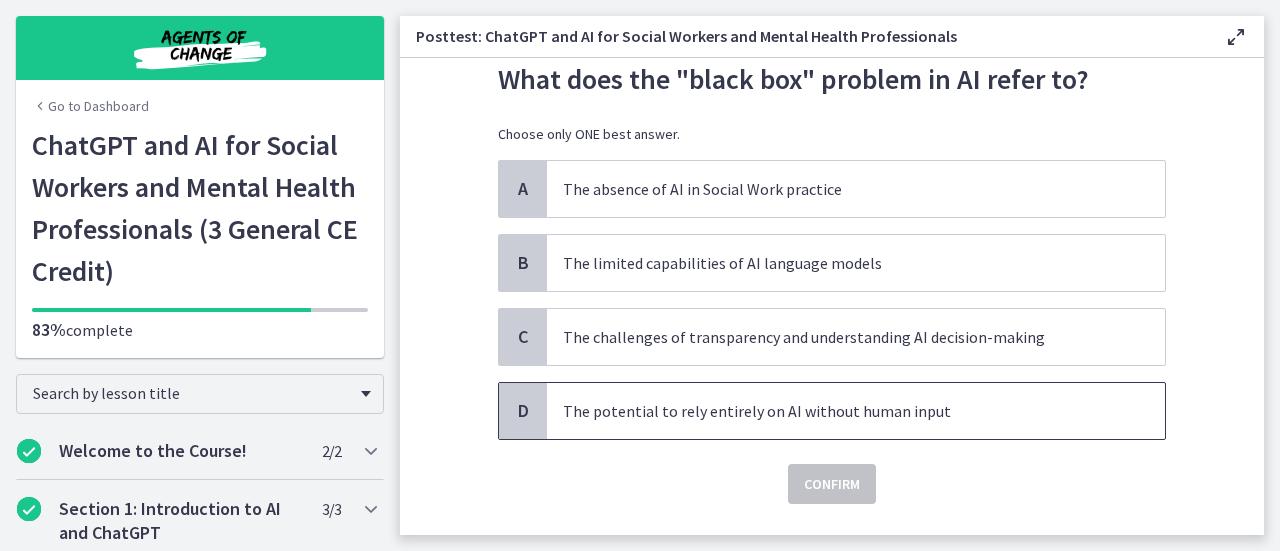 click on "The potential to rely entirely on AI without human input" at bounding box center (836, 411) 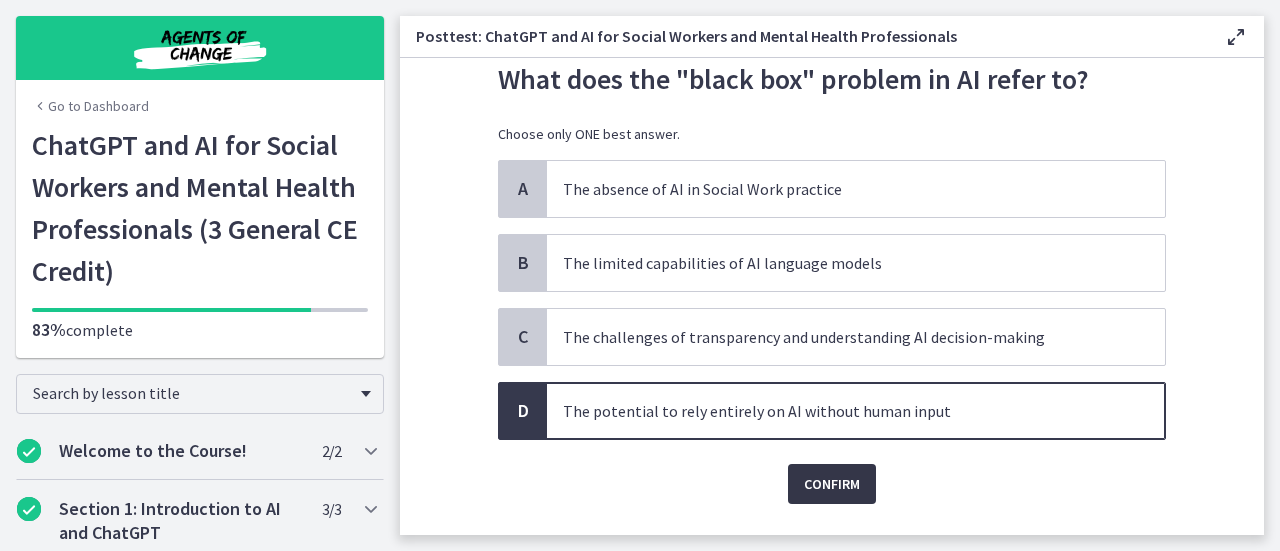 click on "Confirm" at bounding box center [832, 484] 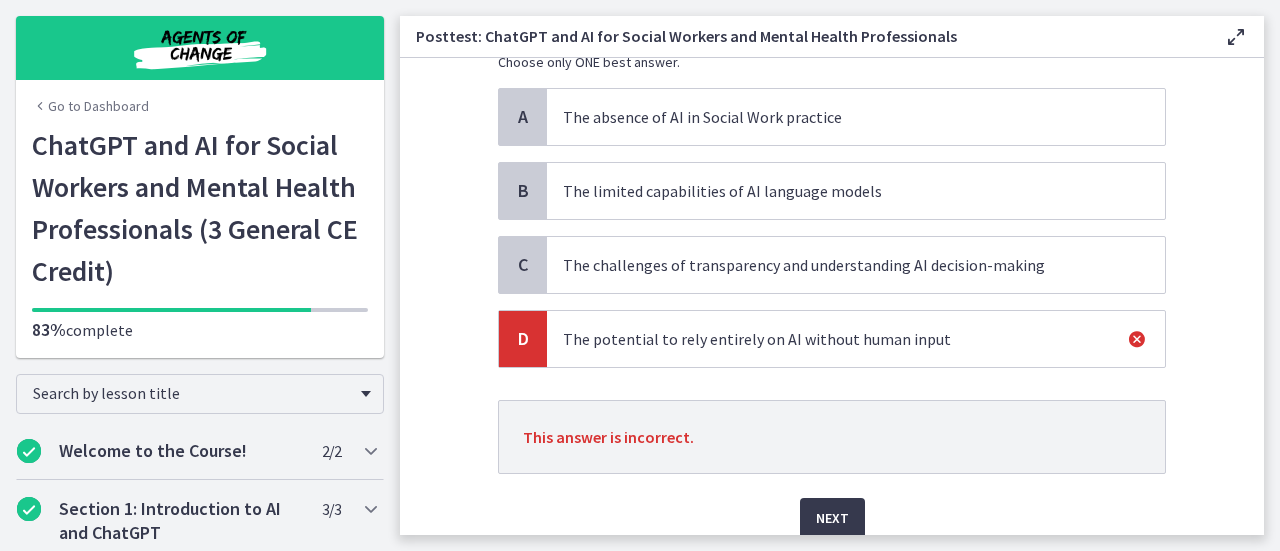 scroll, scrollTop: 134, scrollLeft: 0, axis: vertical 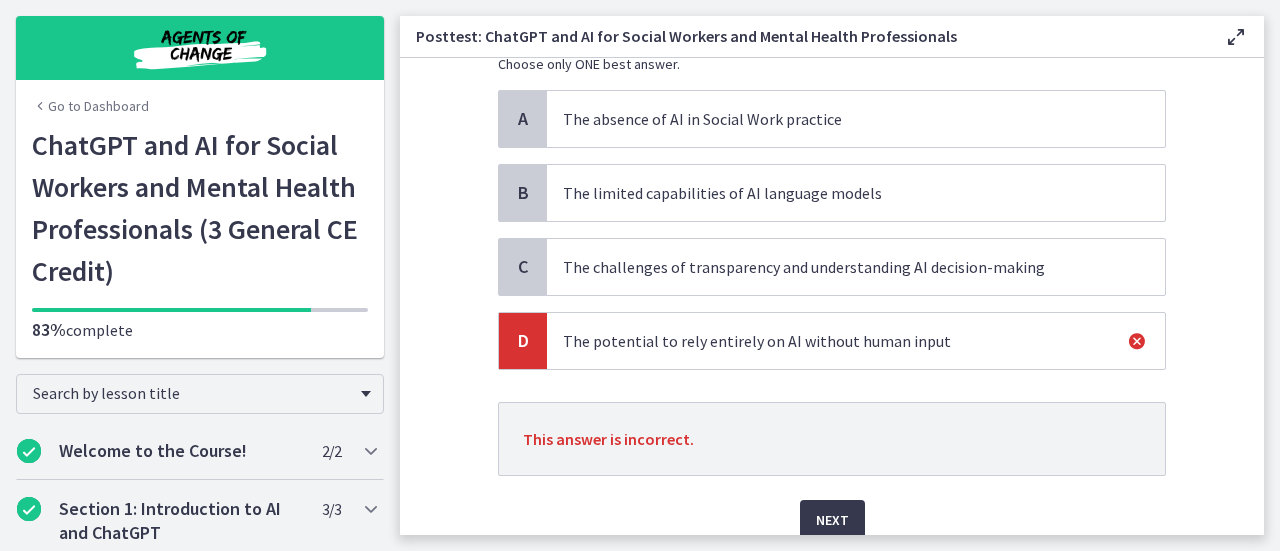 click on "The limited capabilities of AI language models" at bounding box center [836, 193] 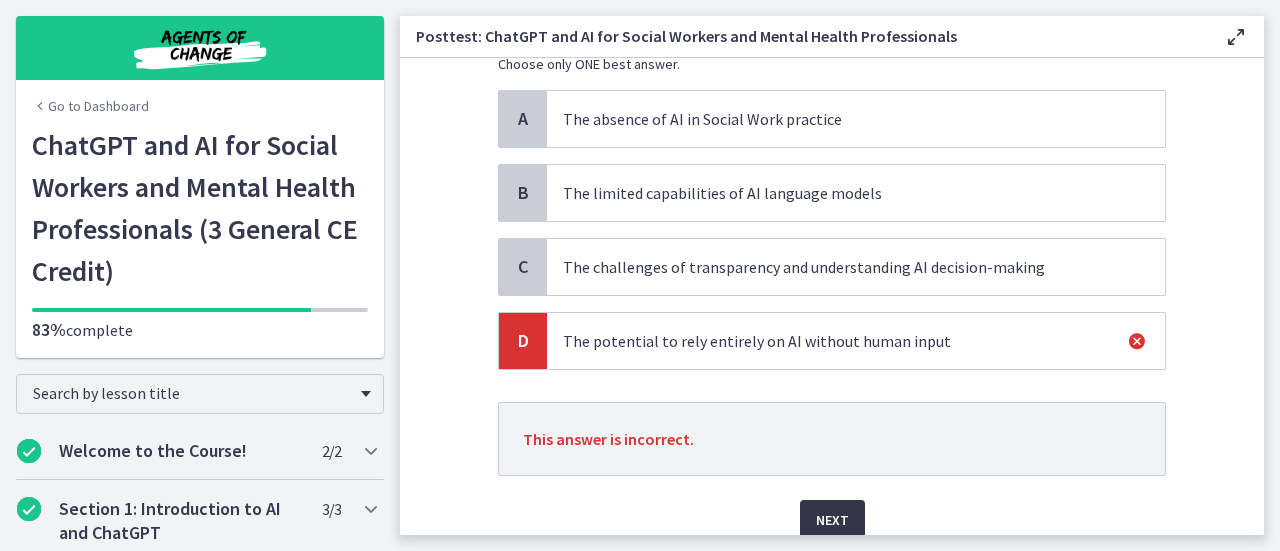 click on "Next" at bounding box center (832, 520) 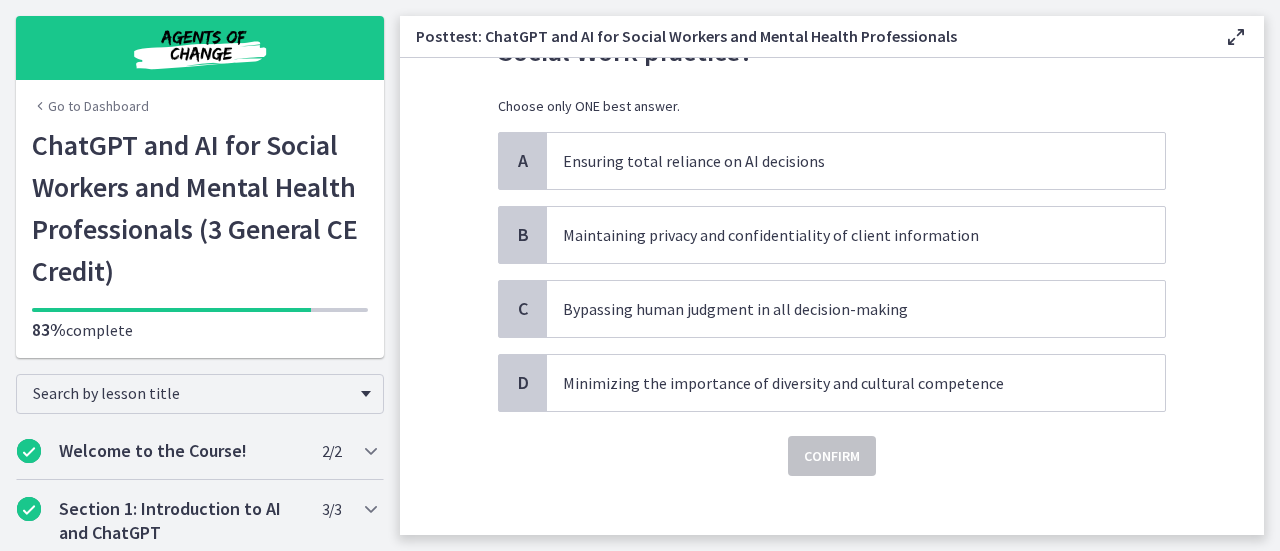 scroll, scrollTop: 0, scrollLeft: 0, axis: both 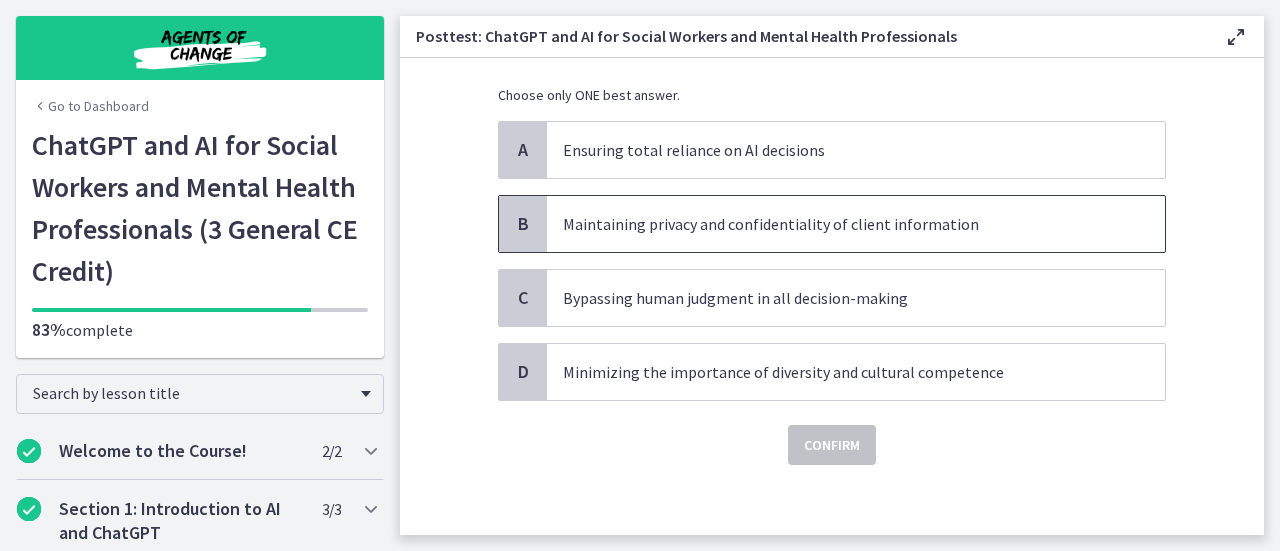 click on "Maintaining privacy and confidentiality of client information" at bounding box center (836, 224) 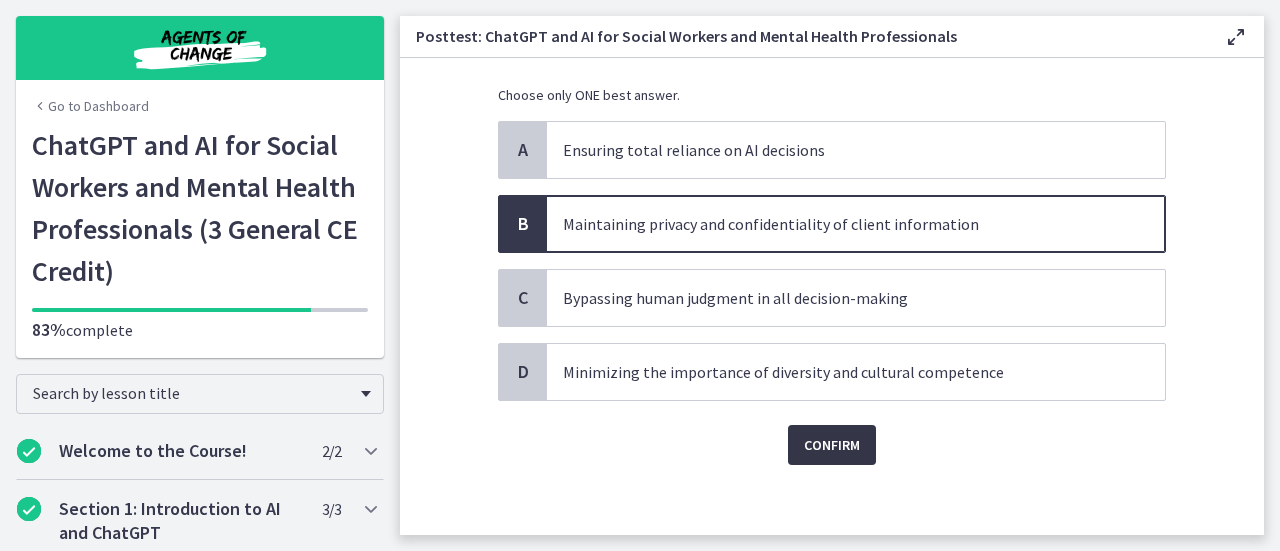 click on "Confirm" at bounding box center (832, 445) 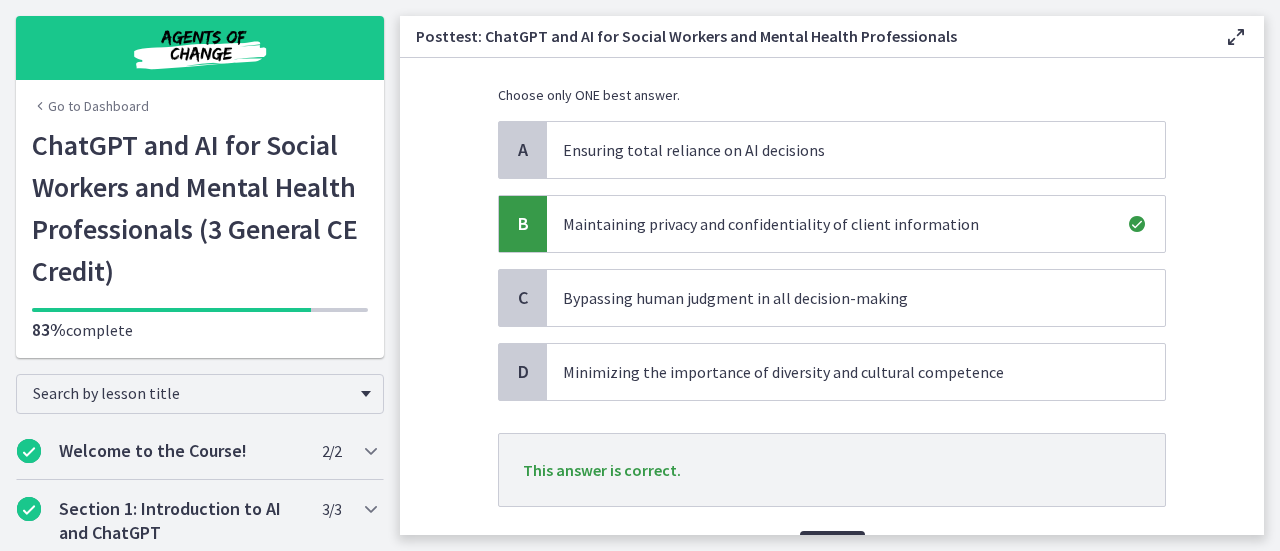 click on "Next" at bounding box center (832, 551) 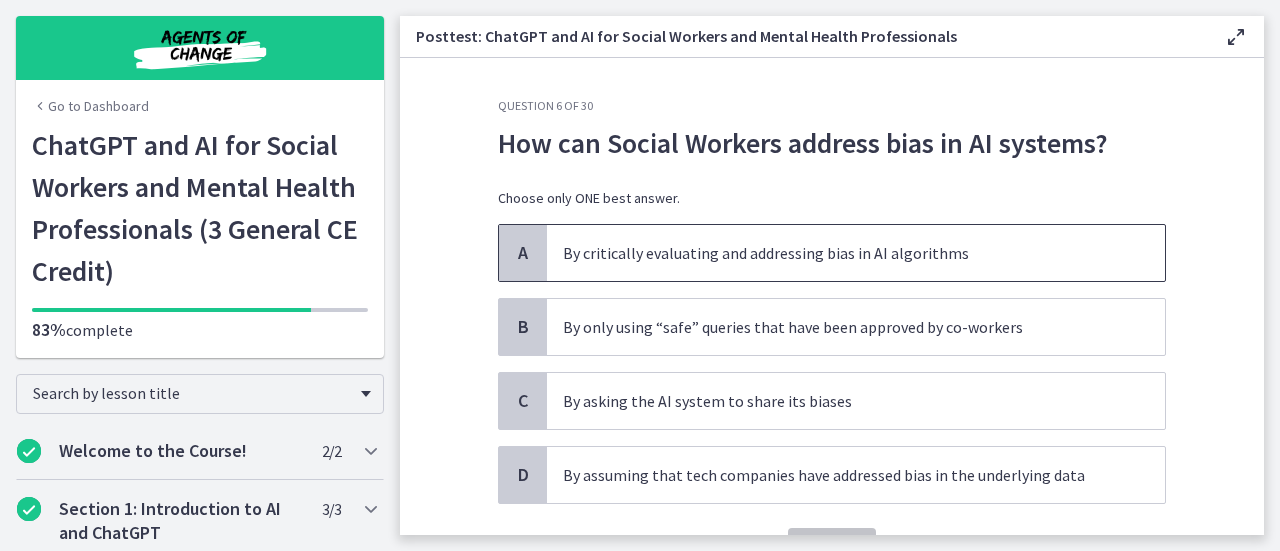 click on "By critically evaluating and addressing bias in AI algorithms" at bounding box center [836, 253] 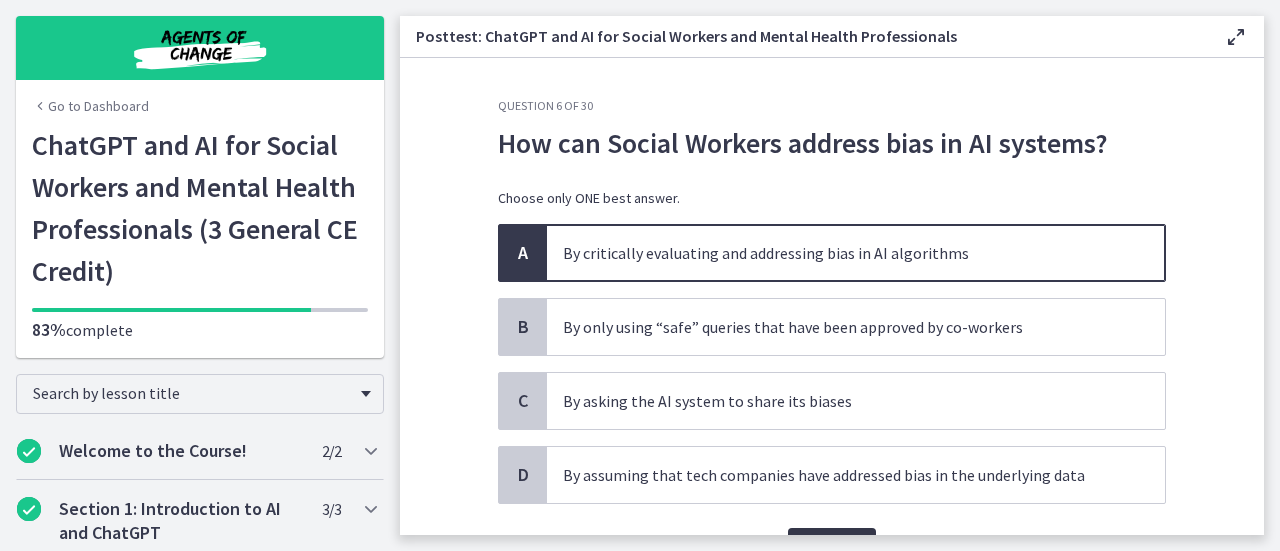 click on "Confirm" at bounding box center [832, 548] 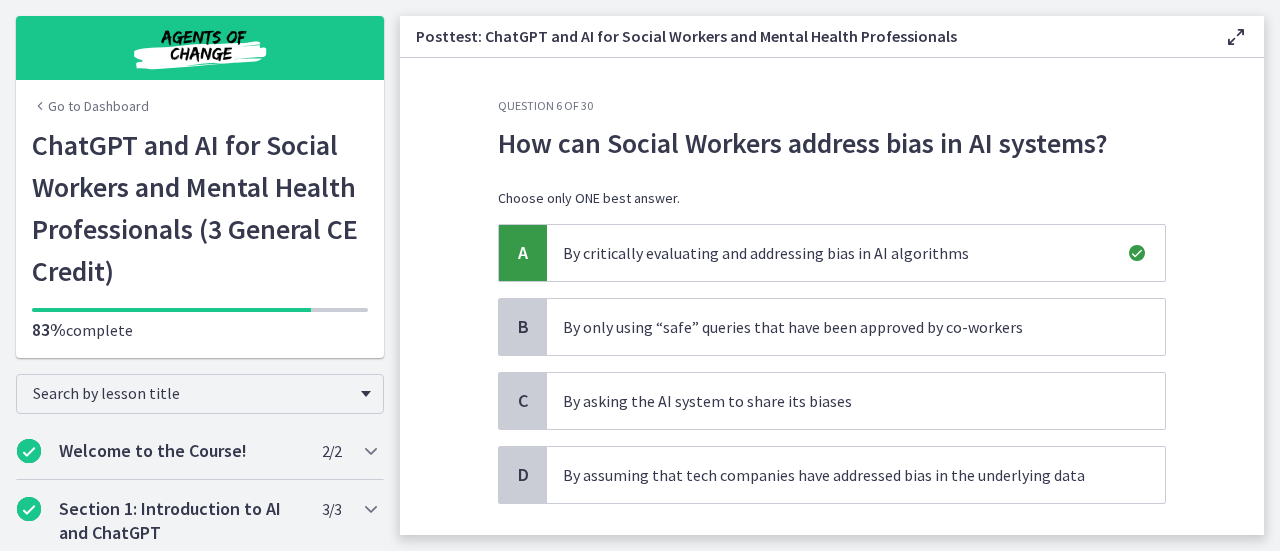scroll, scrollTop: 197, scrollLeft: 0, axis: vertical 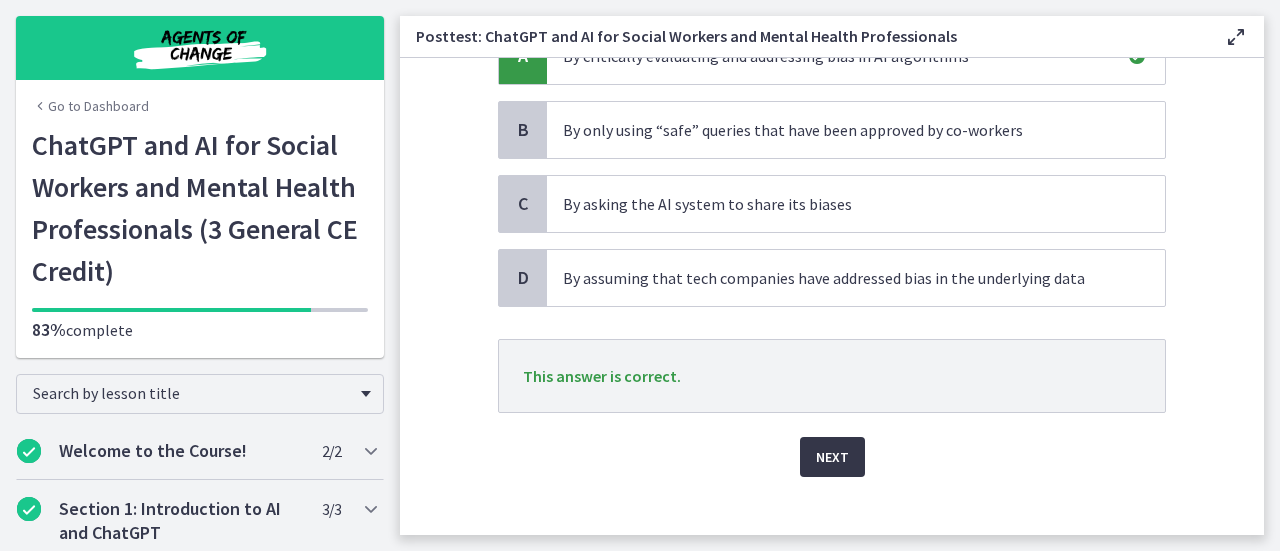 click on "Next" at bounding box center (832, 457) 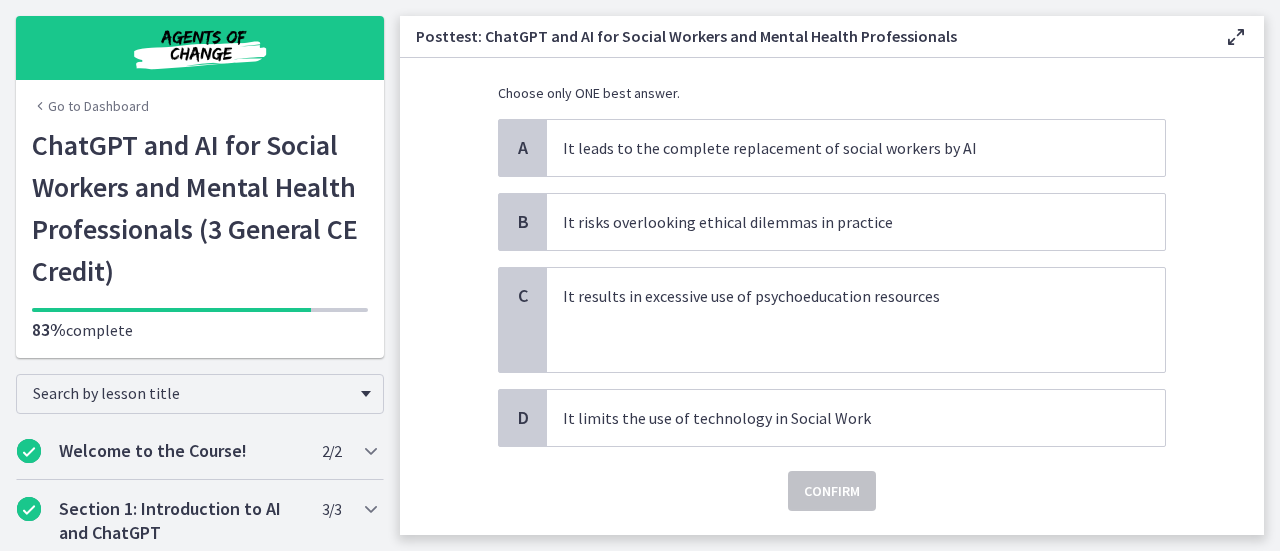 scroll, scrollTop: 193, scrollLeft: 0, axis: vertical 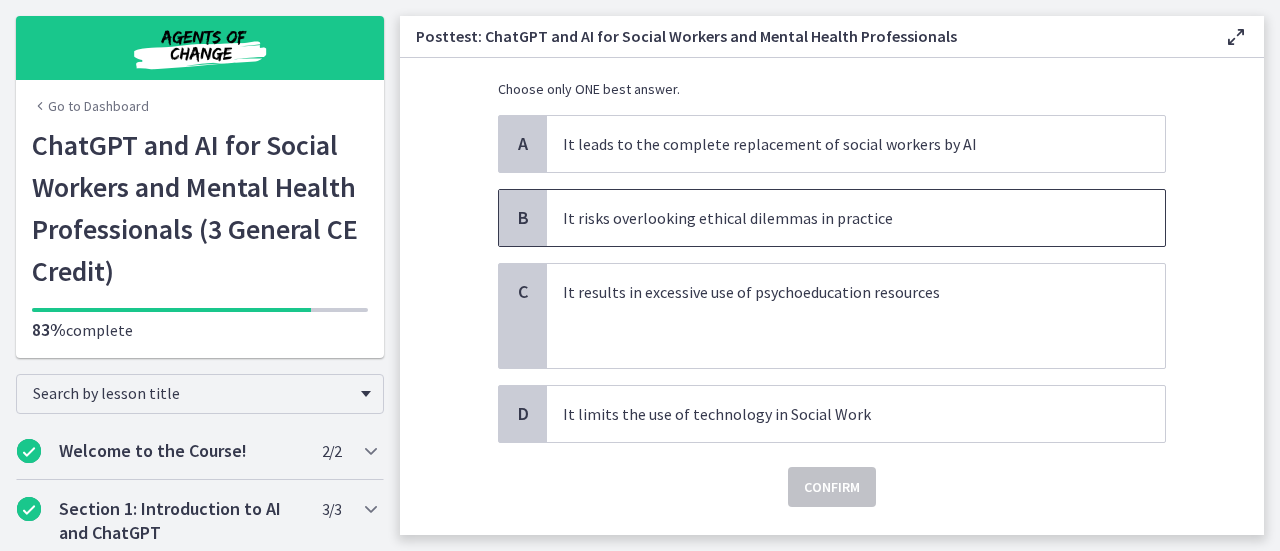 click on "It risks overlooking ethical dilemmas in practice" at bounding box center [836, 218] 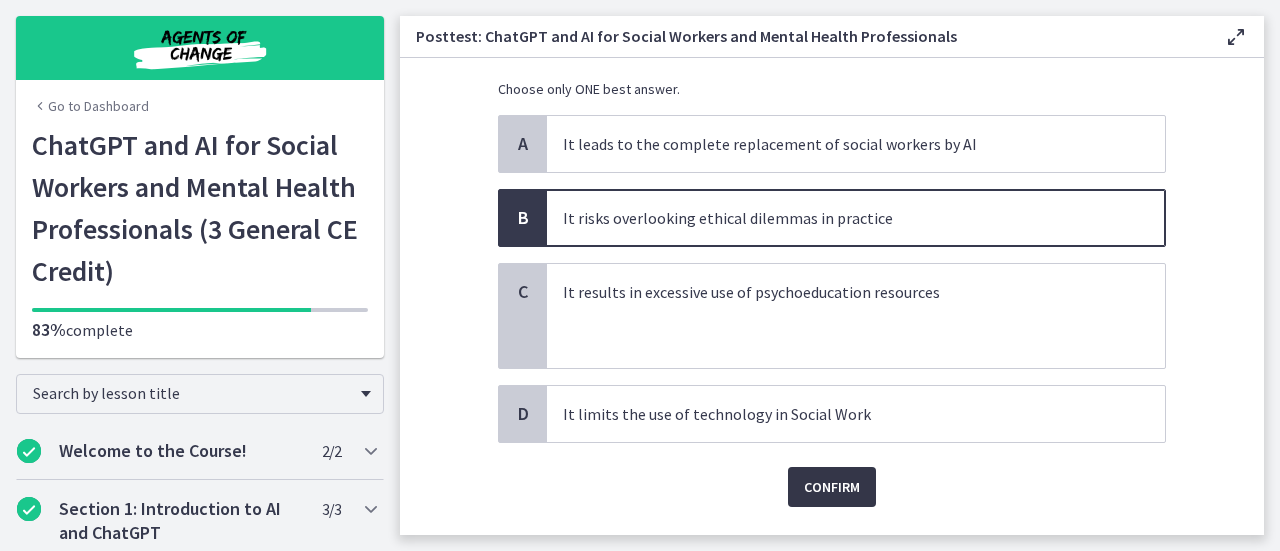 click on "Confirm" at bounding box center [832, 487] 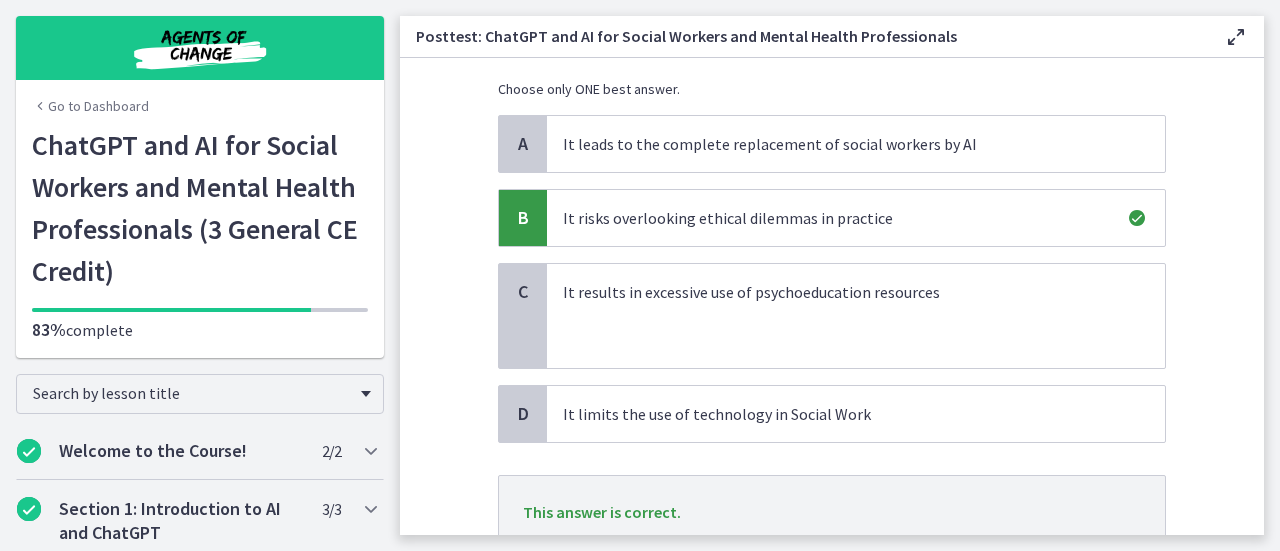 scroll, scrollTop: 347, scrollLeft: 0, axis: vertical 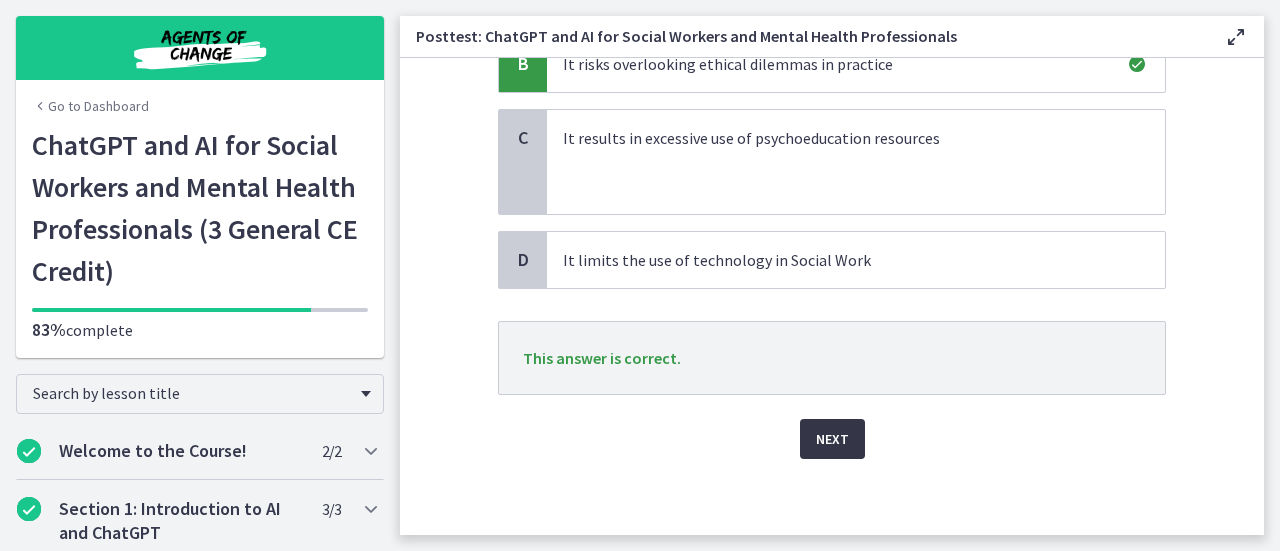 click on "Next" at bounding box center (832, 439) 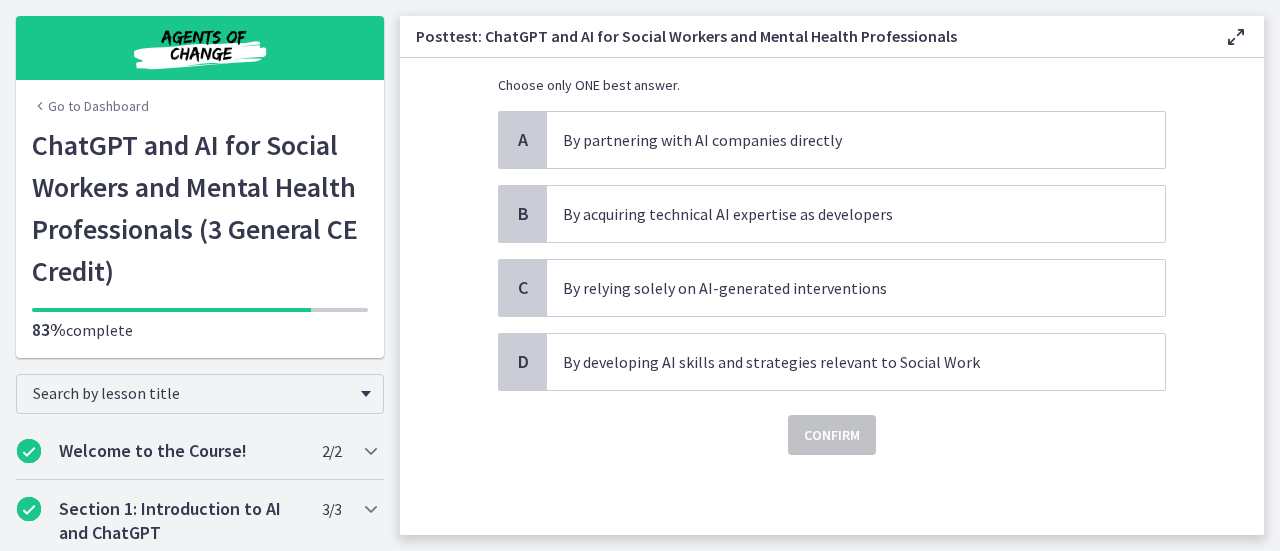 scroll, scrollTop: 0, scrollLeft: 0, axis: both 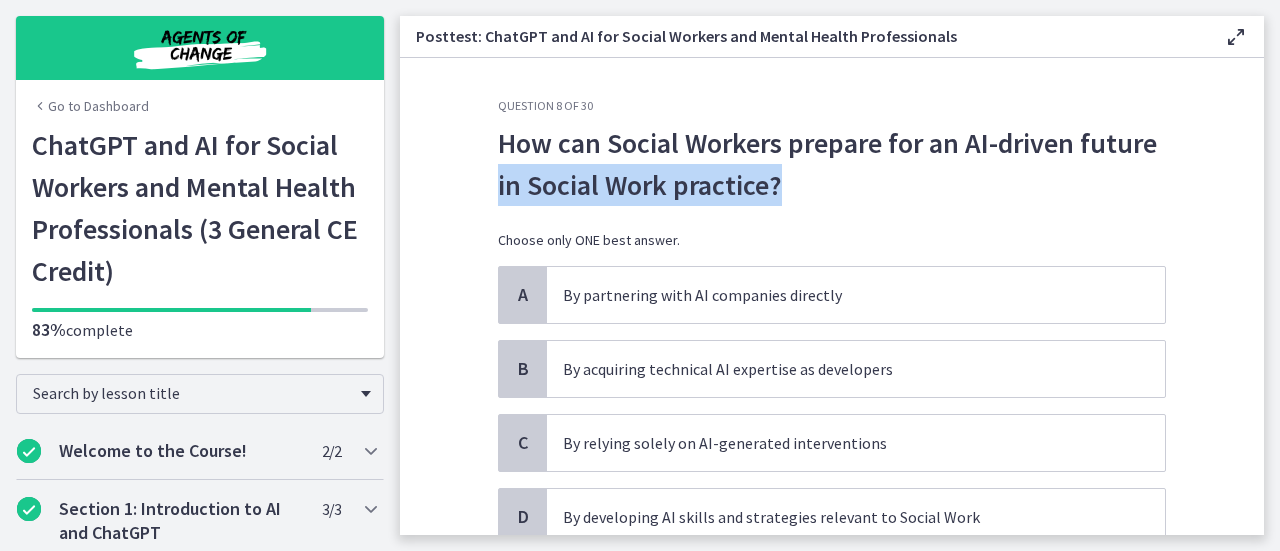 drag, startPoint x: 1246, startPoint y: 157, endPoint x: 1246, endPoint y: 188, distance: 31 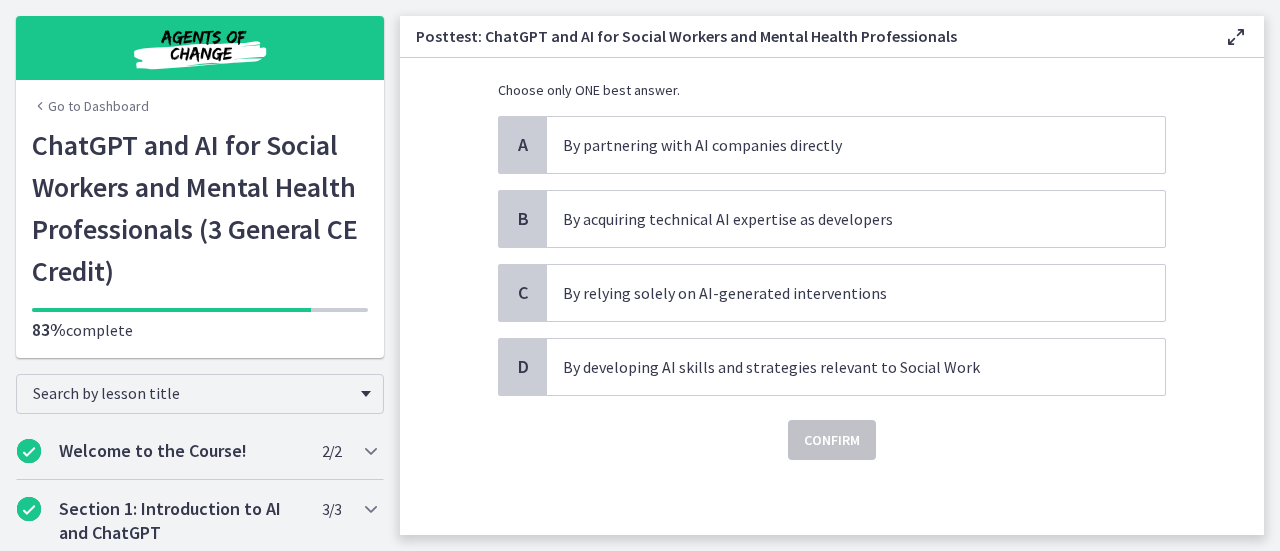 scroll, scrollTop: 151, scrollLeft: 0, axis: vertical 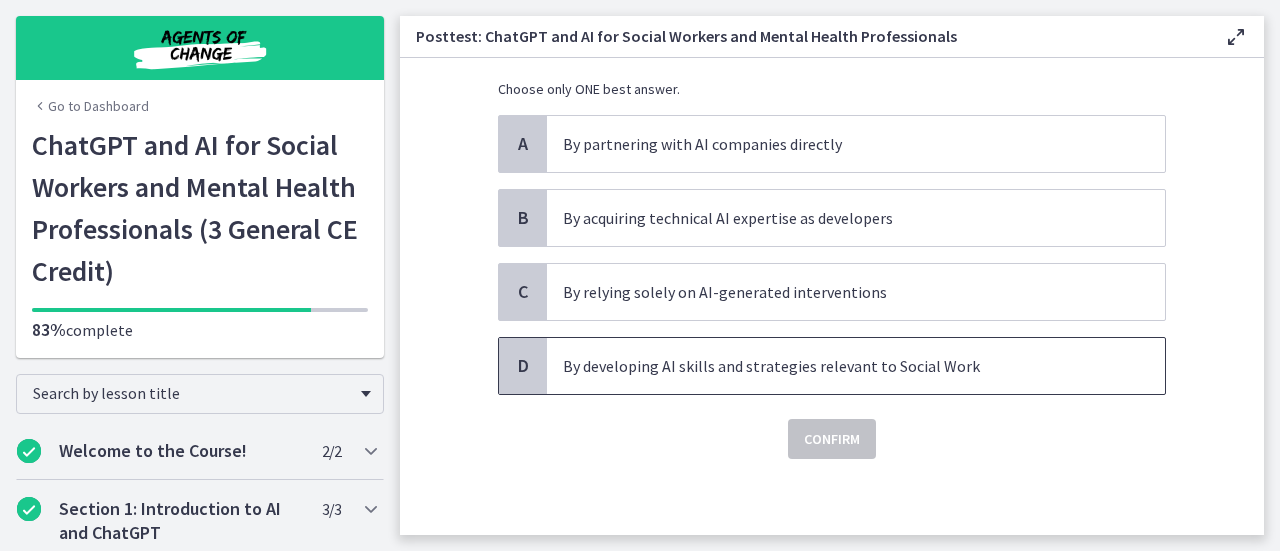 click on "By developing AI skills and strategies relevant to Social Work" at bounding box center (856, 366) 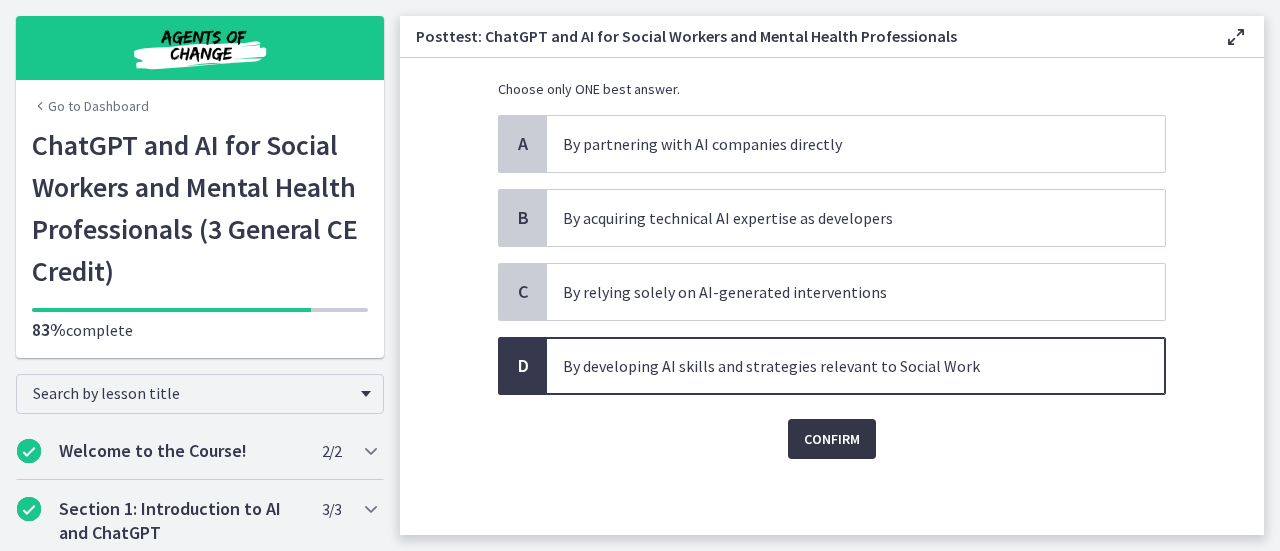 click on "Confirm" at bounding box center (832, 439) 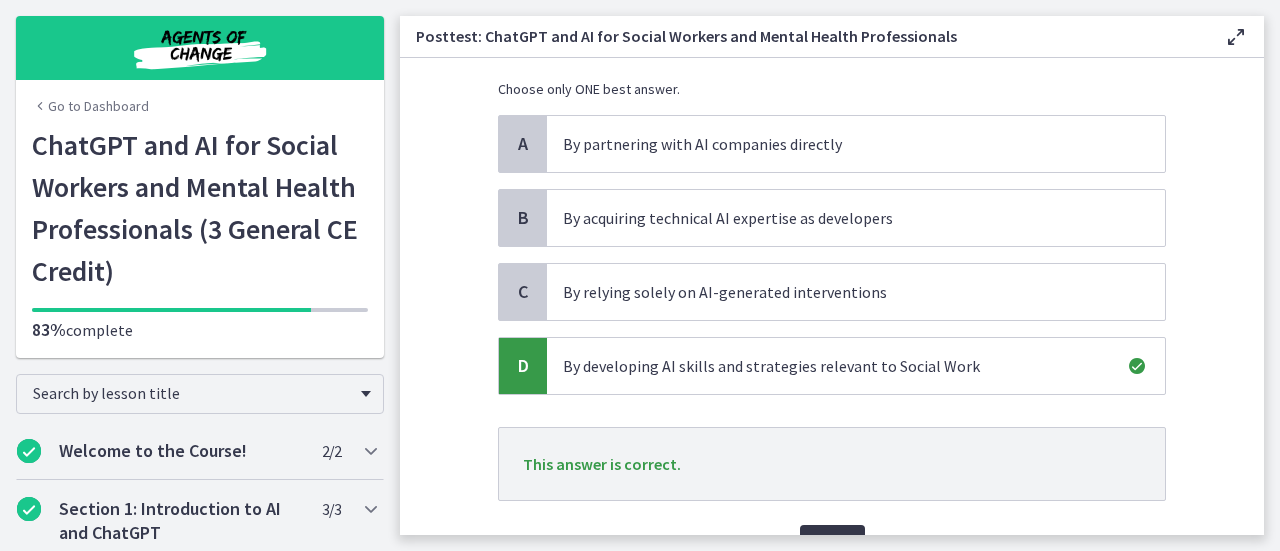 click on "Next" at bounding box center [832, 545] 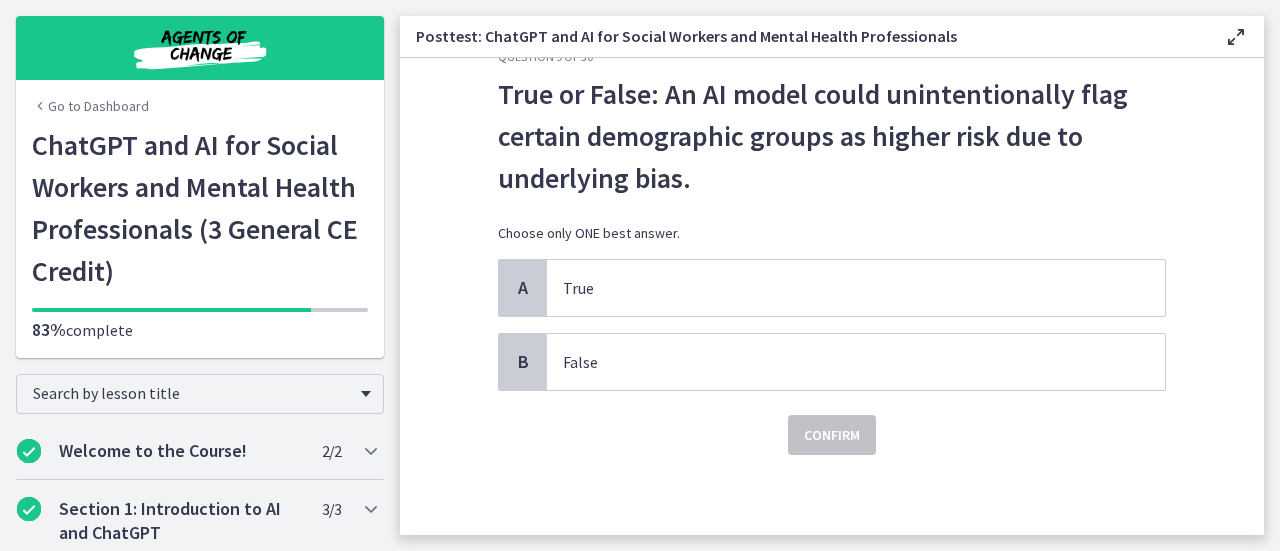 scroll, scrollTop: 0, scrollLeft: 0, axis: both 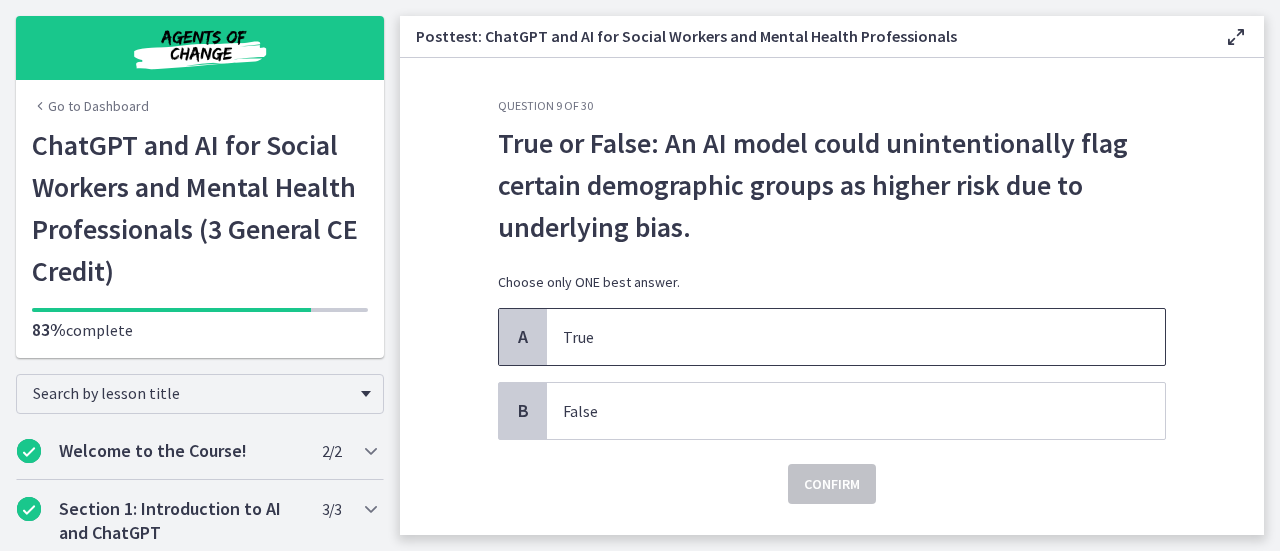 click on "True" at bounding box center [836, 337] 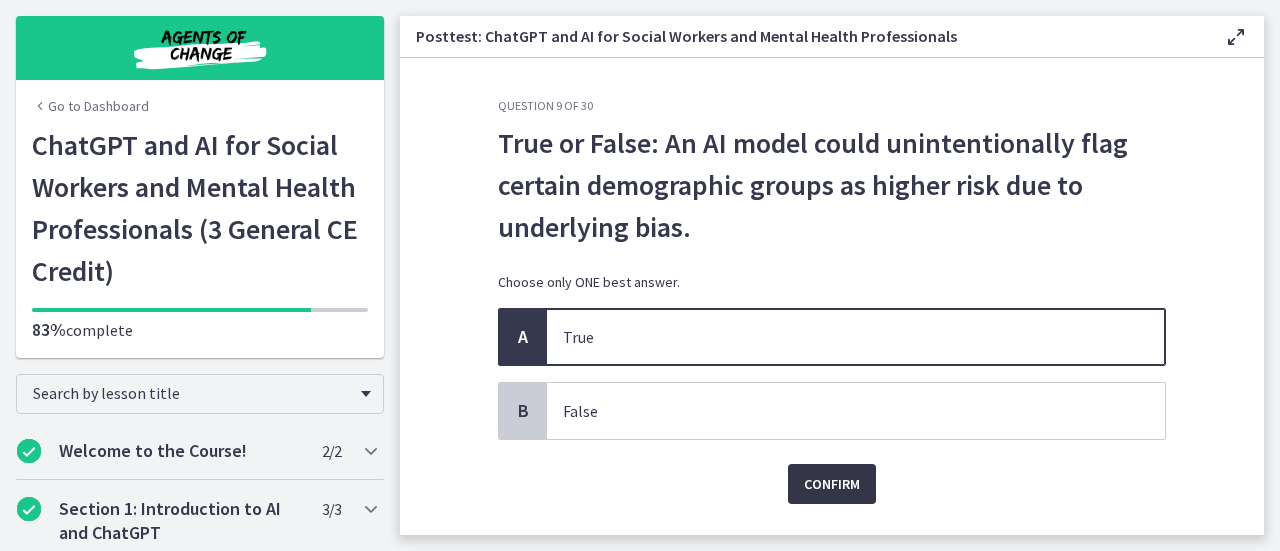 click on "Confirm" at bounding box center [832, 484] 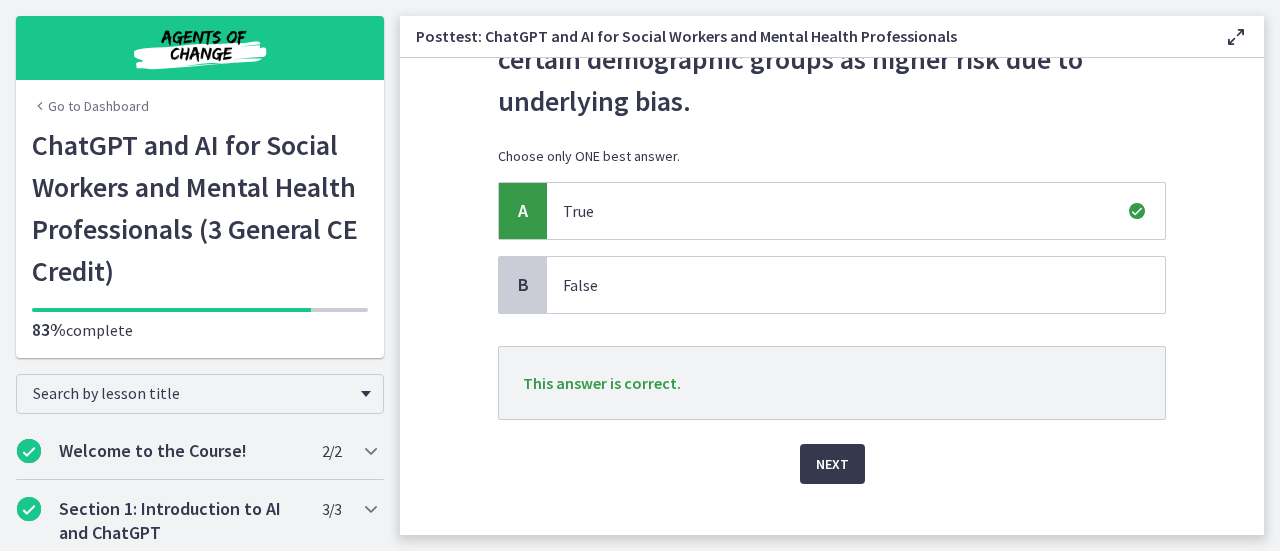 scroll, scrollTop: 144, scrollLeft: 0, axis: vertical 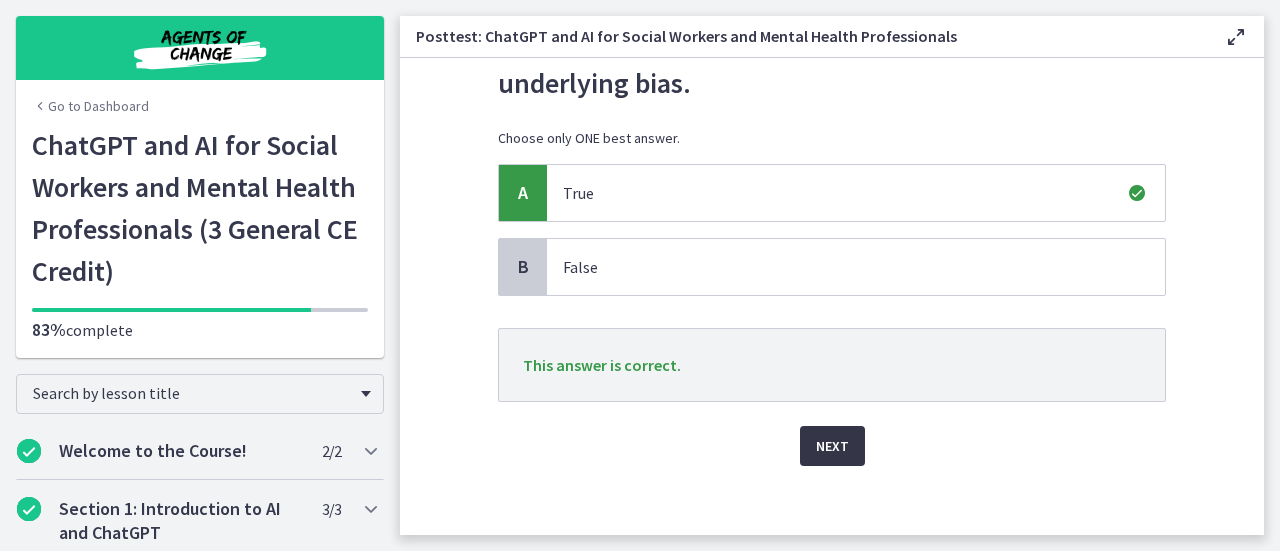 click on "Next" at bounding box center [832, 446] 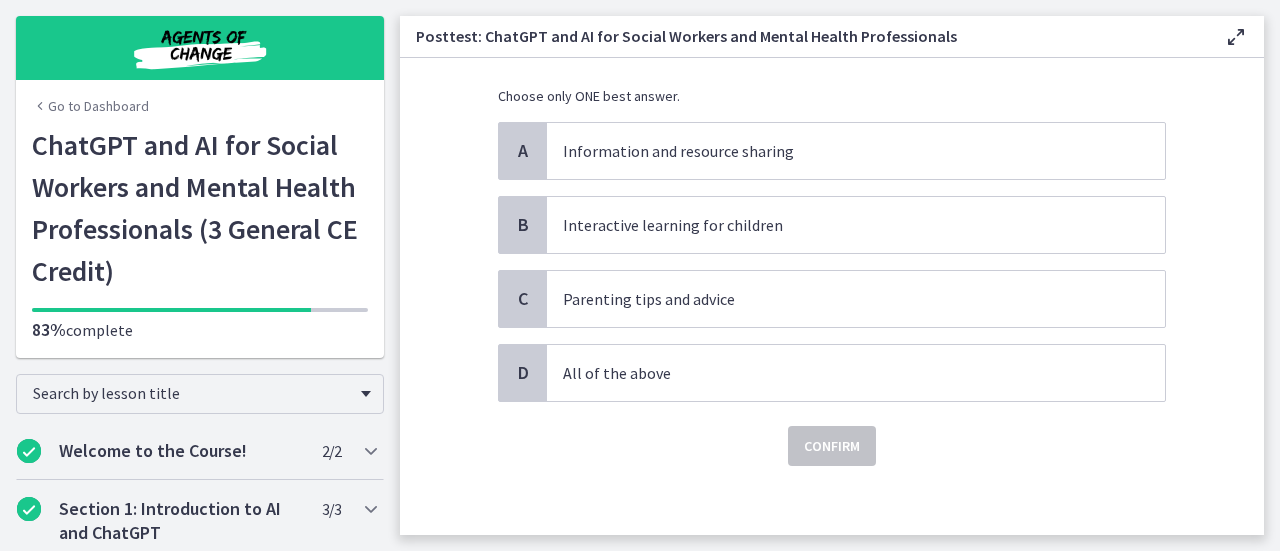 scroll, scrollTop: 0, scrollLeft: 0, axis: both 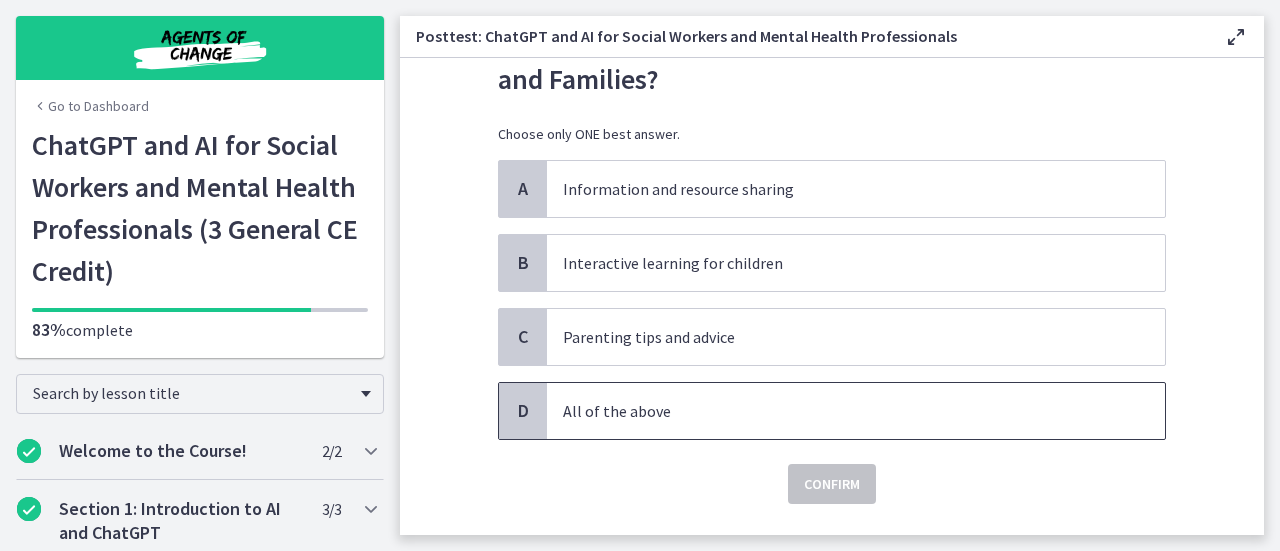 click on "All of the above" at bounding box center [836, 411] 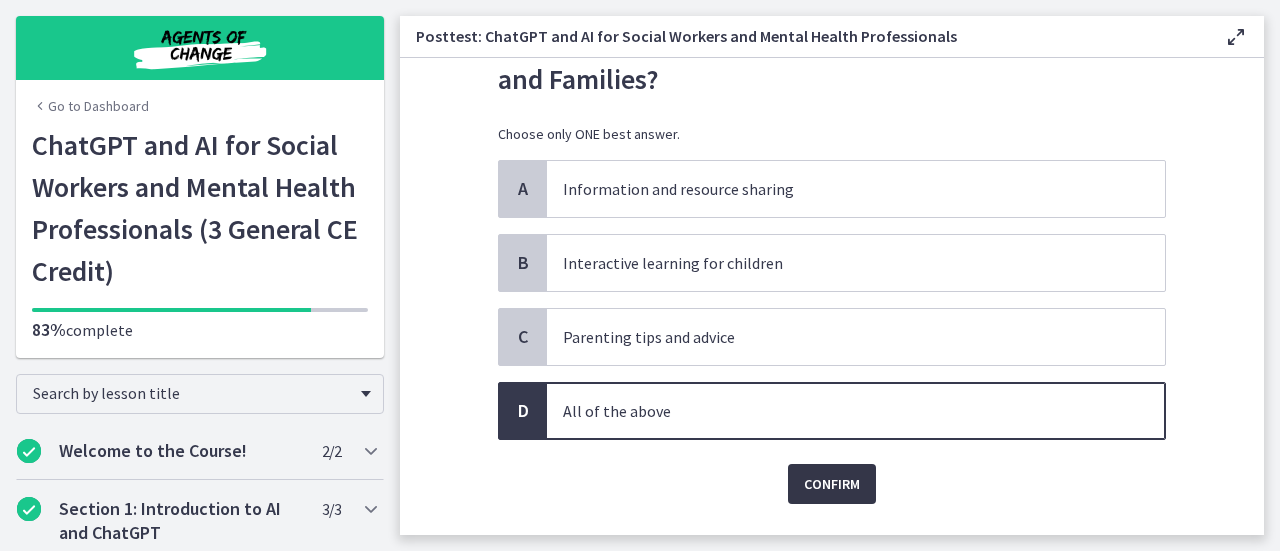 click on "Confirm" at bounding box center (832, 484) 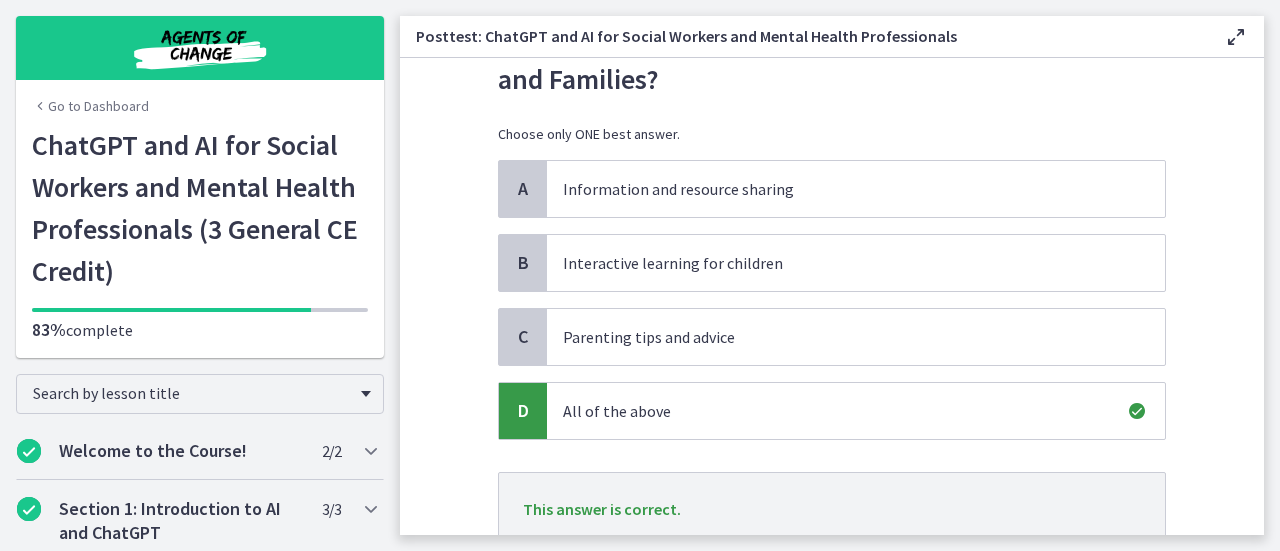 scroll, scrollTop: 220, scrollLeft: 0, axis: vertical 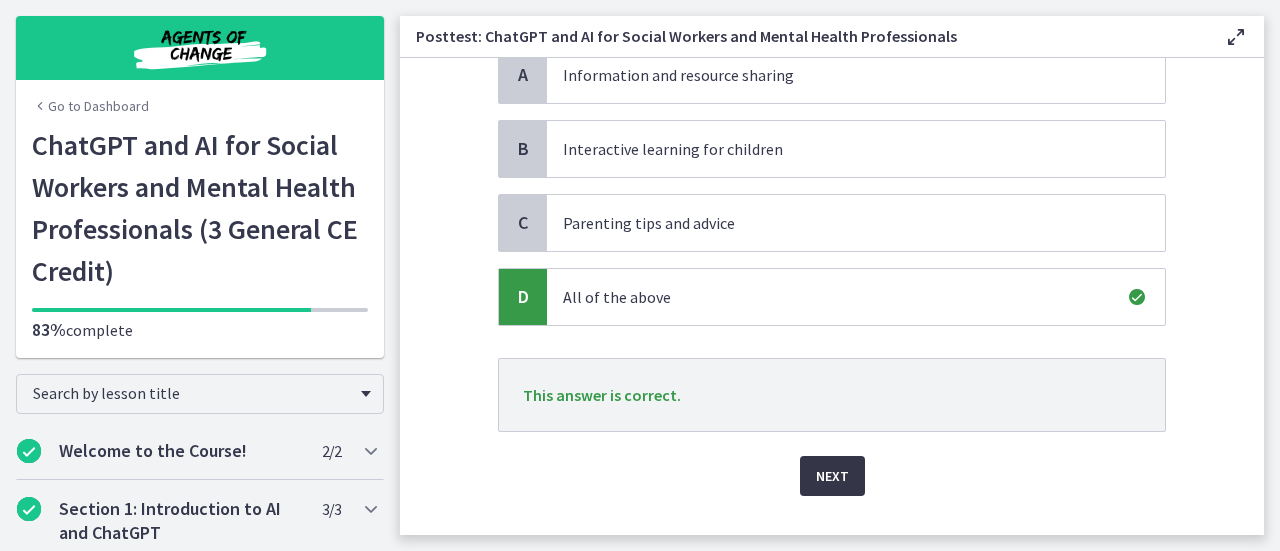 click on "Next" at bounding box center (832, 476) 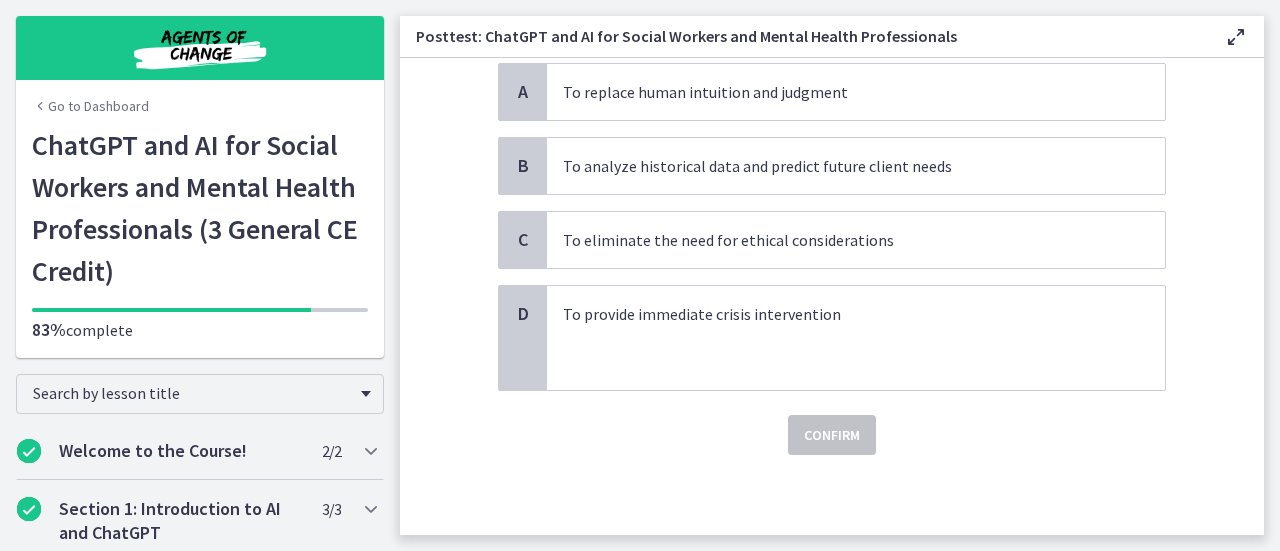 scroll, scrollTop: 0, scrollLeft: 0, axis: both 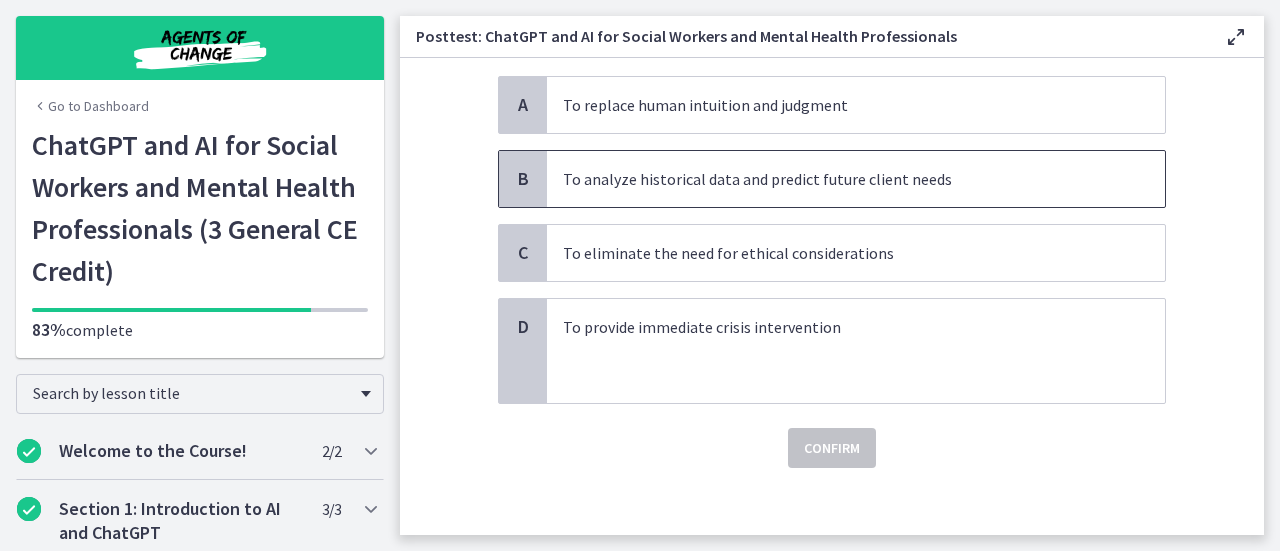 click on "To analyze historical data and predict future client needs" at bounding box center [836, 179] 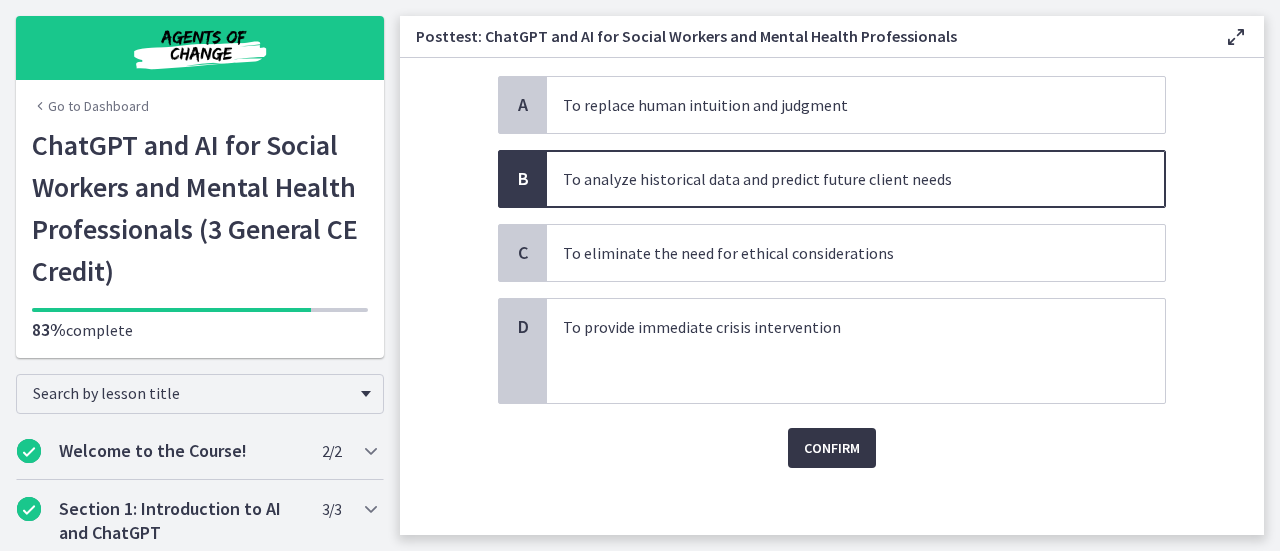 click on "Confirm" at bounding box center [832, 448] 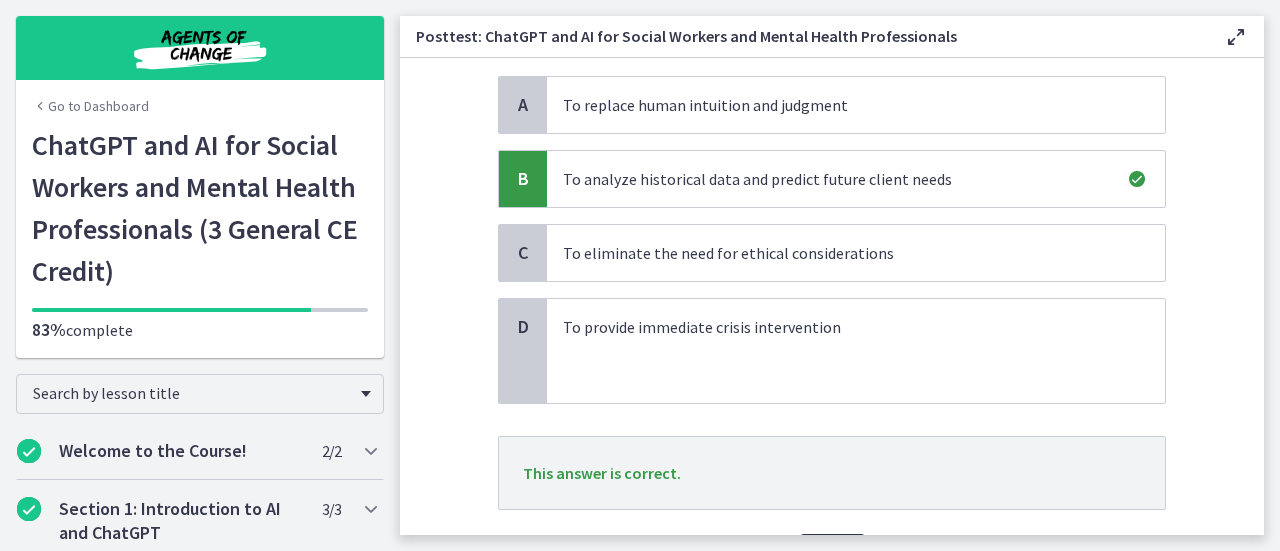 click on "Next" at bounding box center (832, 554) 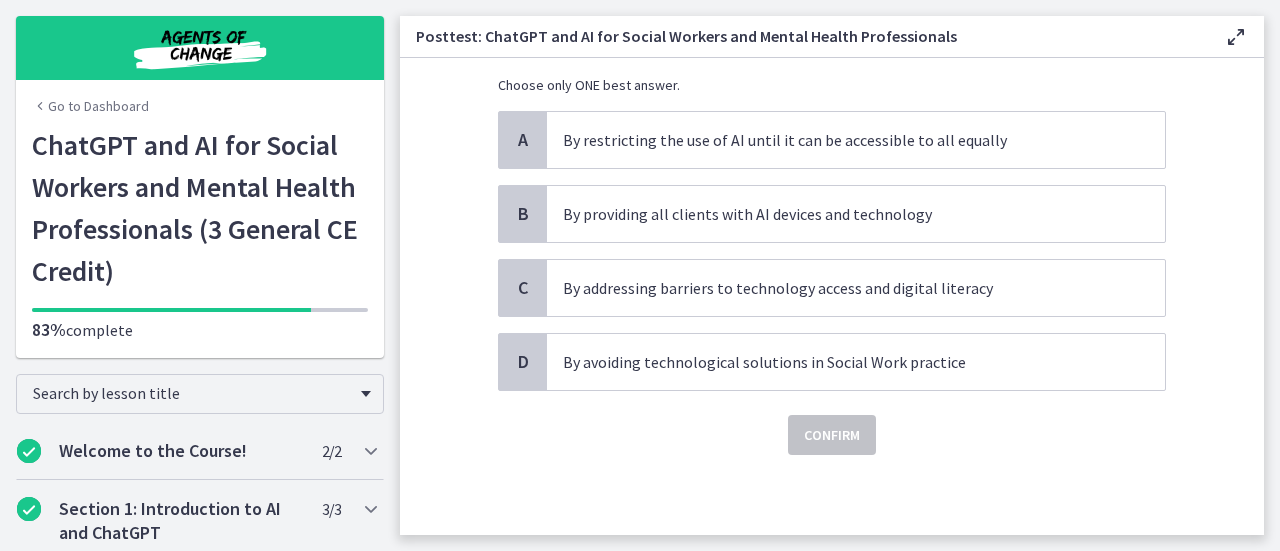 scroll, scrollTop: 0, scrollLeft: 0, axis: both 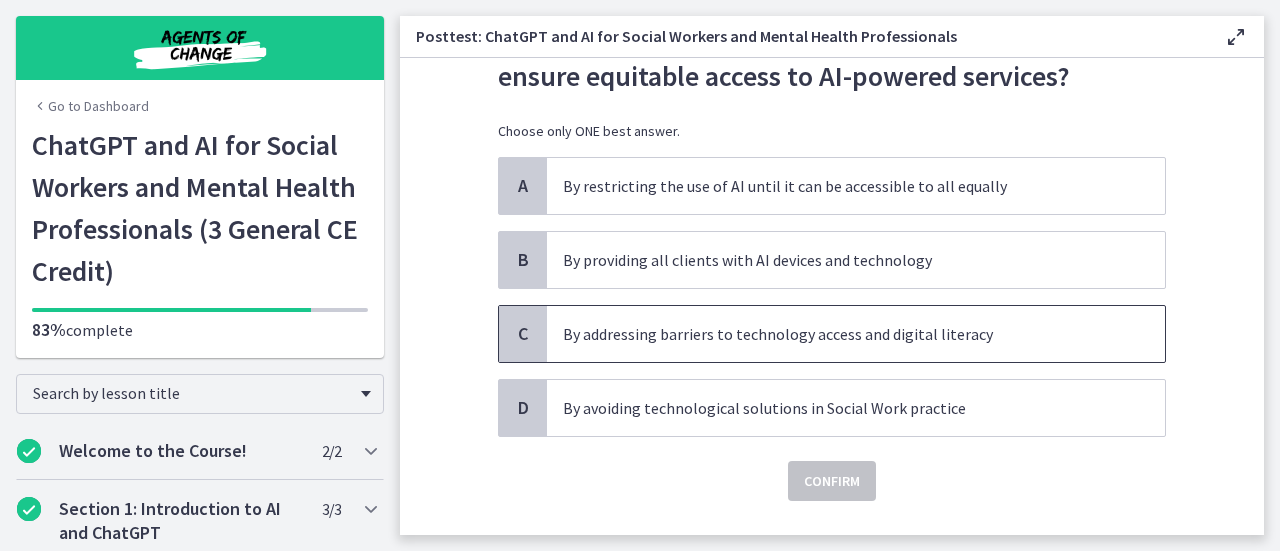 click on "By addressing barriers to technology access and digital literacy" at bounding box center (836, 334) 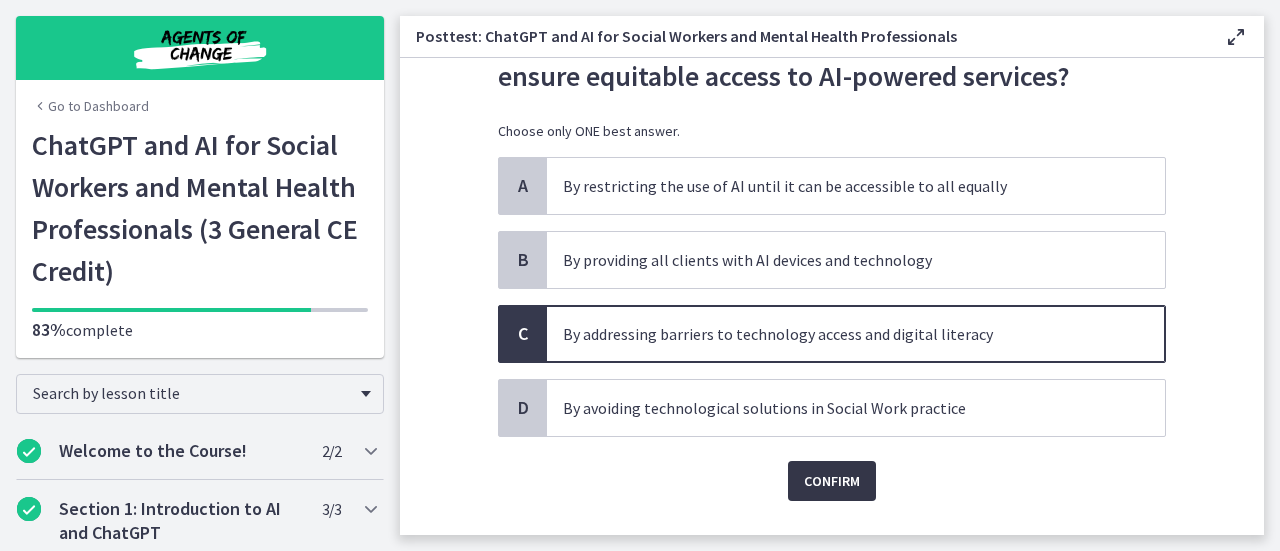 click on "Confirm" at bounding box center (832, 481) 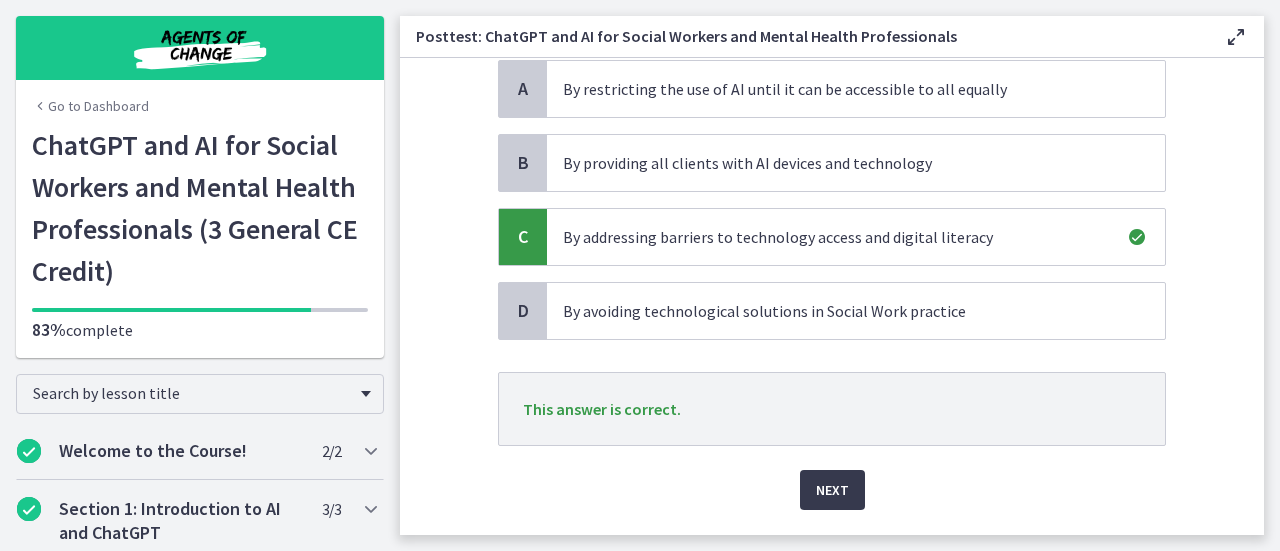 scroll, scrollTop: 220, scrollLeft: 0, axis: vertical 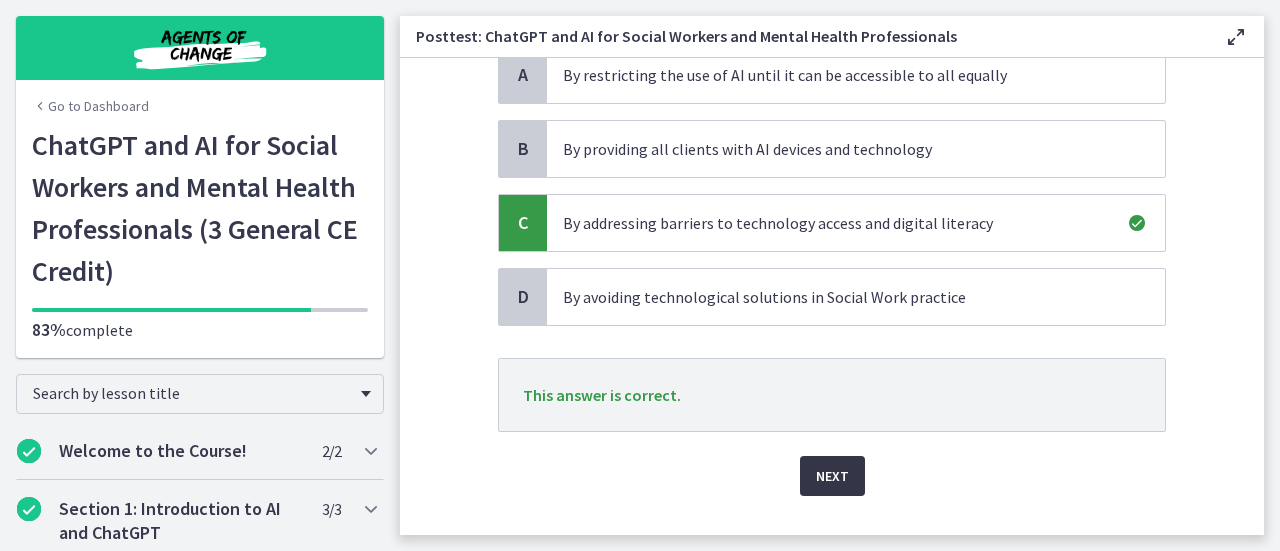 click on "Next" at bounding box center [832, 476] 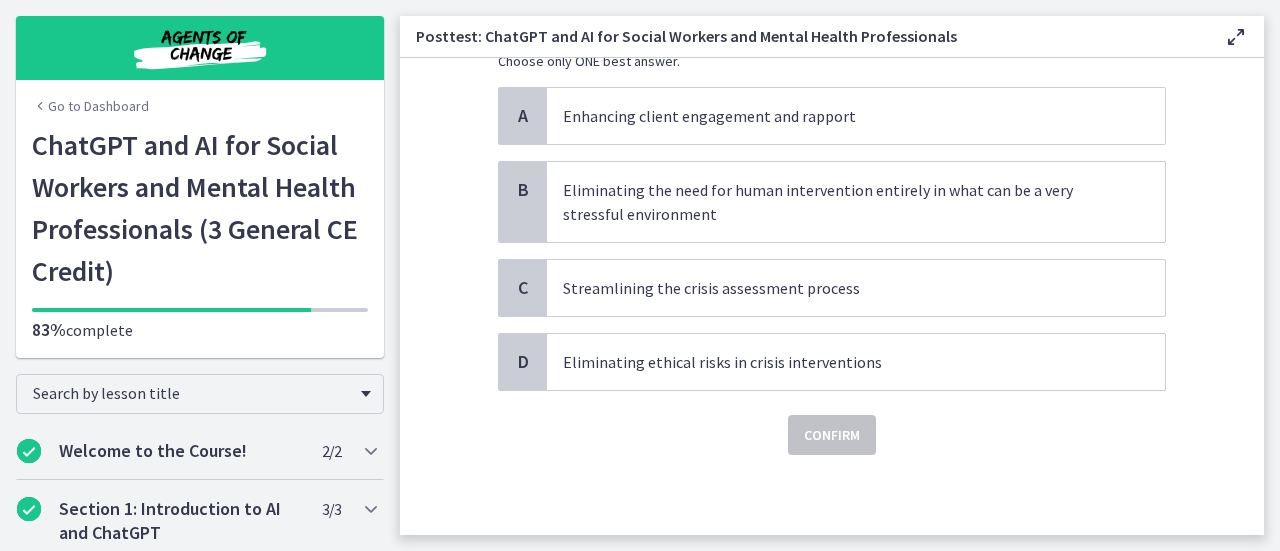 scroll, scrollTop: 0, scrollLeft: 0, axis: both 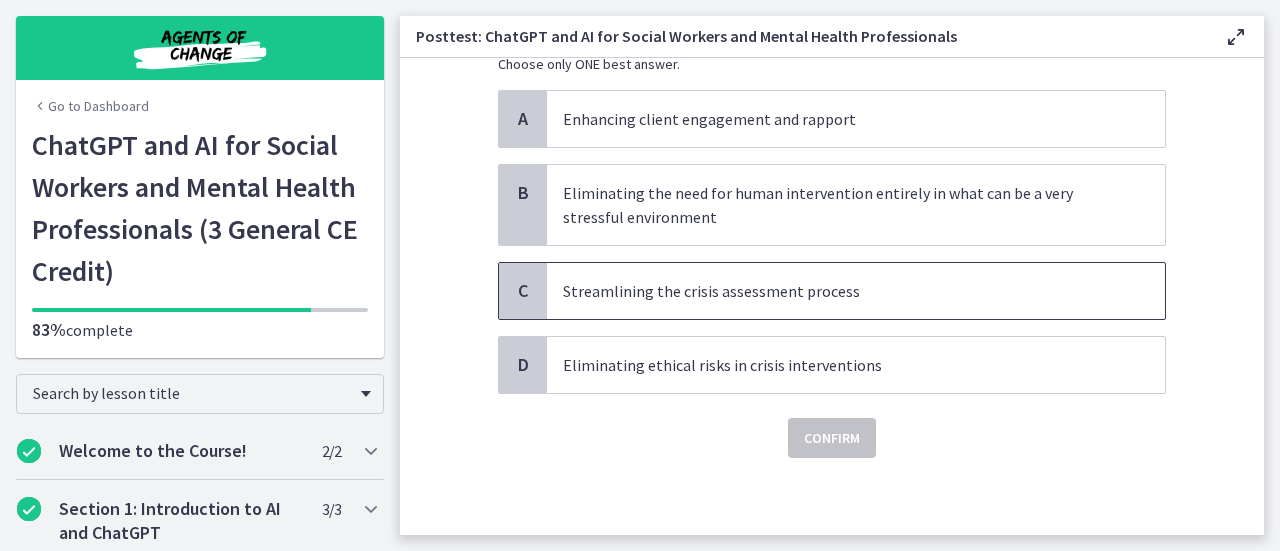 click on "Streamlining the crisis assessment process" at bounding box center (836, 291) 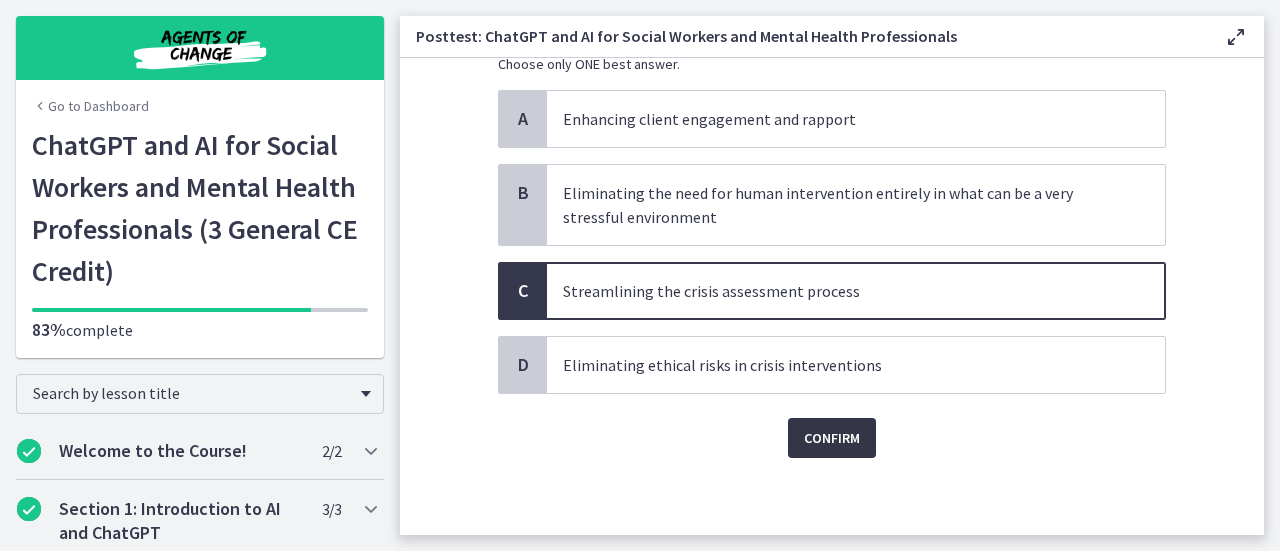 click on "Confirm" at bounding box center [832, 438] 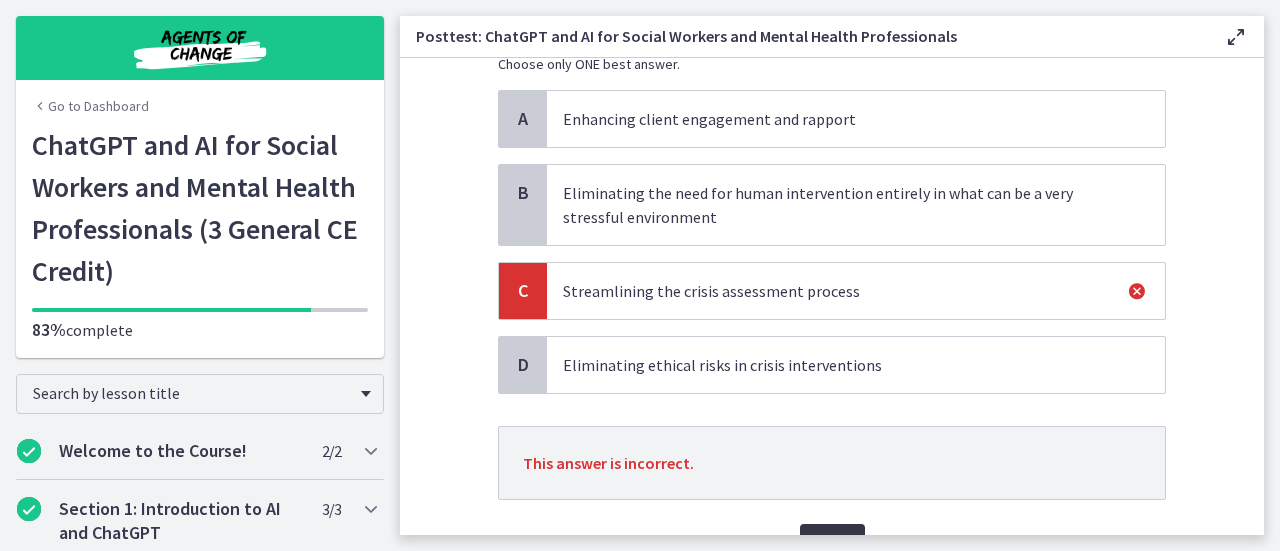 click on "Next" at bounding box center [832, 544] 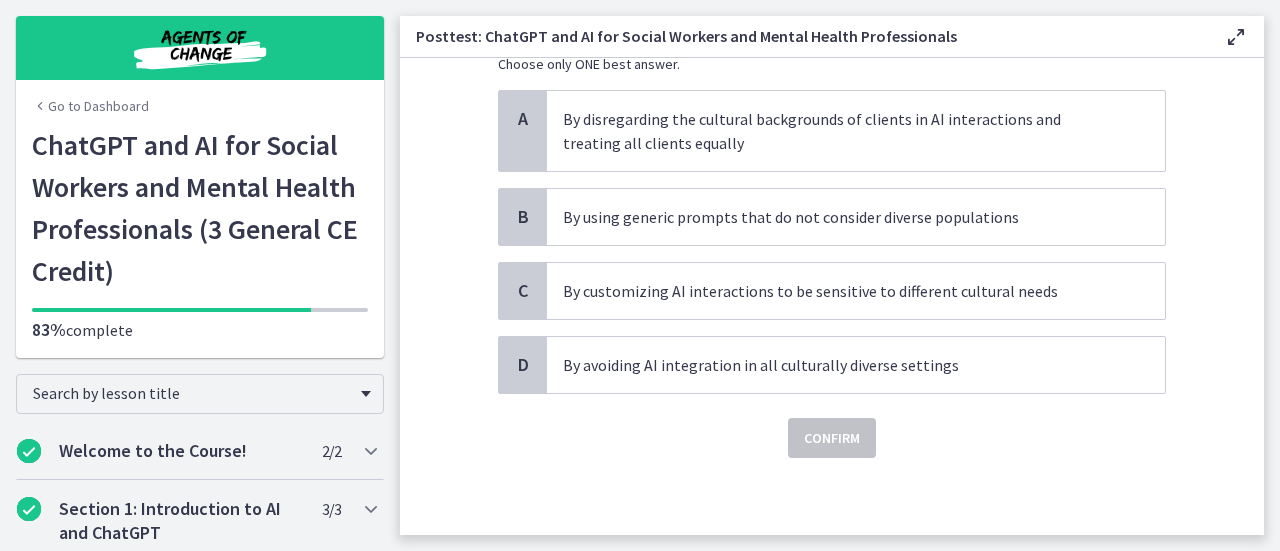 scroll, scrollTop: 0, scrollLeft: 0, axis: both 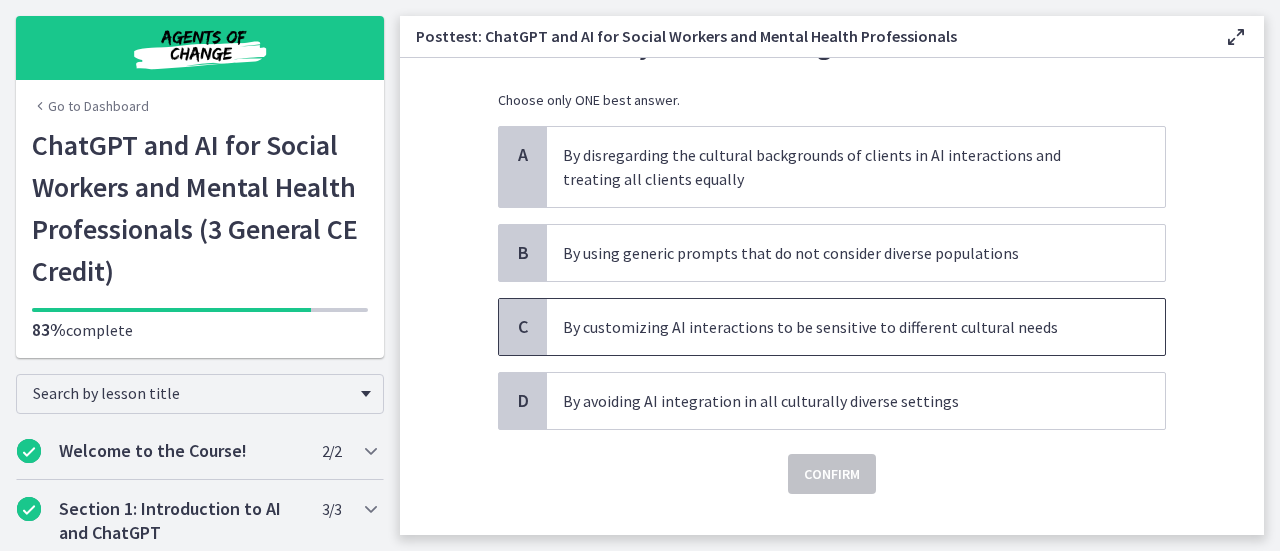 click on "By customizing AI interactions to be sensitive to different cultural needs" at bounding box center (836, 327) 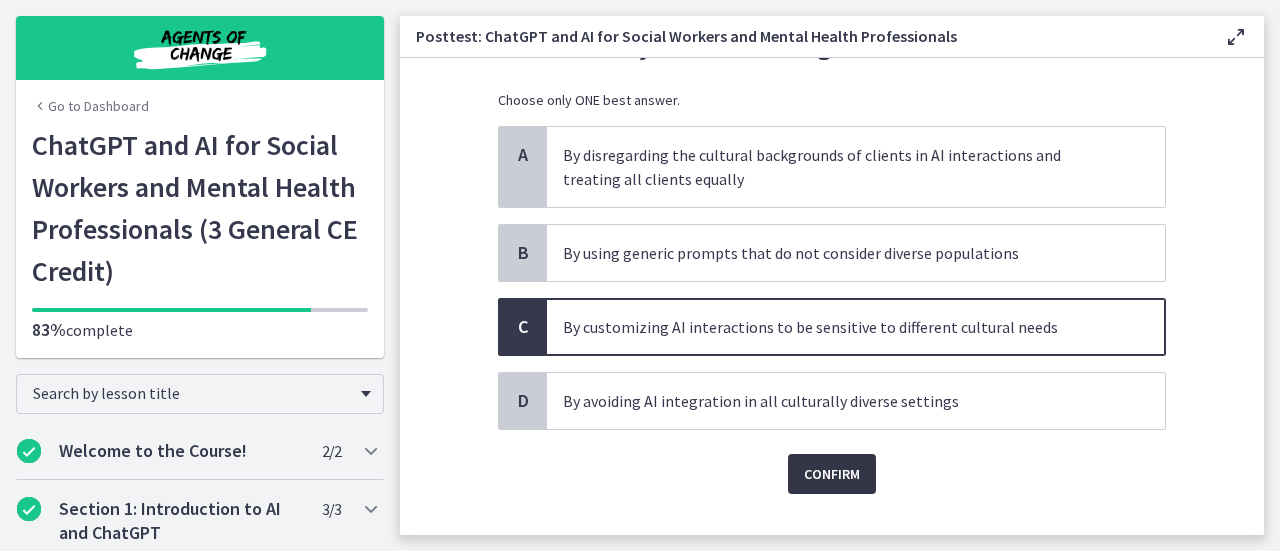 click on "Confirm" at bounding box center [832, 474] 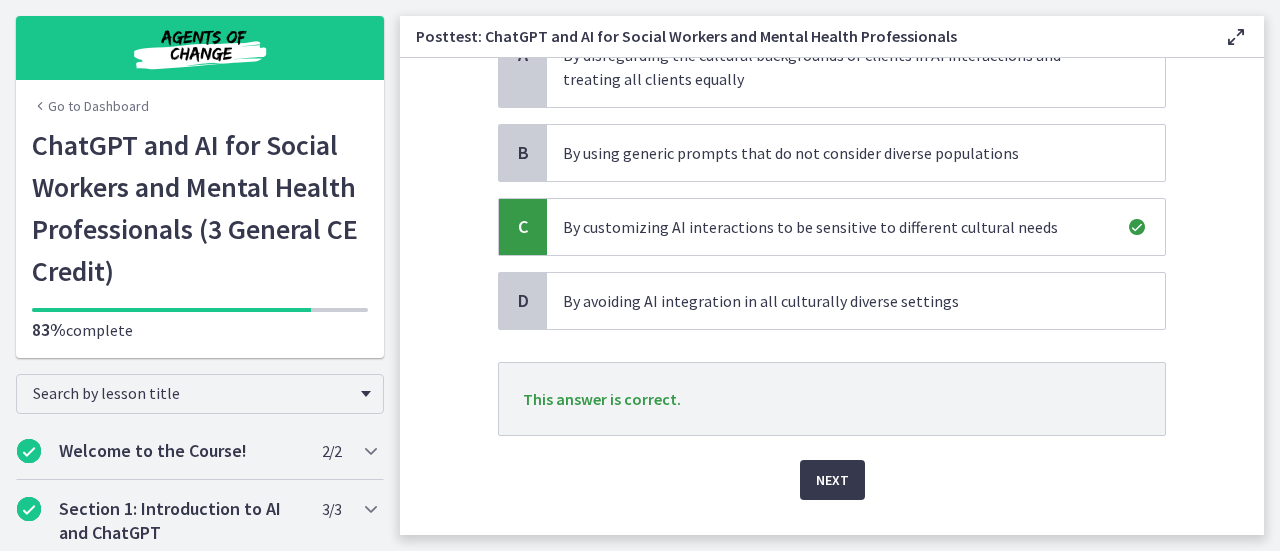 scroll, scrollTop: 281, scrollLeft: 0, axis: vertical 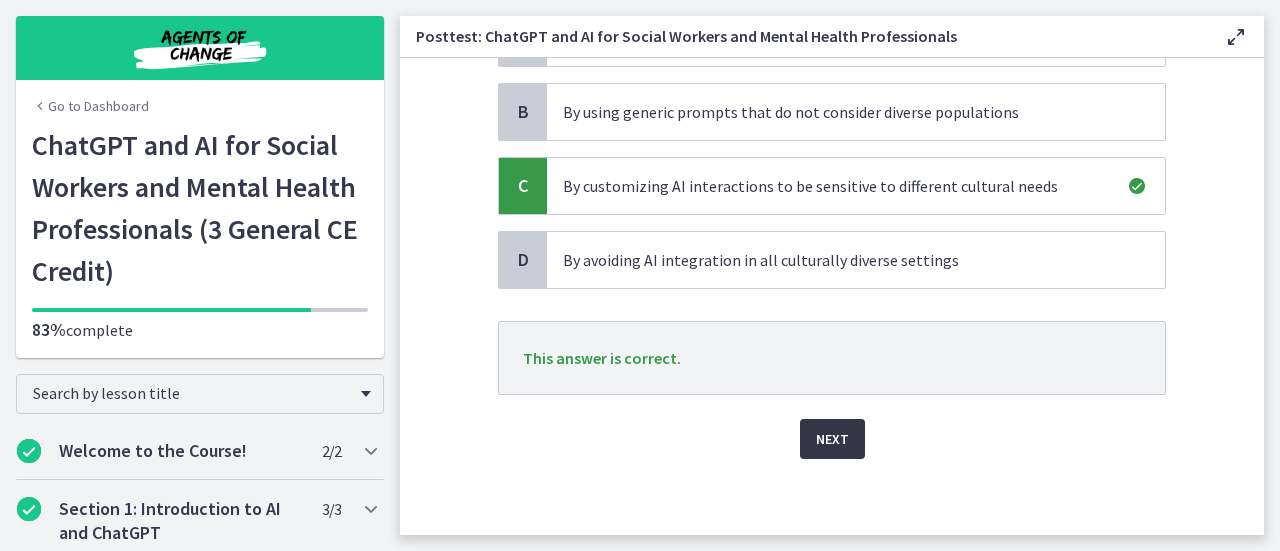 click on "Next" at bounding box center (832, 439) 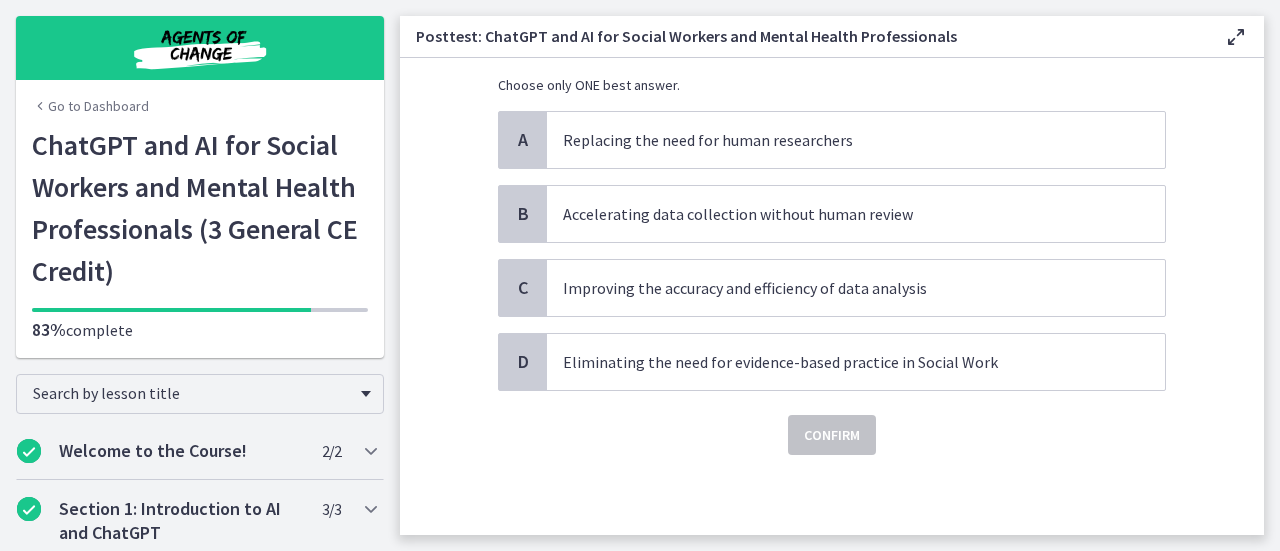 scroll, scrollTop: 0, scrollLeft: 0, axis: both 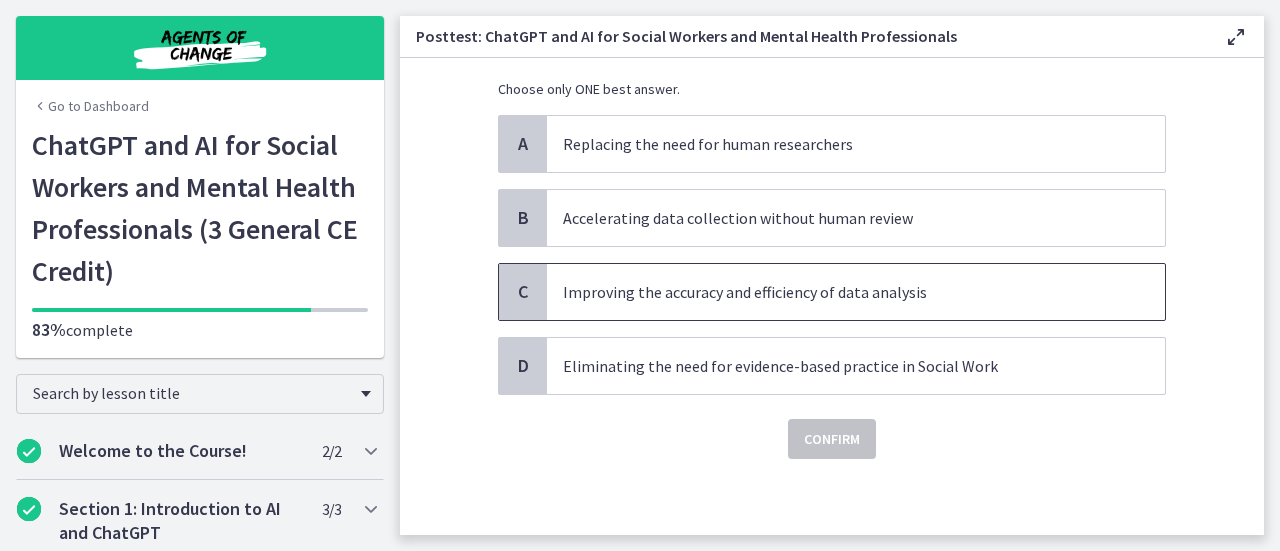 click on "Improving the accuracy and efficiency of data analysis" at bounding box center [836, 292] 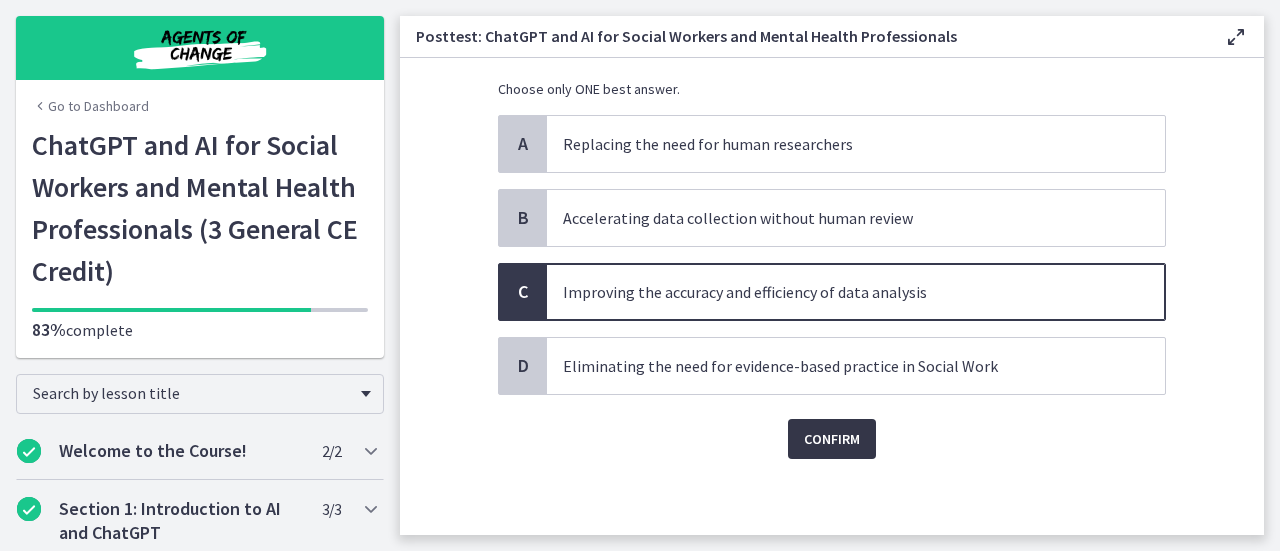 click on "Confirm" at bounding box center [832, 439] 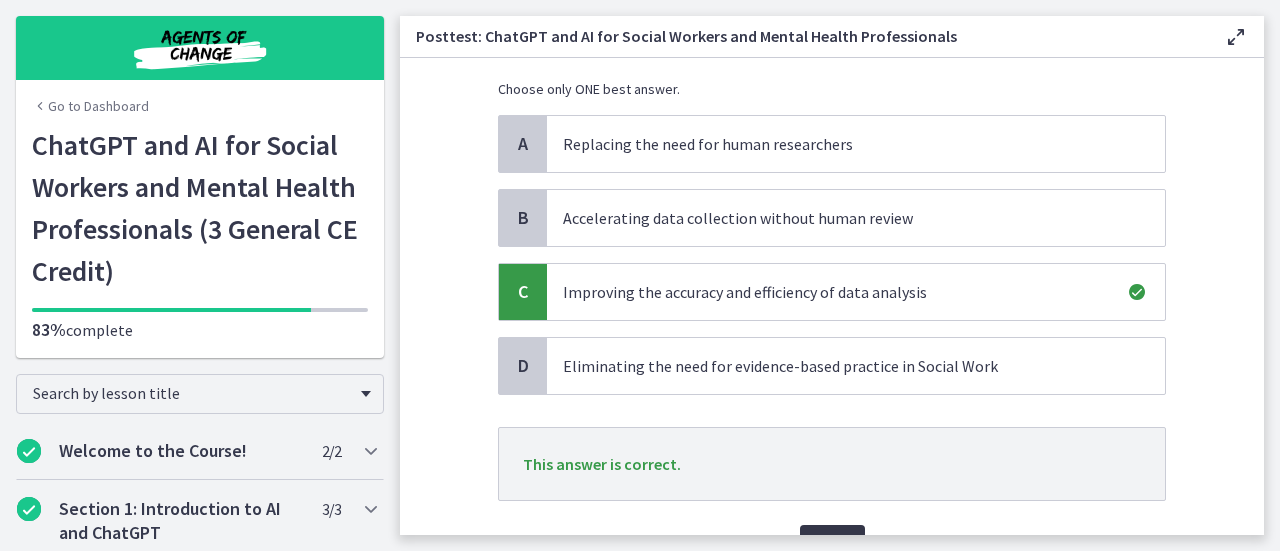 click on "Next" at bounding box center (832, 545) 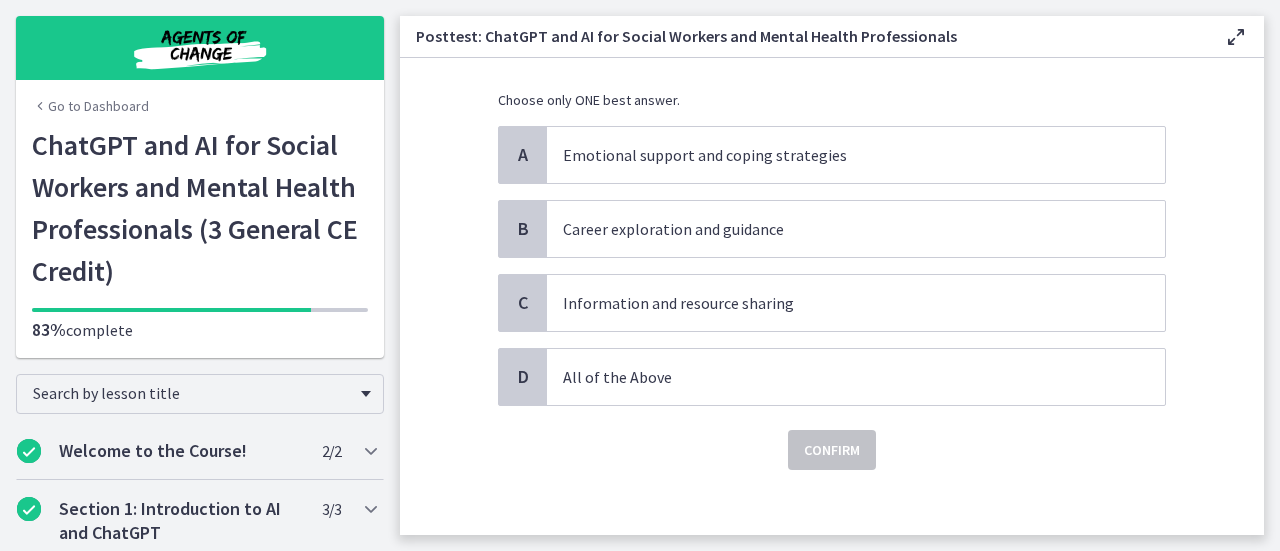scroll, scrollTop: 152, scrollLeft: 0, axis: vertical 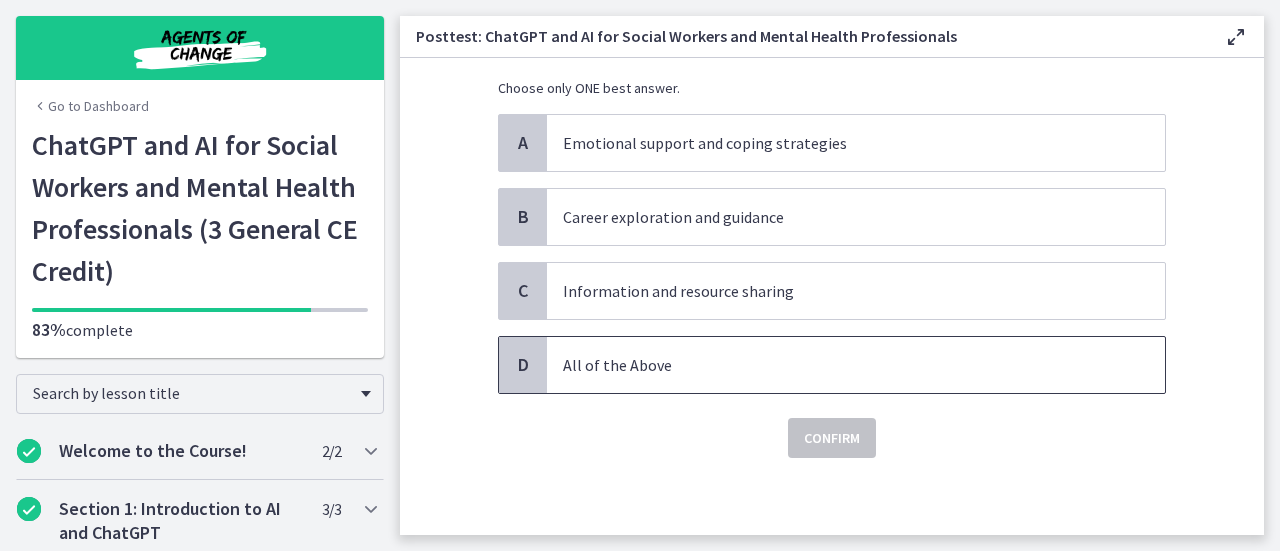 click on "All of the Above" at bounding box center (836, 365) 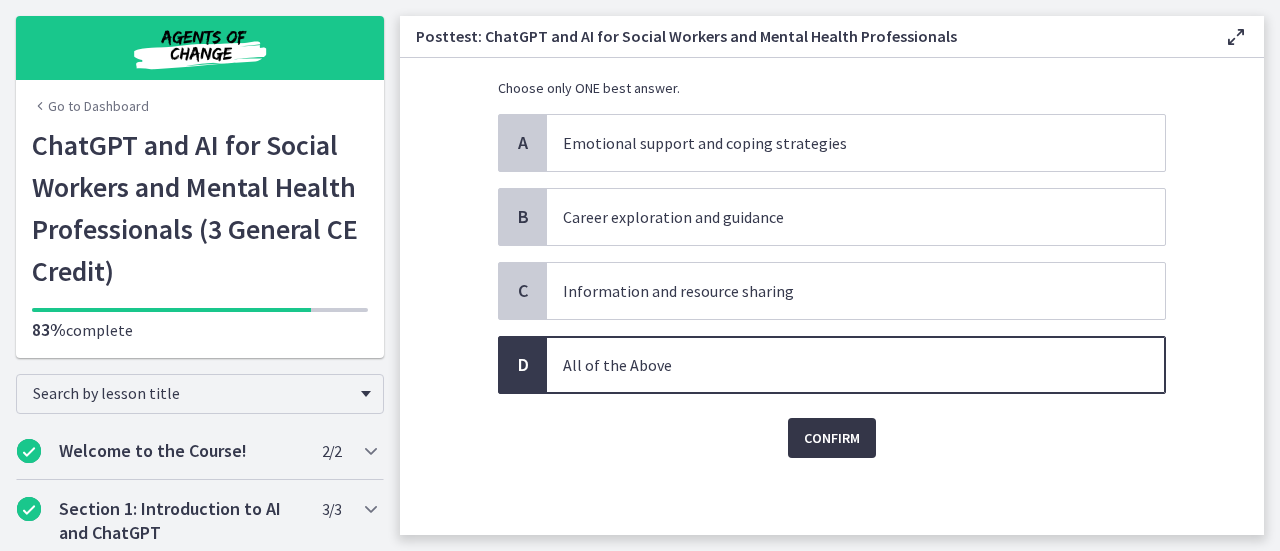 click on "Confirm" at bounding box center [832, 438] 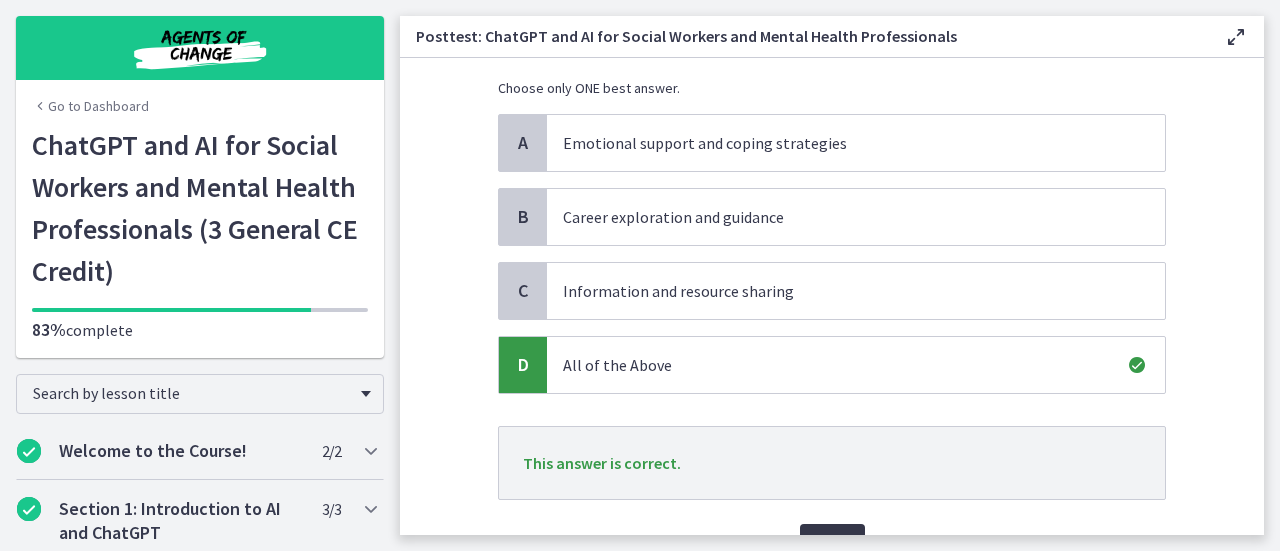 click on "Next" at bounding box center (832, 544) 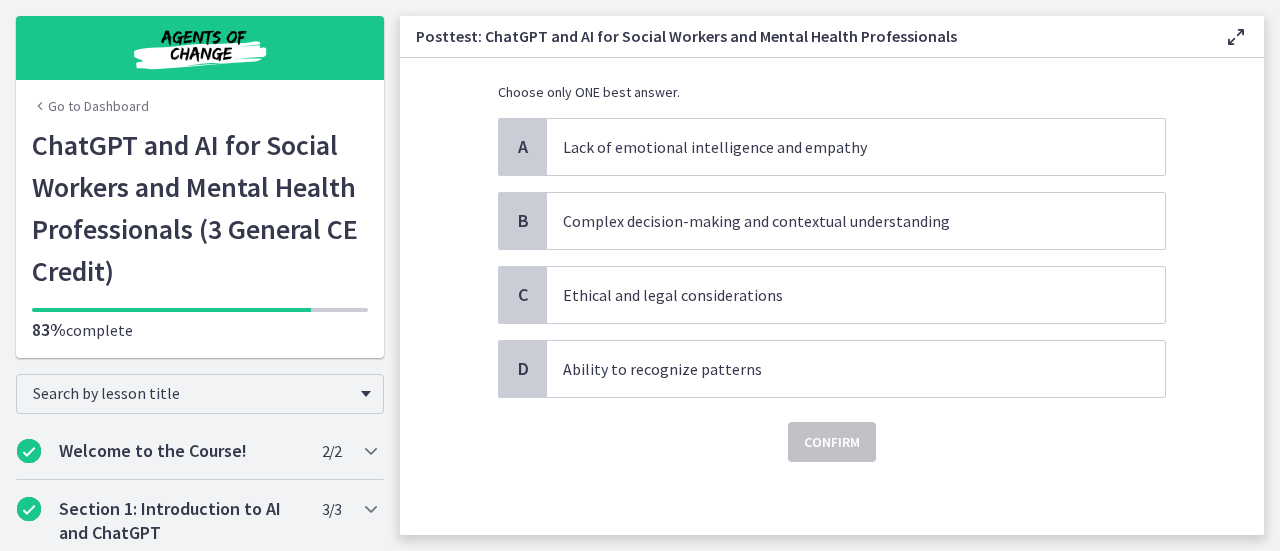 scroll, scrollTop: 152, scrollLeft: 0, axis: vertical 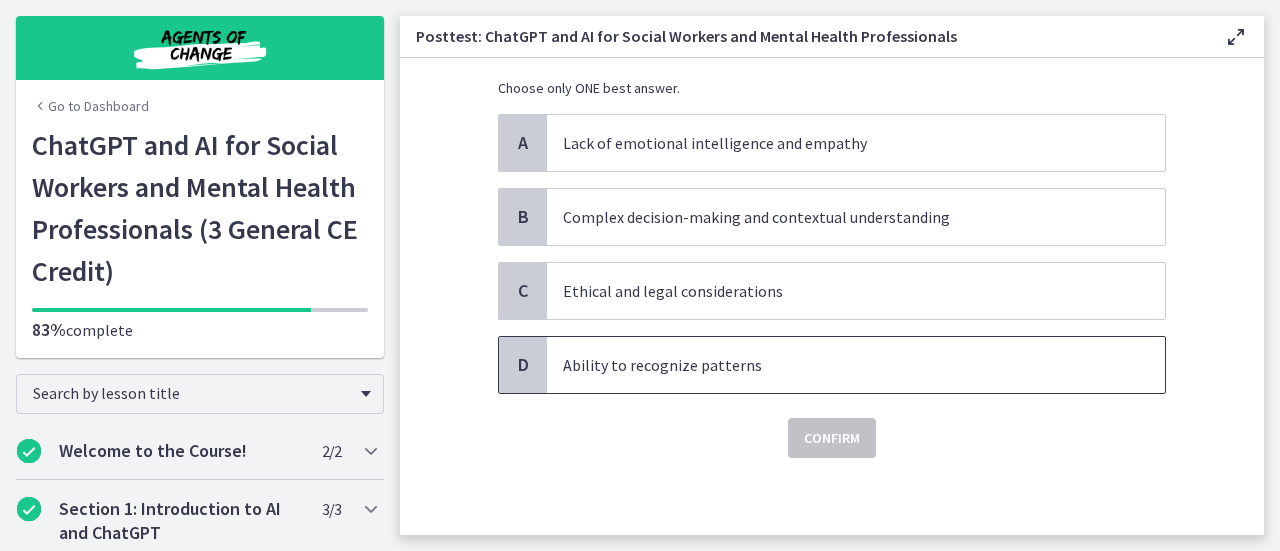 click on "Ability to recognize patterns" at bounding box center [836, 365] 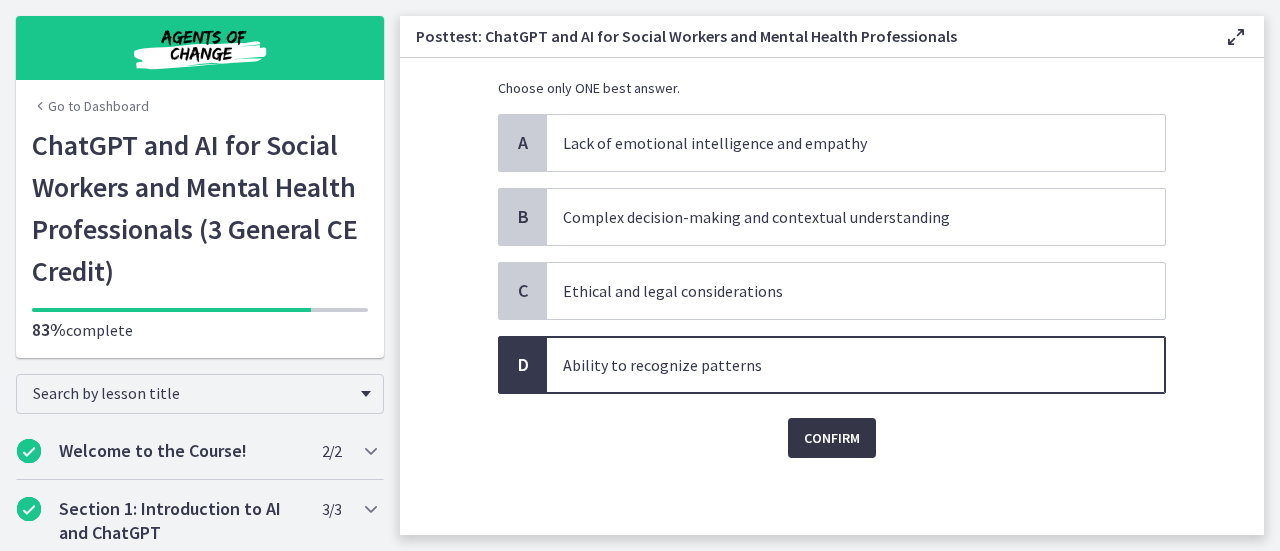 click on "Confirm" at bounding box center [832, 438] 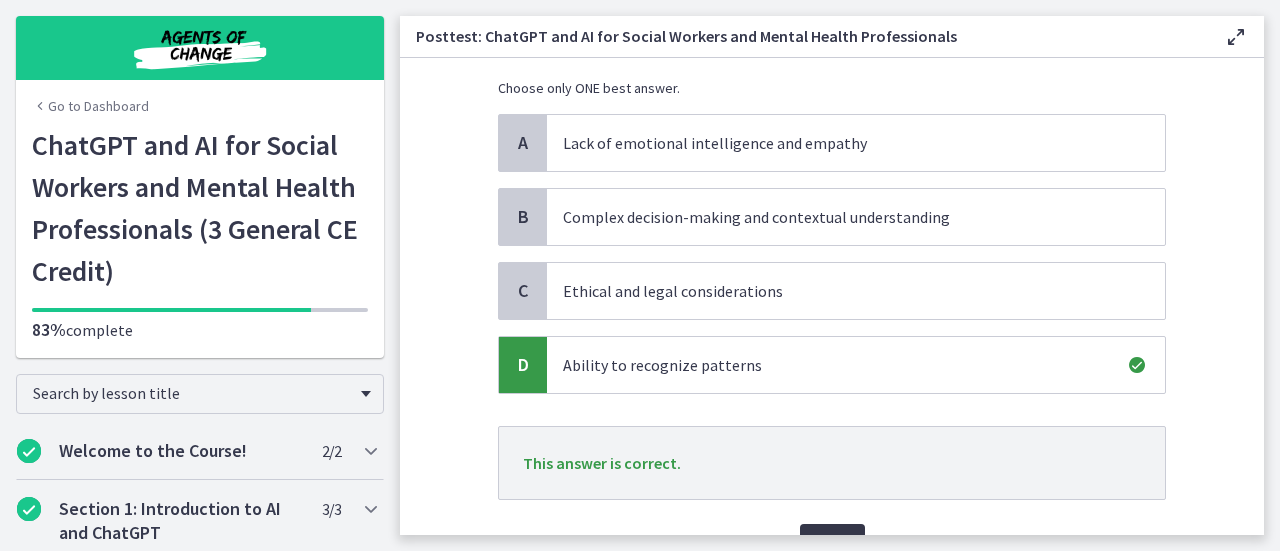 click on "Next" at bounding box center (832, 544) 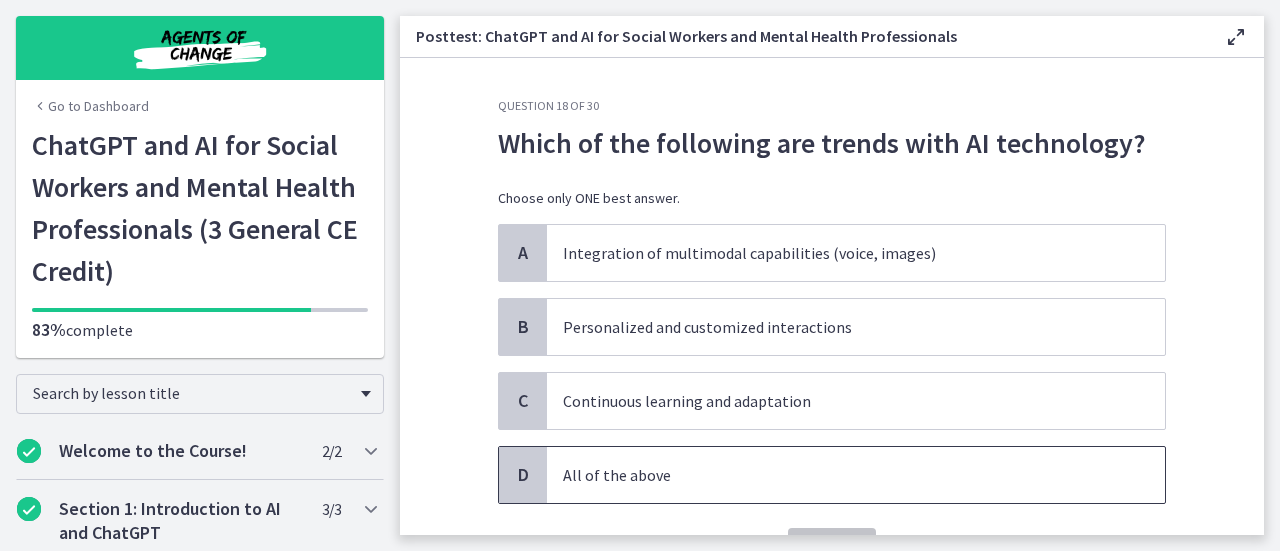 click on "All of the above" at bounding box center (836, 475) 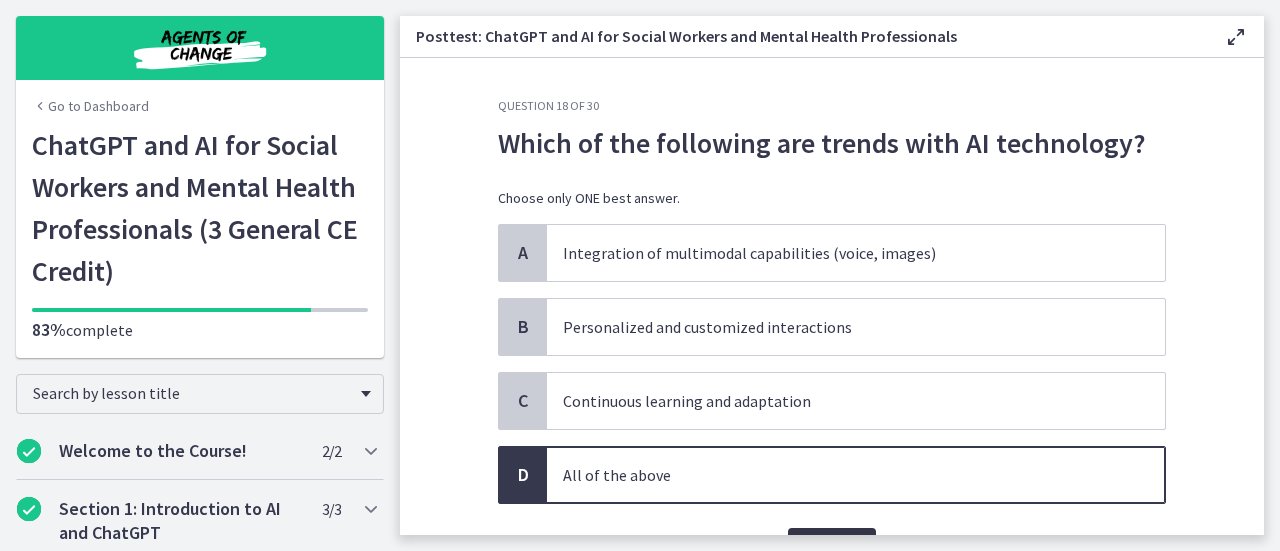 click on "Confirm" at bounding box center [832, 548] 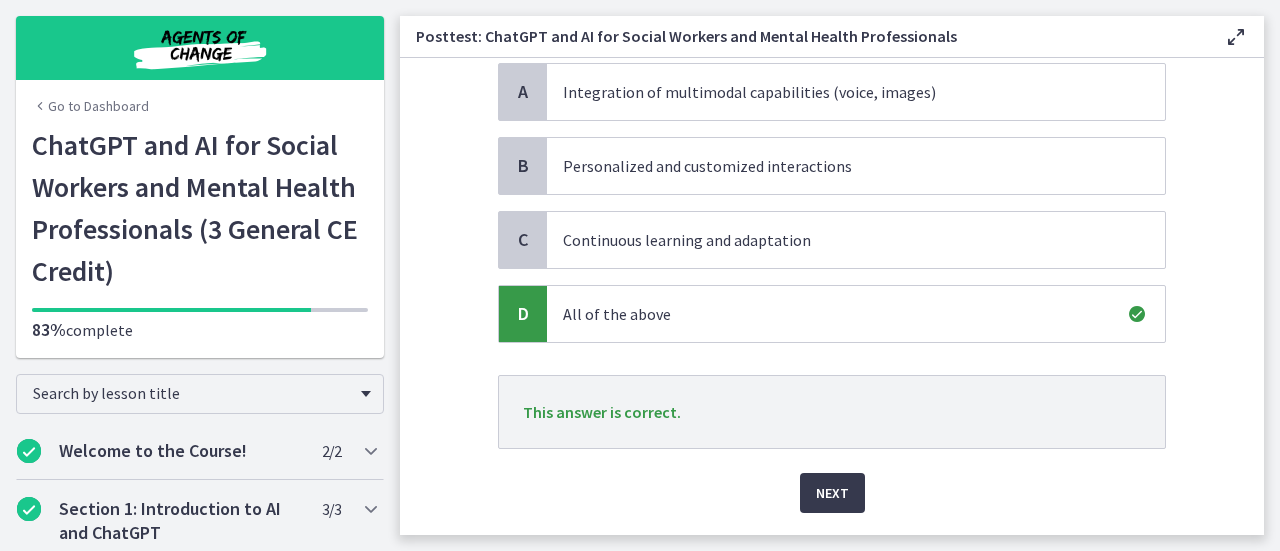 scroll, scrollTop: 180, scrollLeft: 0, axis: vertical 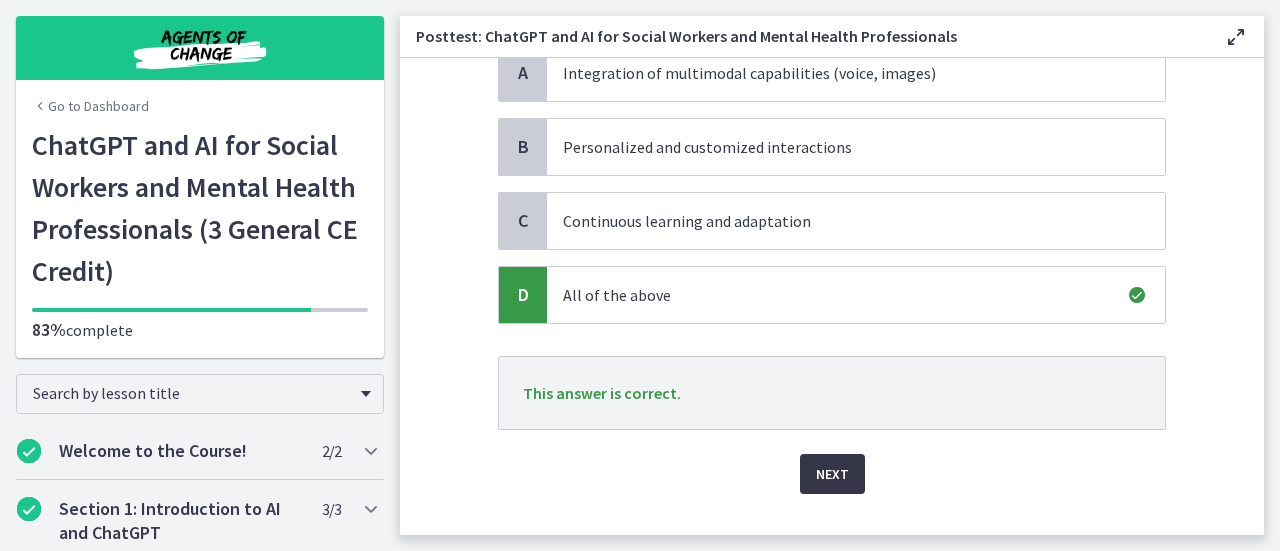 click on "Next" at bounding box center [832, 474] 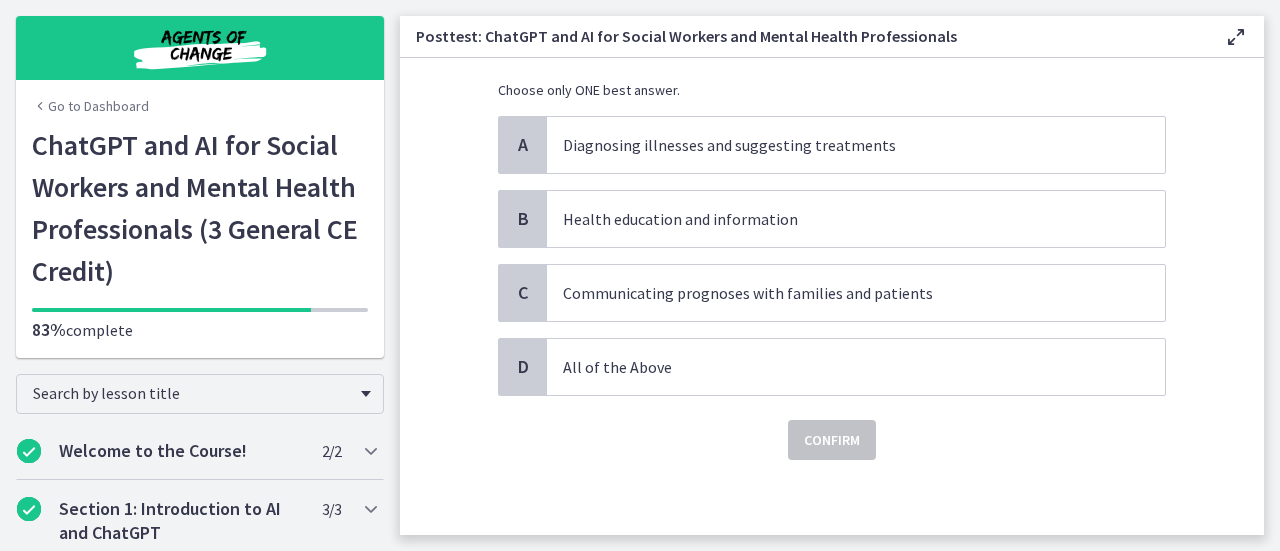 scroll, scrollTop: 152, scrollLeft: 0, axis: vertical 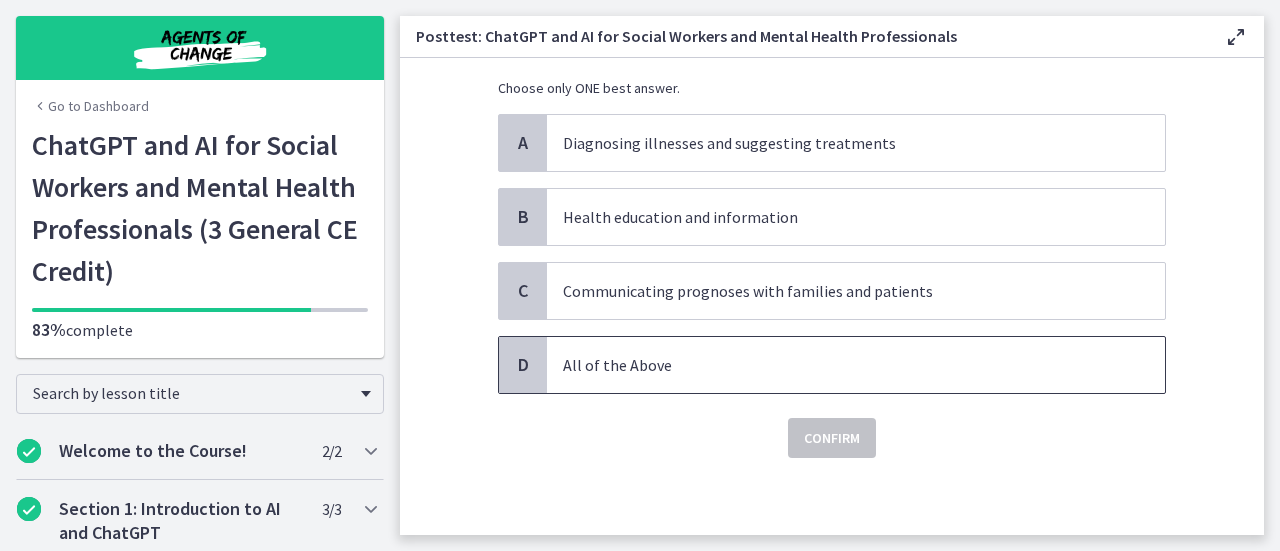 click on "All of the Above" at bounding box center [836, 365] 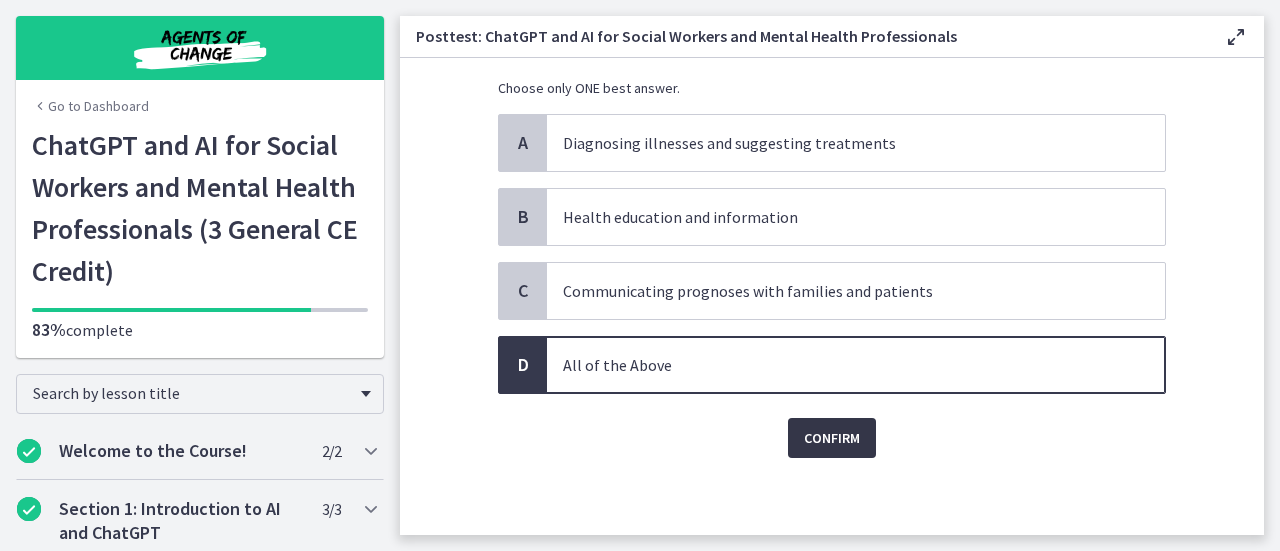 click on "Confirm" at bounding box center [832, 438] 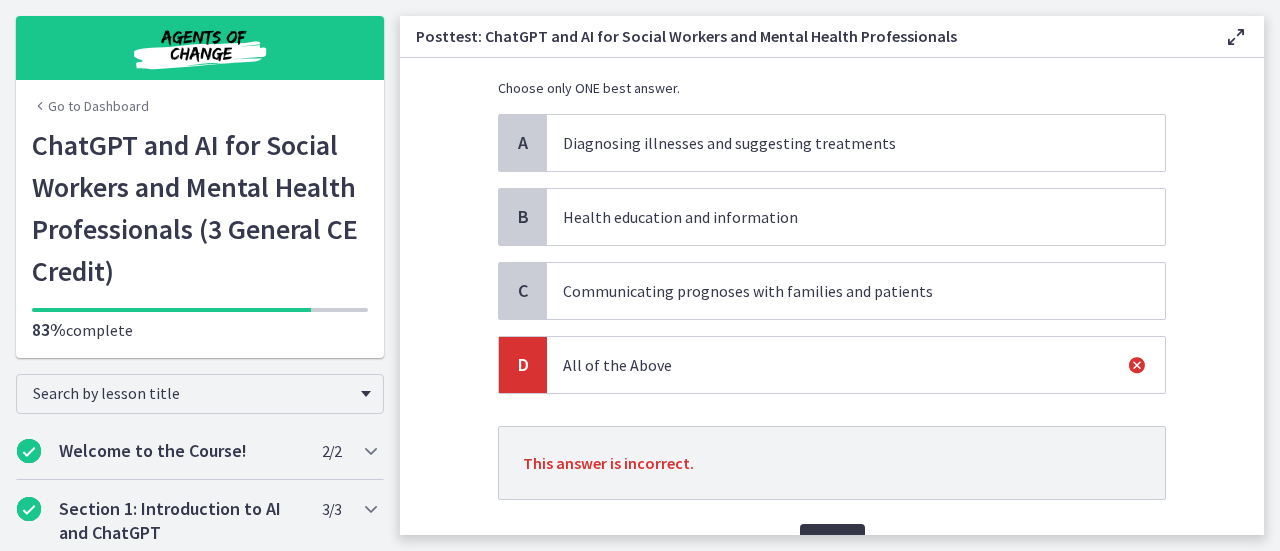 click on "Next" at bounding box center (832, 544) 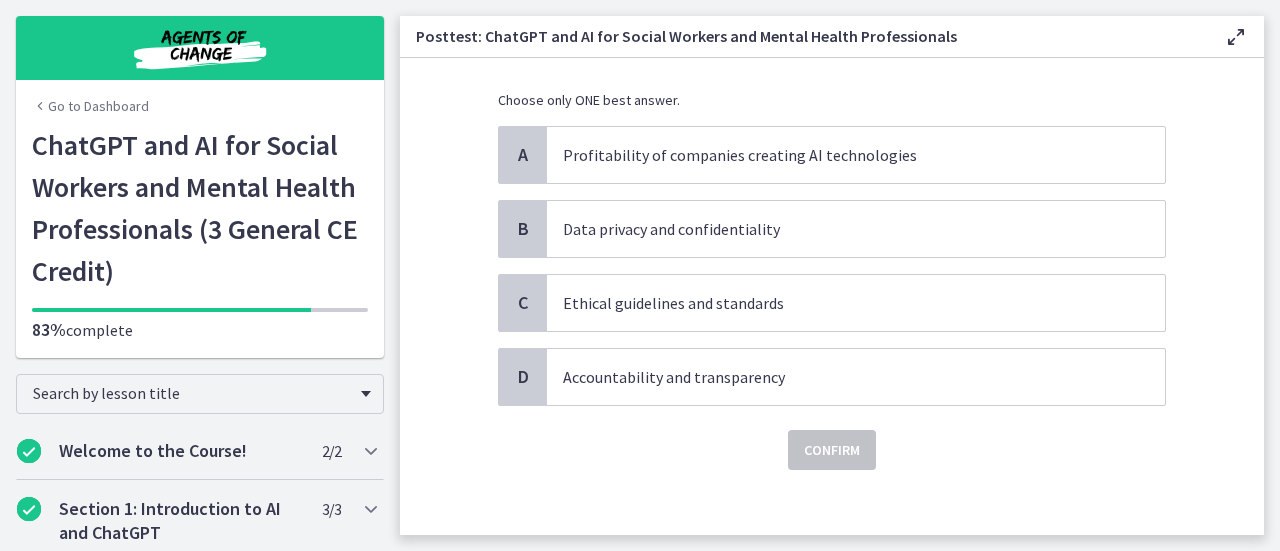 scroll, scrollTop: 142, scrollLeft: 0, axis: vertical 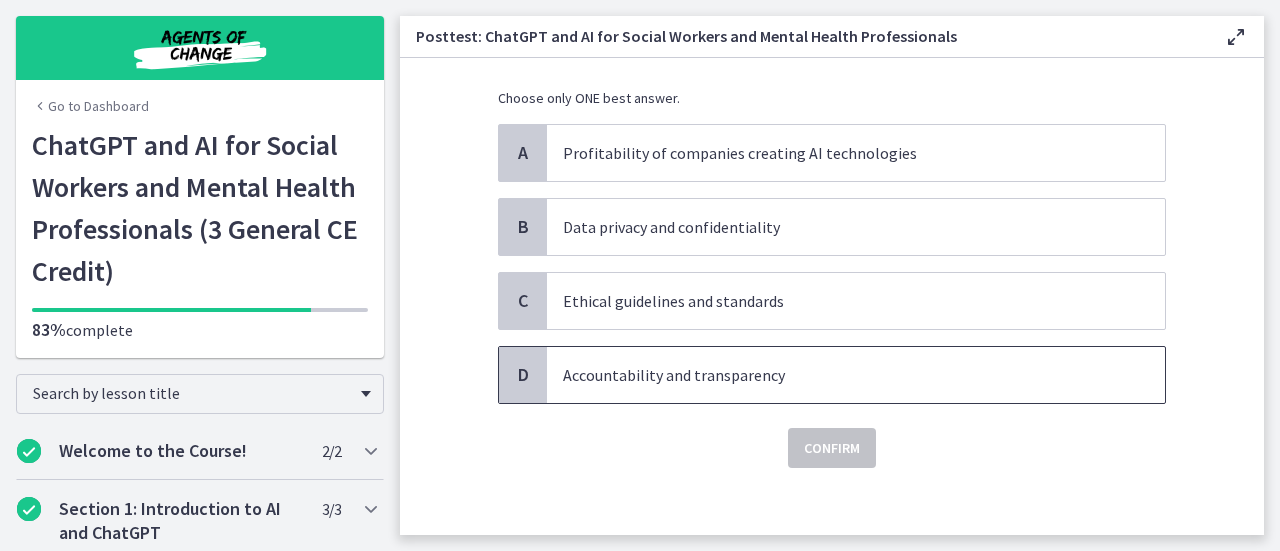click on "Accountability and transparency" at bounding box center (856, 375) 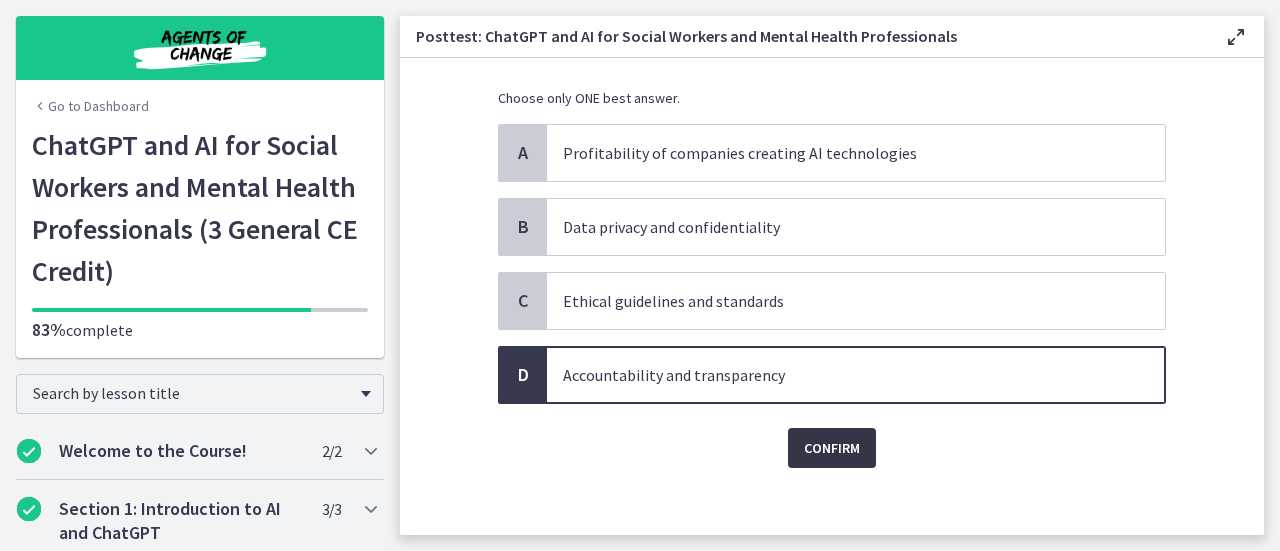 click on "Confirm" at bounding box center [832, 448] 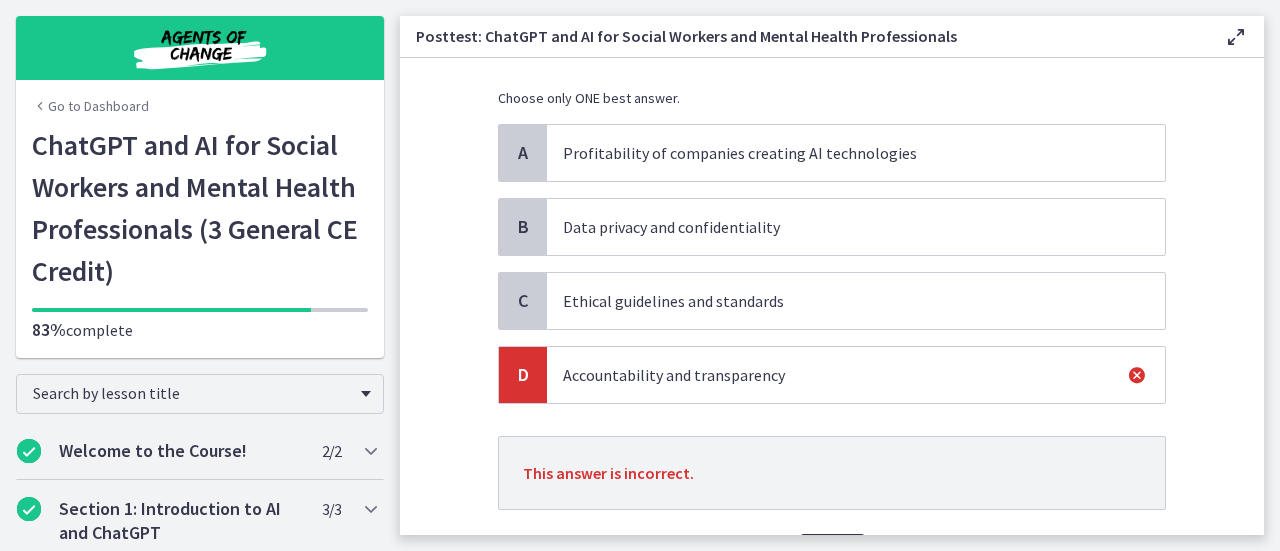 click on "Next" at bounding box center (832, 554) 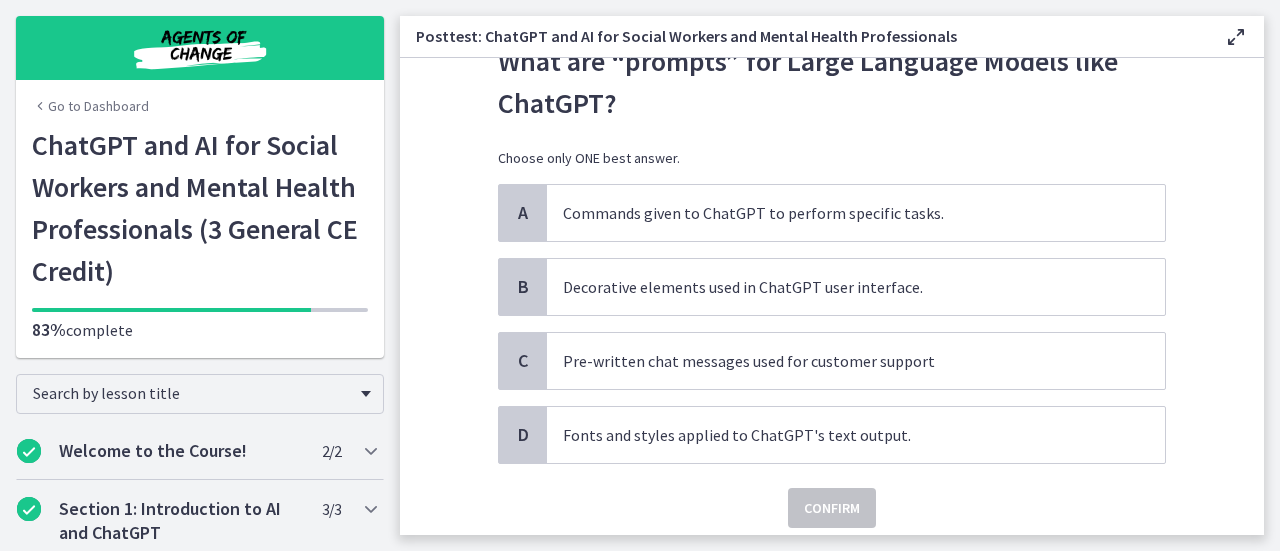 scroll, scrollTop: 84, scrollLeft: 0, axis: vertical 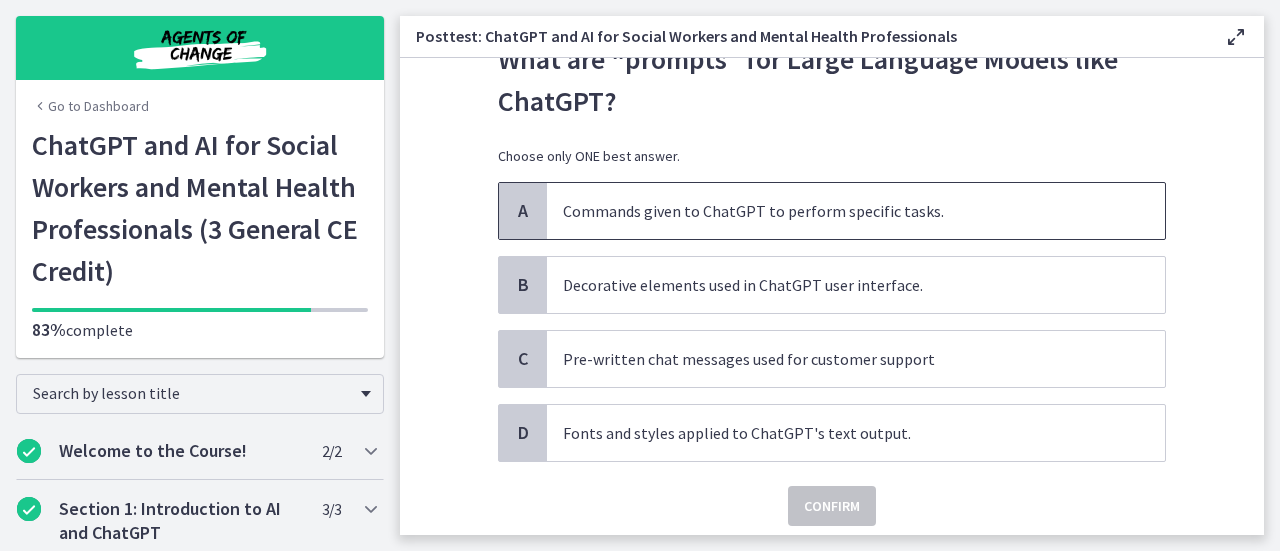 click on "Commands given to ChatGPT to perform specific tasks." at bounding box center [856, 211] 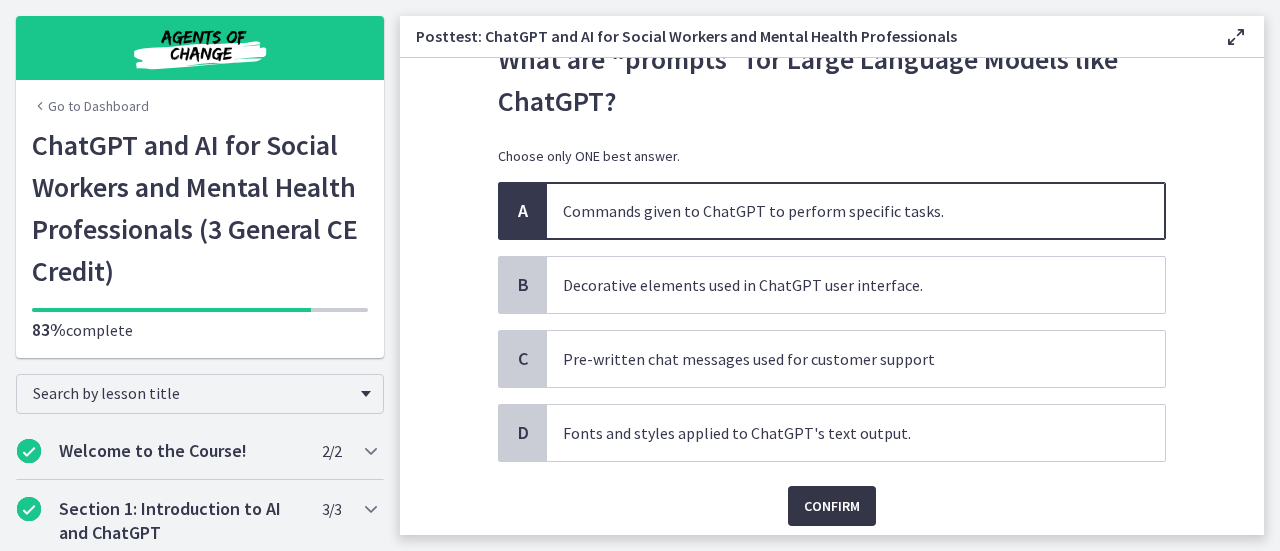 click on "Confirm" at bounding box center [832, 506] 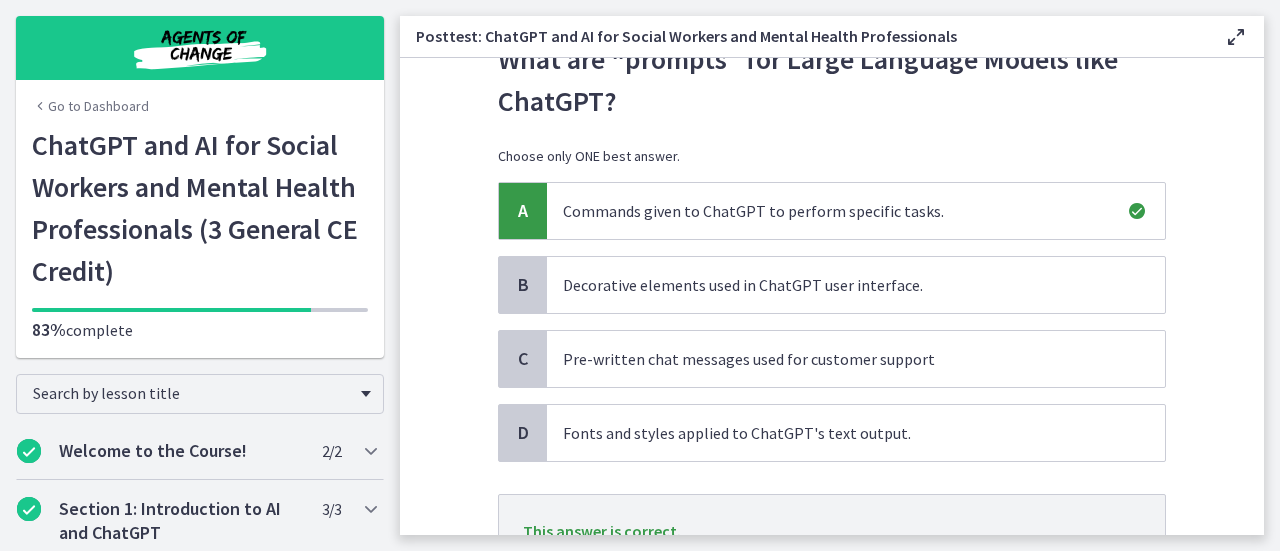 scroll, scrollTop: 248, scrollLeft: 0, axis: vertical 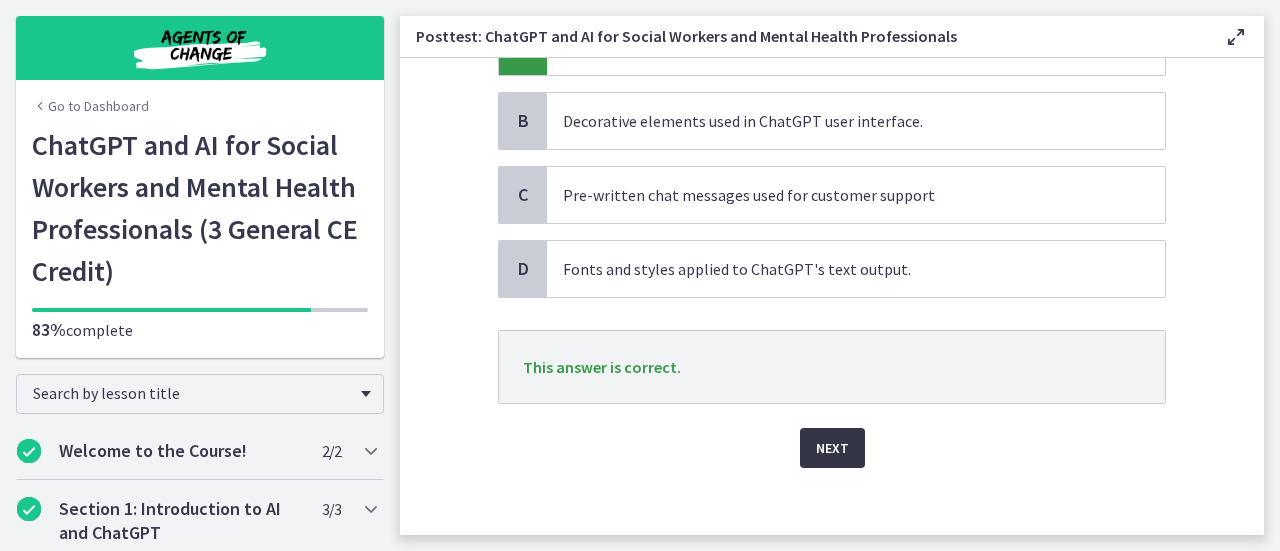 click on "Next" at bounding box center [832, 448] 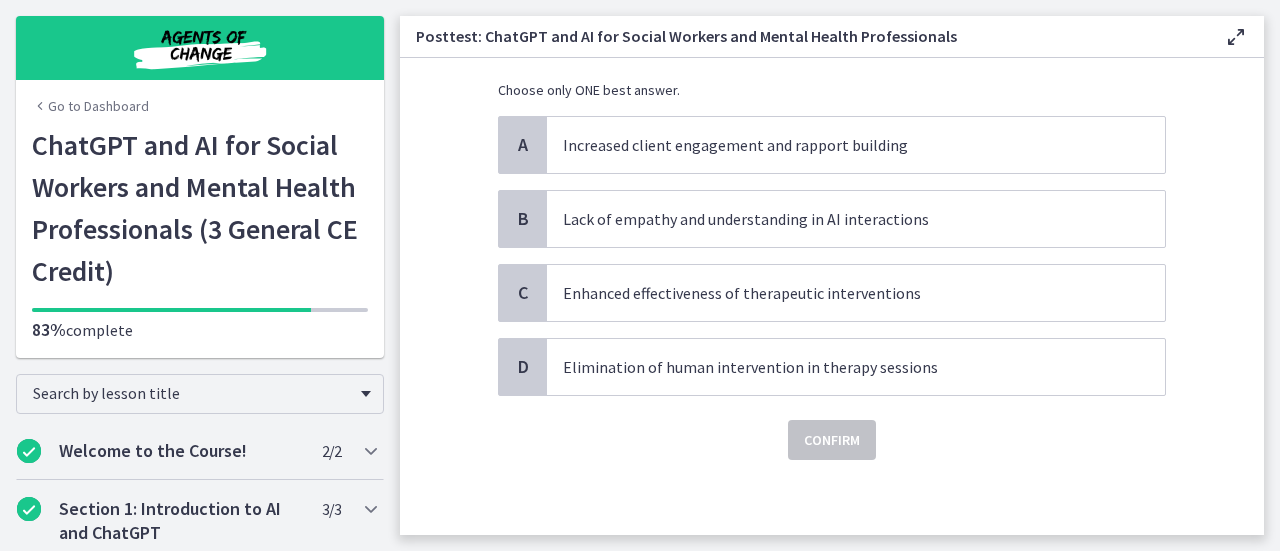 scroll, scrollTop: 152, scrollLeft: 0, axis: vertical 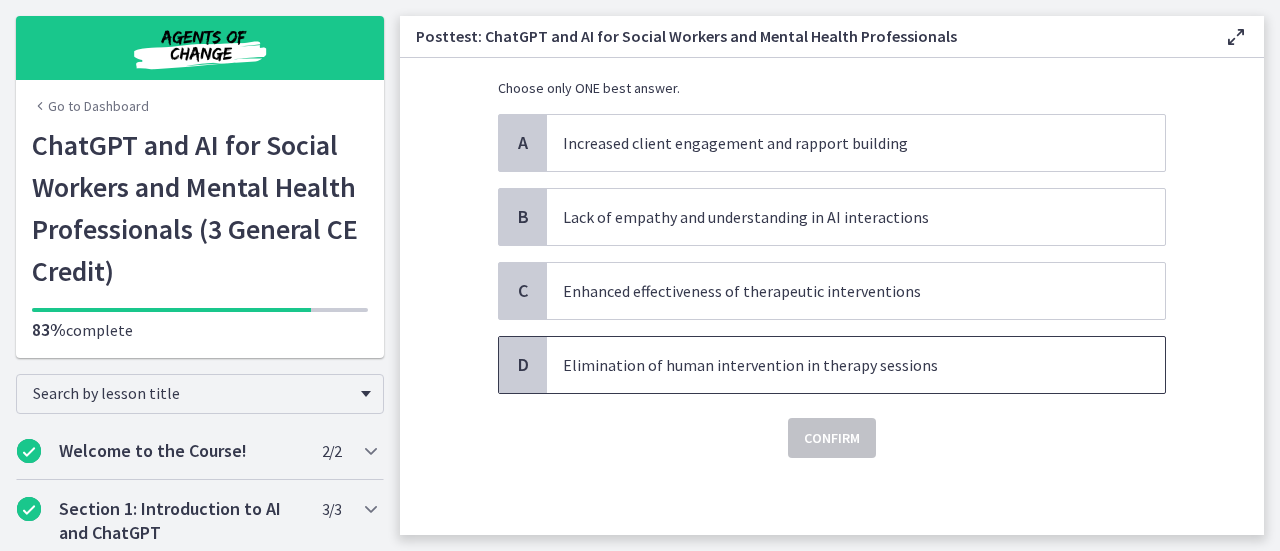 click on "Elimination of human intervention in therapy sessions" at bounding box center [836, 365] 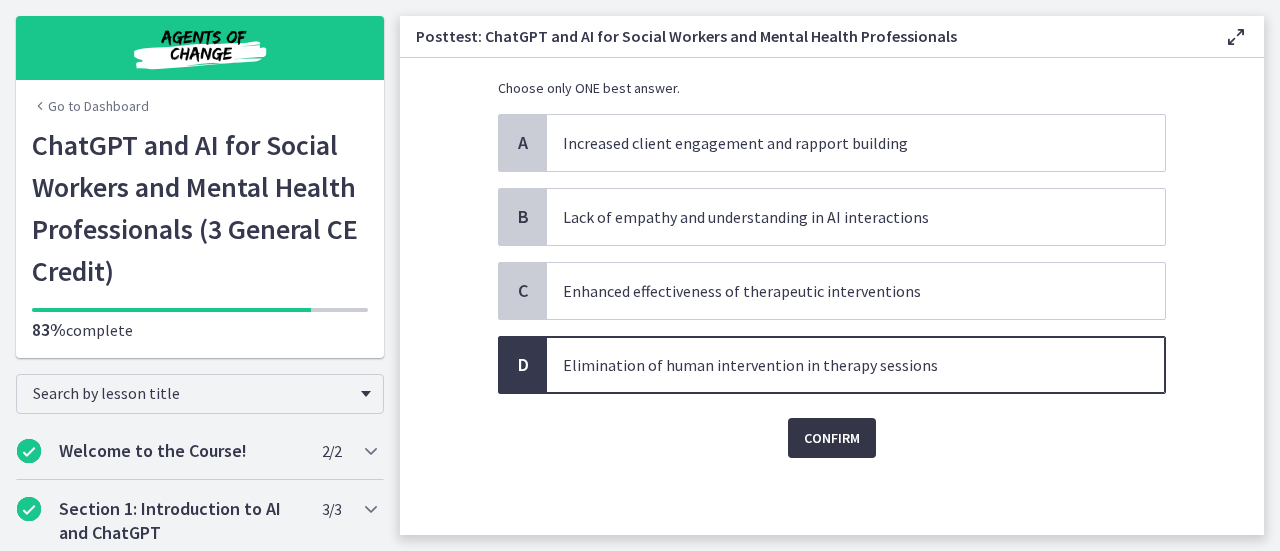 click on "Confirm" at bounding box center [832, 438] 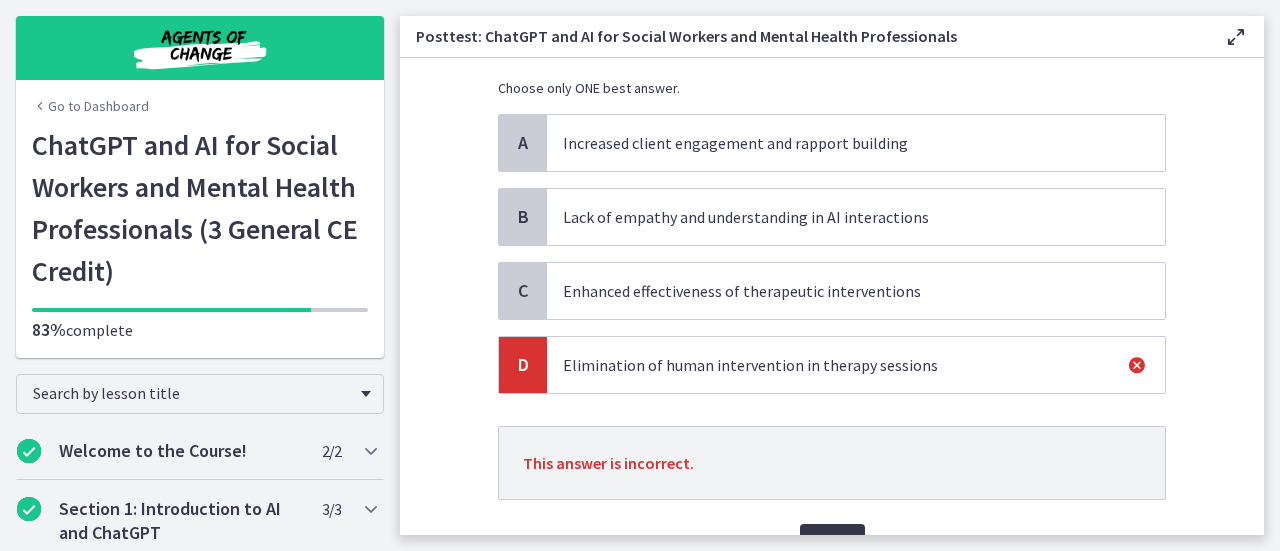 click on "Next" at bounding box center [832, 544] 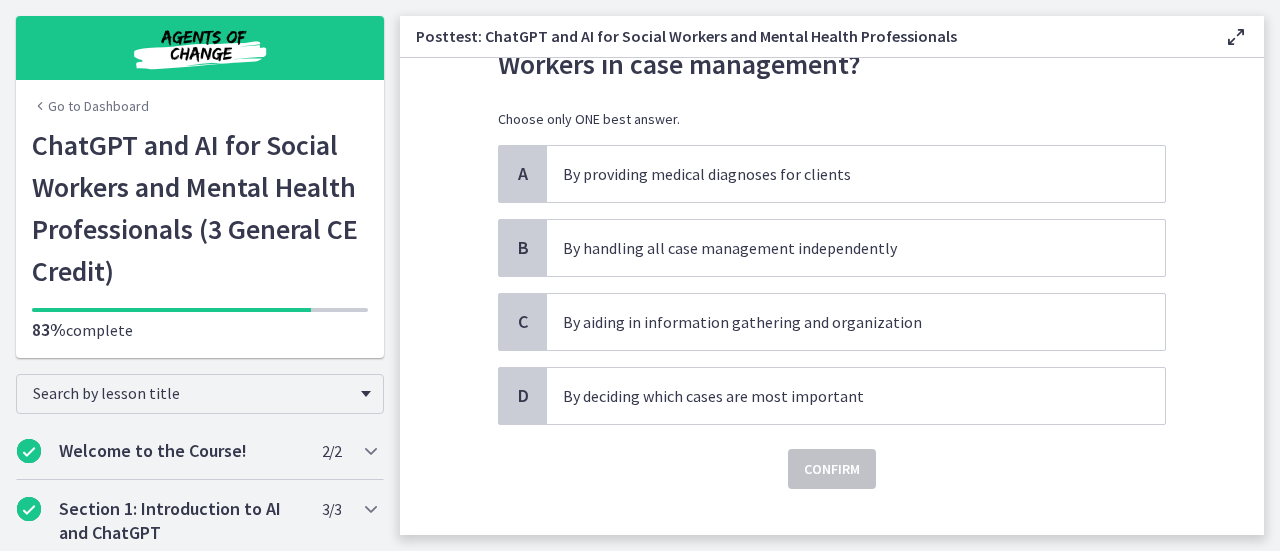 scroll, scrollTop: 128, scrollLeft: 0, axis: vertical 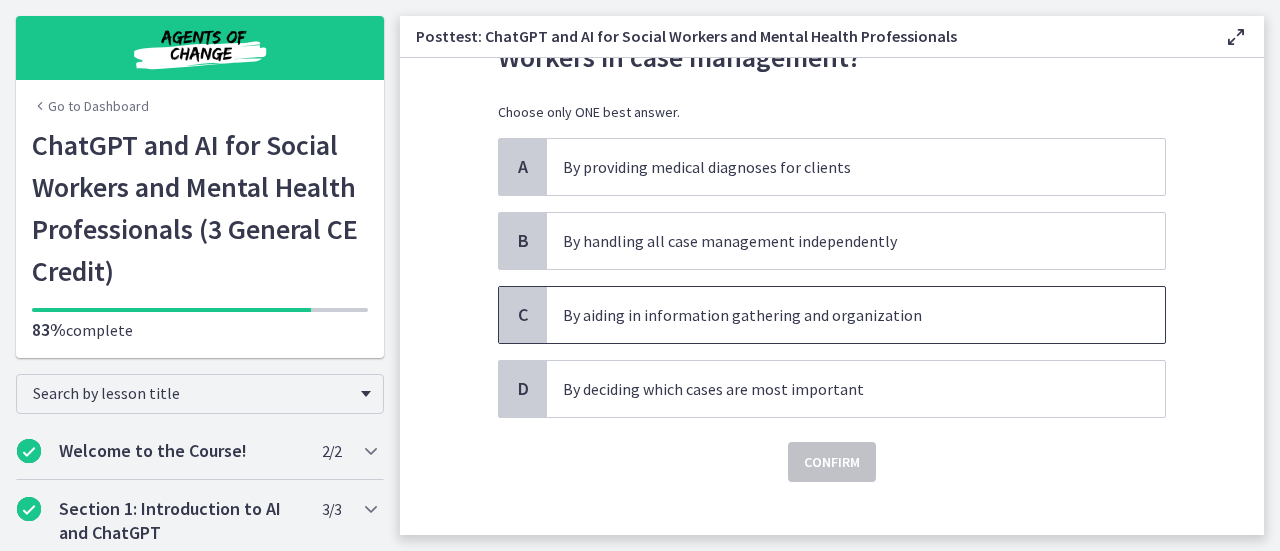 click on "By aiding in information gathering and organization" at bounding box center [836, 315] 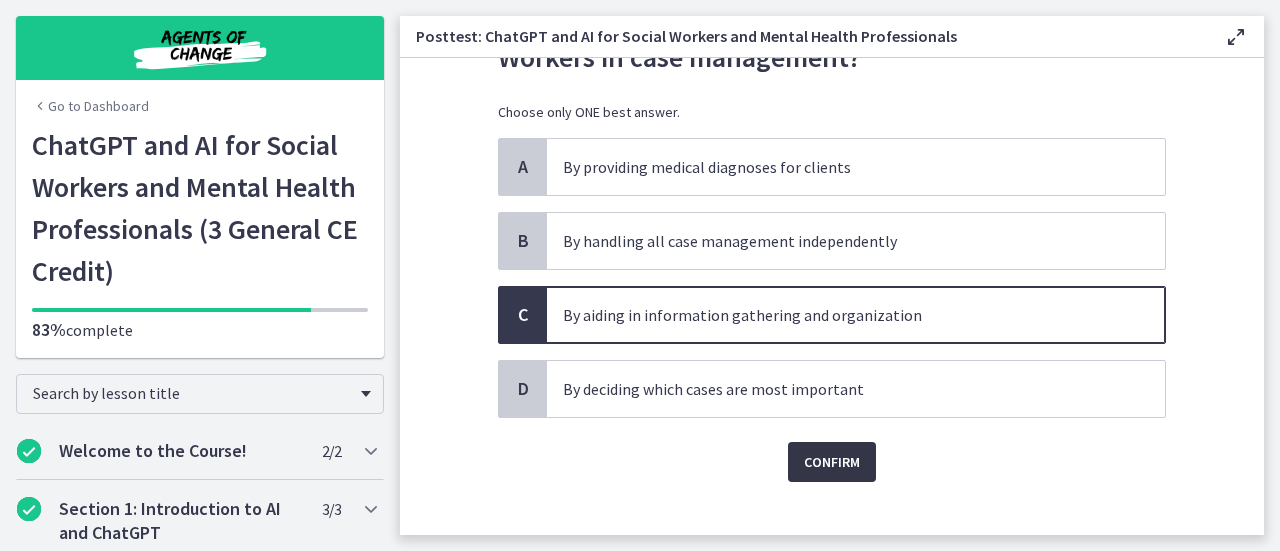 click on "Confirm" at bounding box center (832, 462) 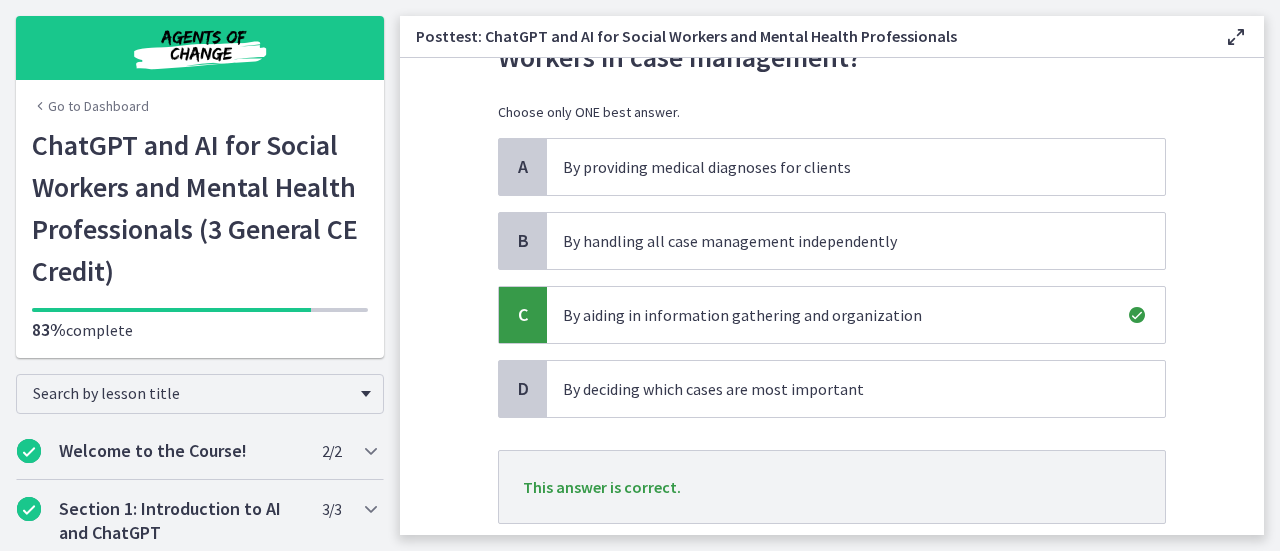 scroll, scrollTop: 257, scrollLeft: 0, axis: vertical 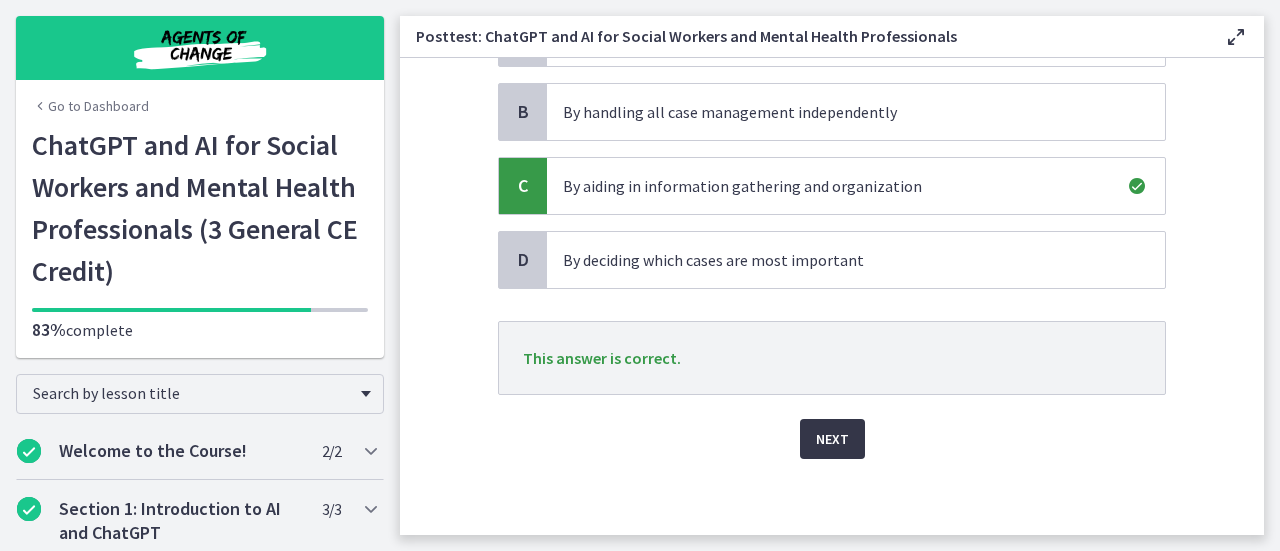 click on "Next" at bounding box center [832, 439] 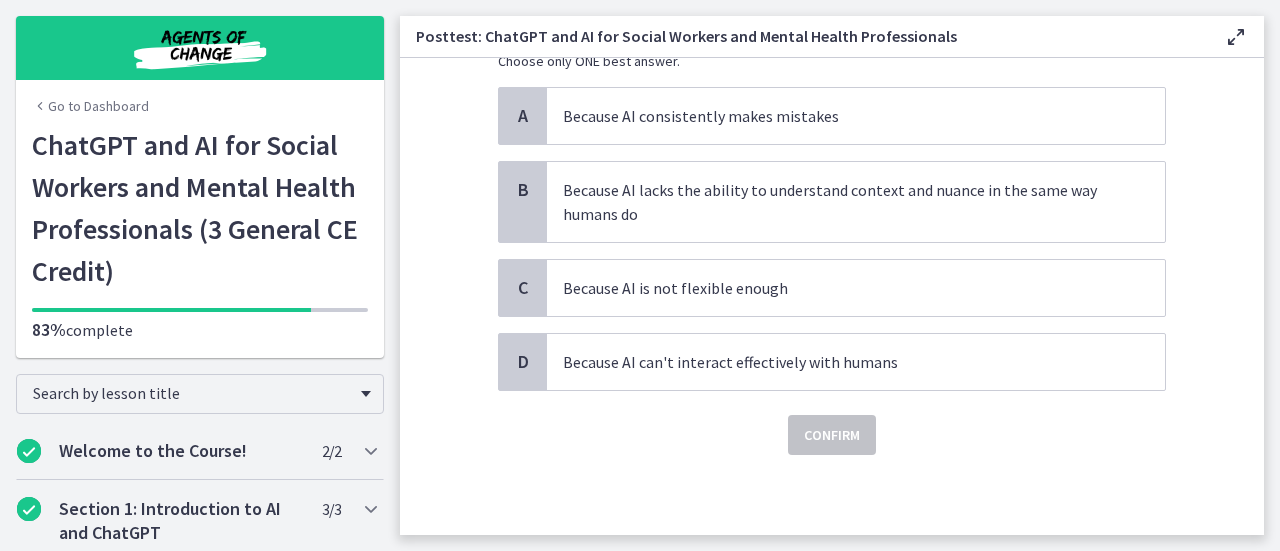 scroll, scrollTop: 0, scrollLeft: 0, axis: both 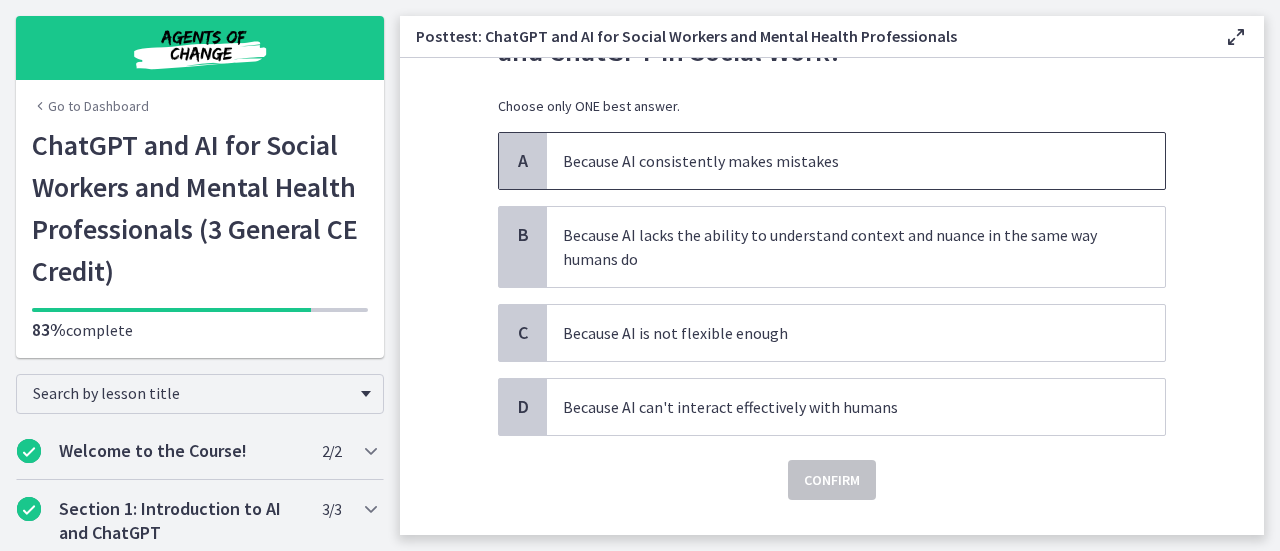 click on "Because AI consistently makes mistakes" at bounding box center [836, 161] 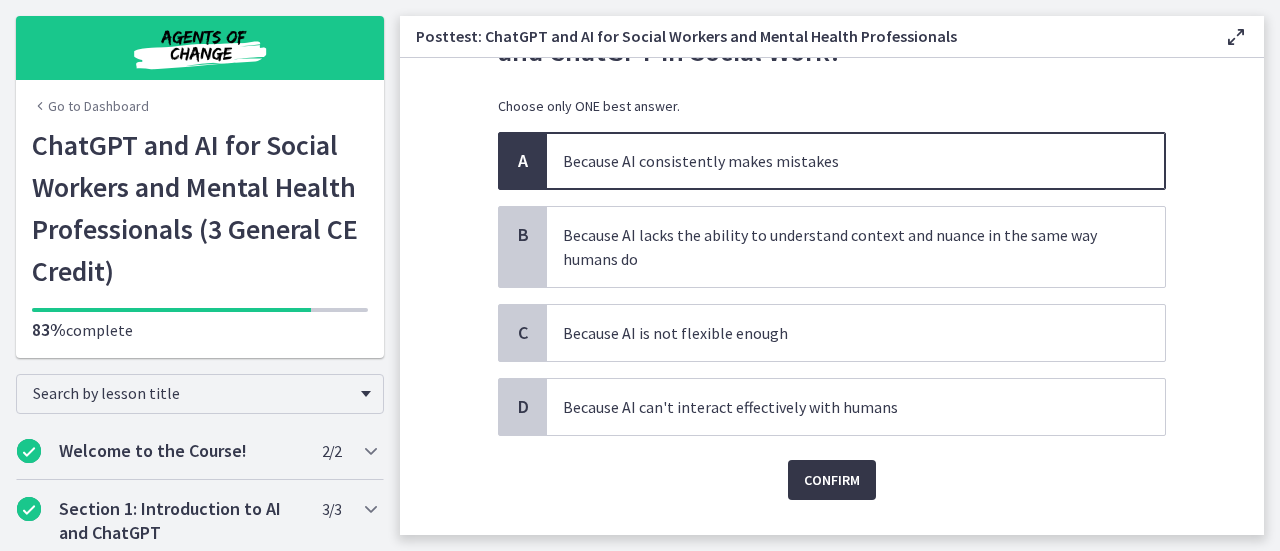 click on "Confirm" at bounding box center [832, 480] 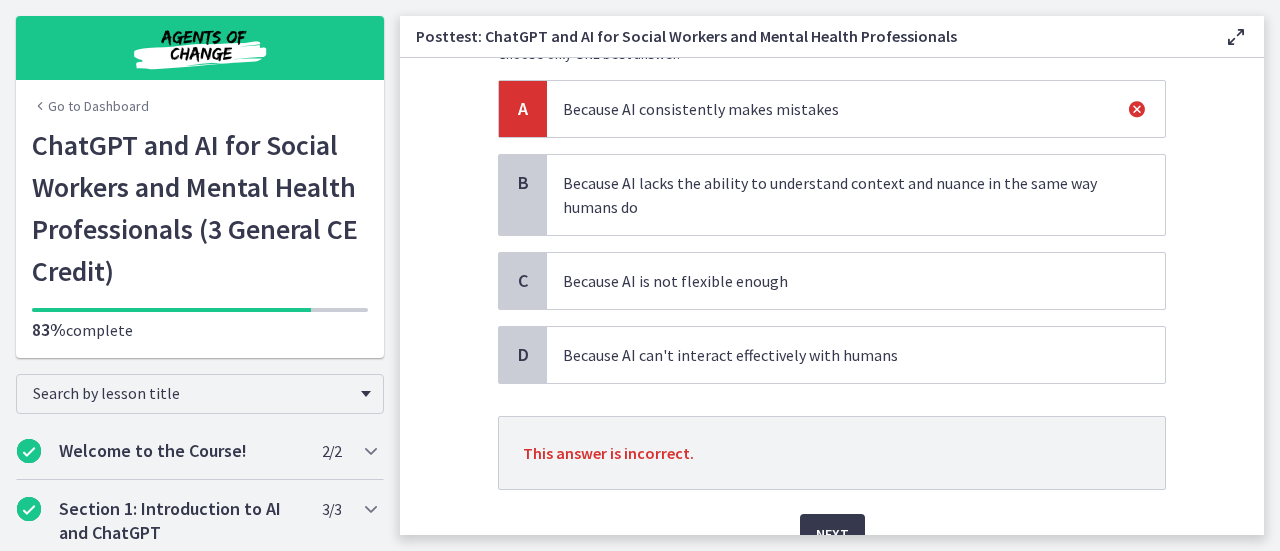 scroll, scrollTop: 281, scrollLeft: 0, axis: vertical 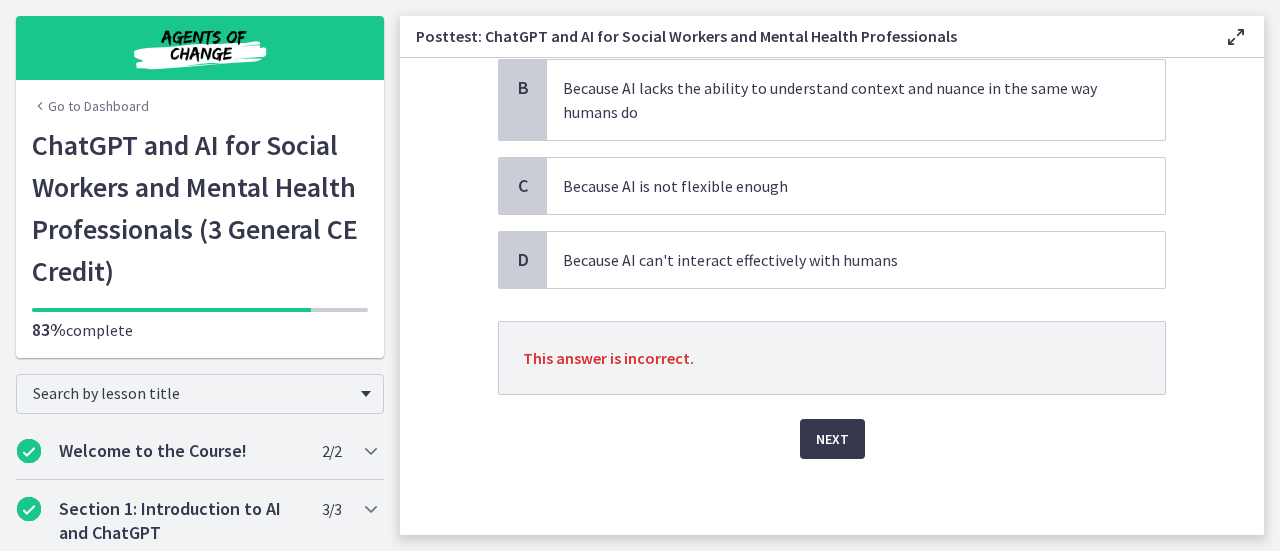 click on "Next" at bounding box center [832, 427] 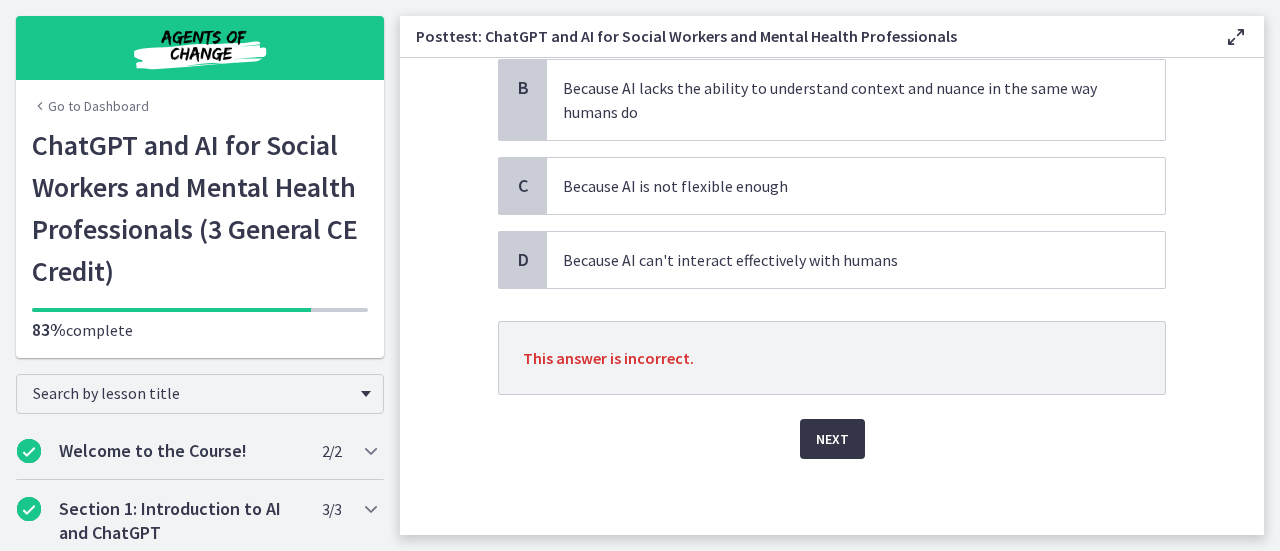 click on "Next" at bounding box center [832, 439] 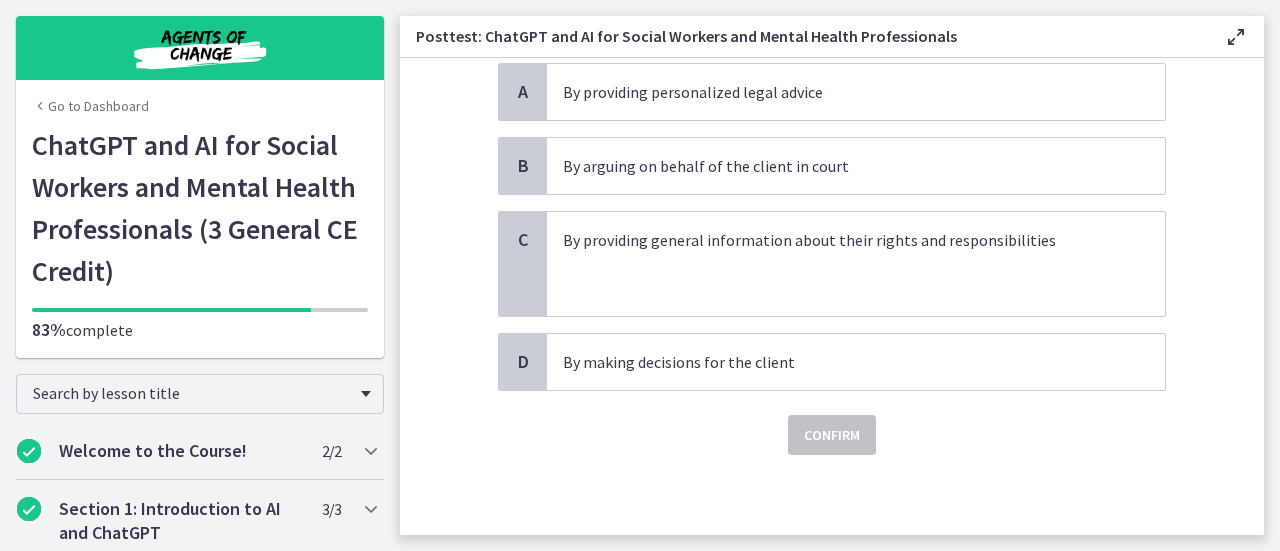 scroll, scrollTop: 0, scrollLeft: 0, axis: both 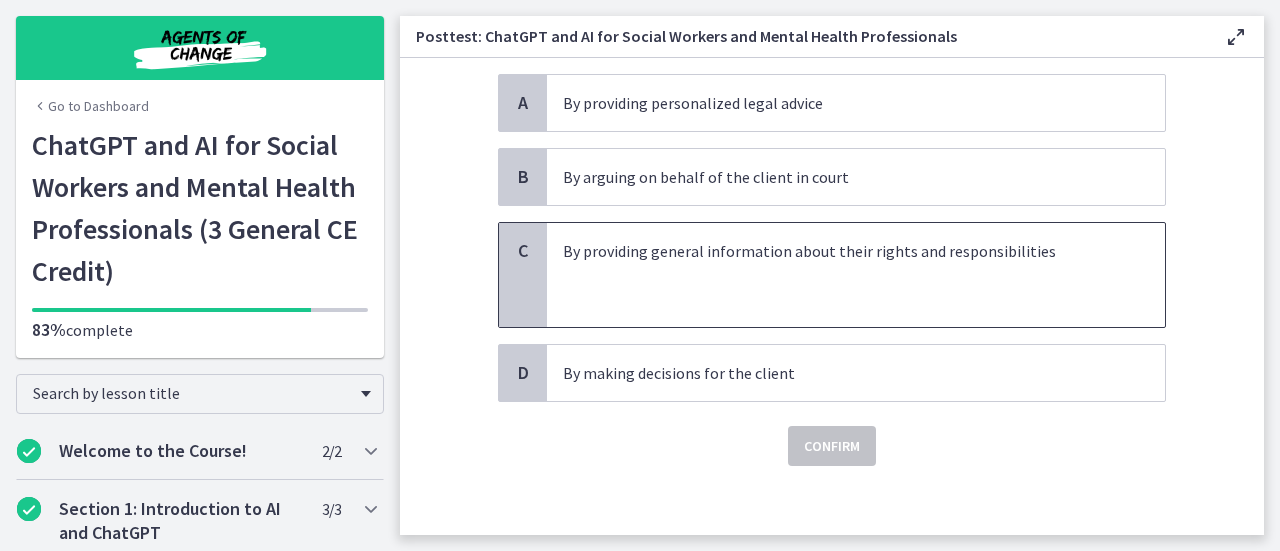 click at bounding box center [836, 275] 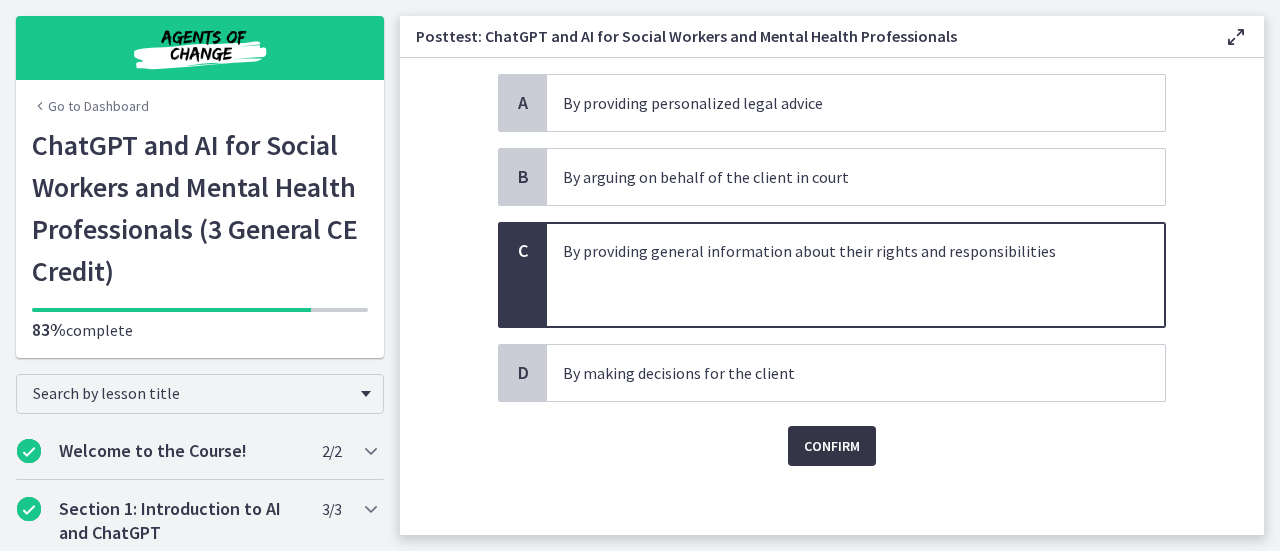 click on "Confirm" at bounding box center [832, 446] 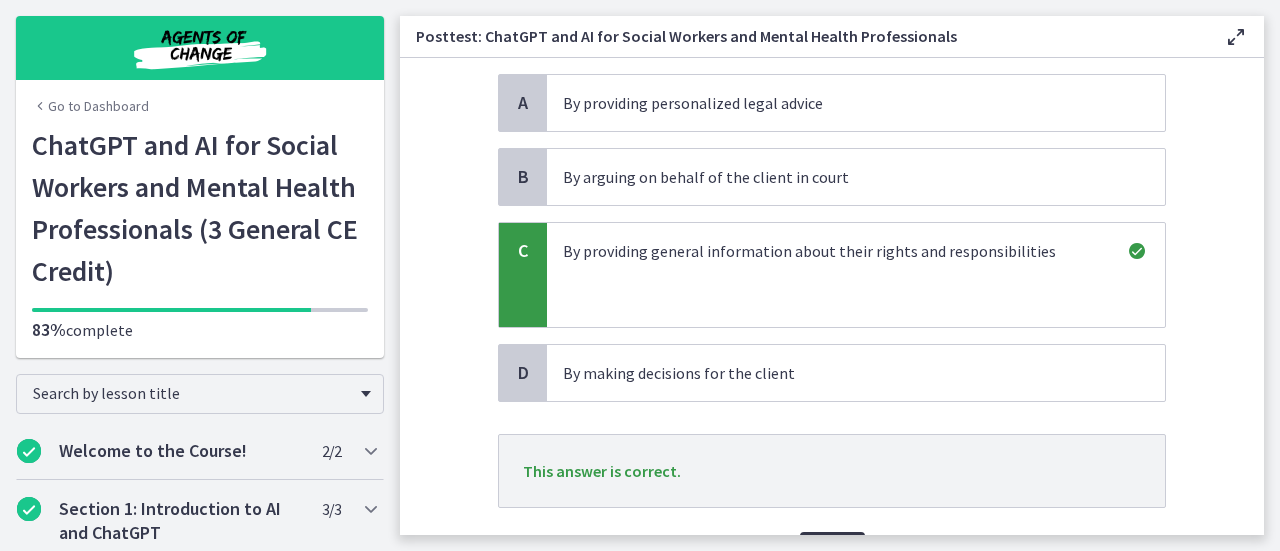 click on "Next" at bounding box center (832, 552) 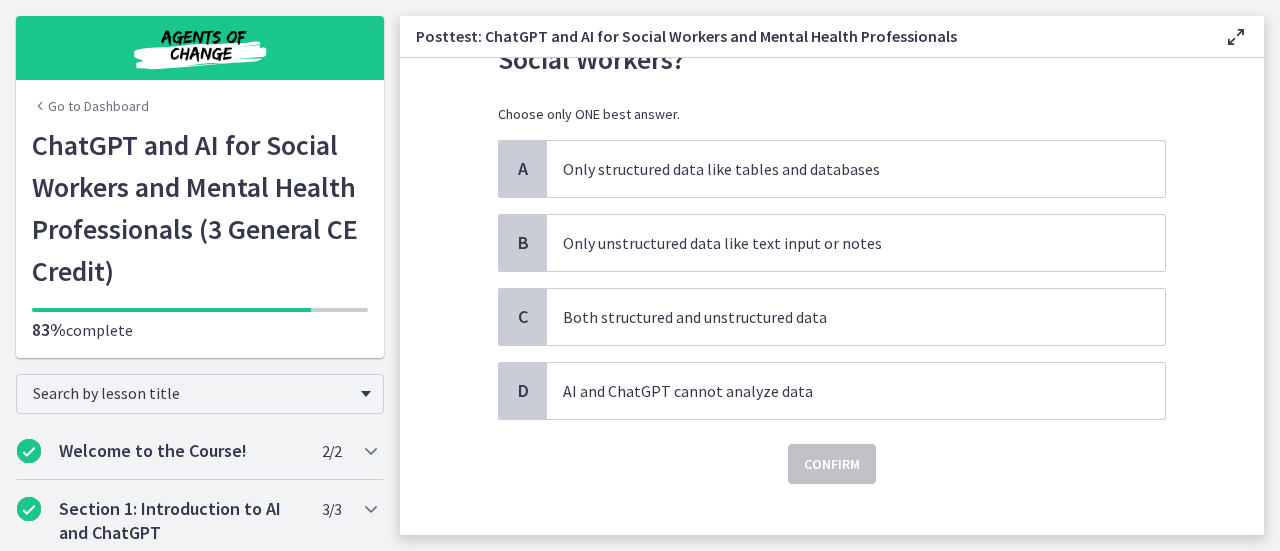 scroll, scrollTop: 130, scrollLeft: 0, axis: vertical 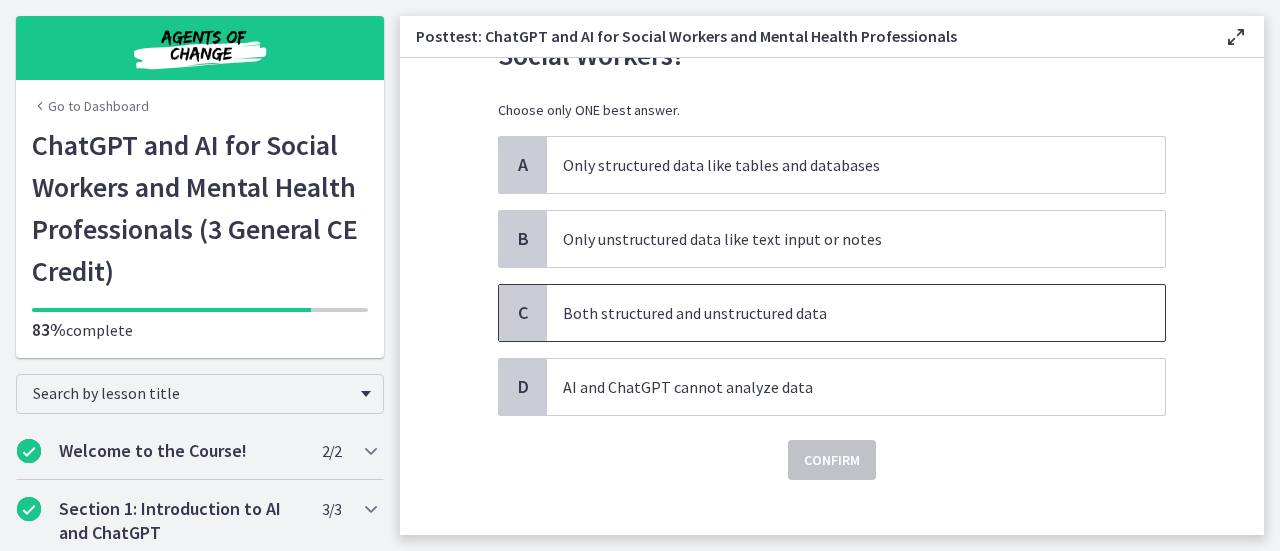 click on "Both structured and unstructured data" at bounding box center (836, 313) 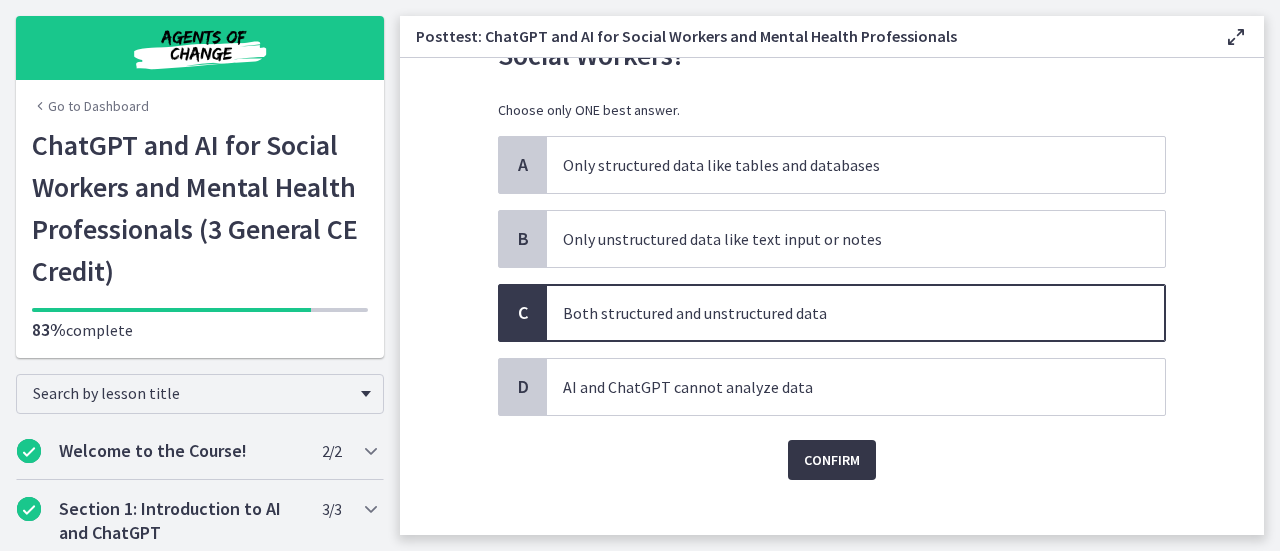 click on "Confirm" at bounding box center (832, 460) 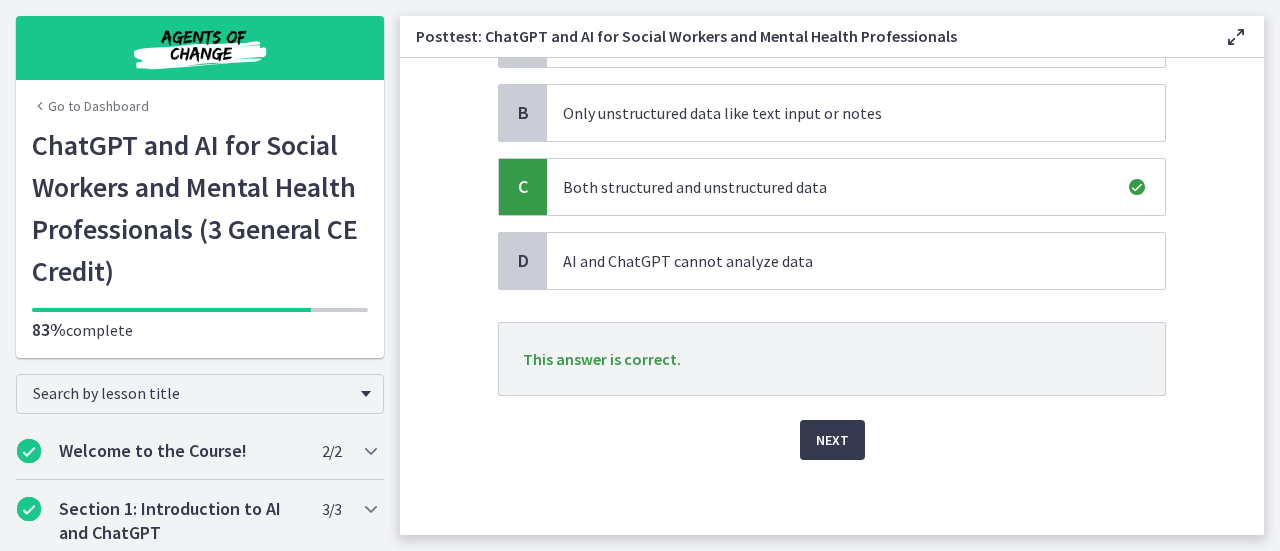 scroll, scrollTop: 257, scrollLeft: 0, axis: vertical 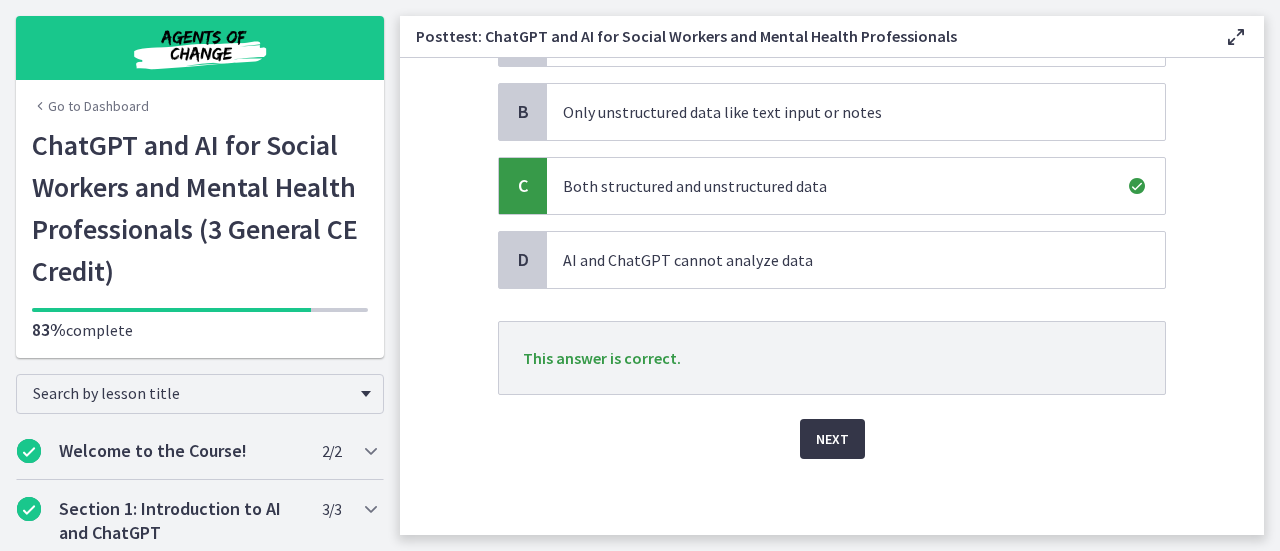 click on "Next" at bounding box center (832, 439) 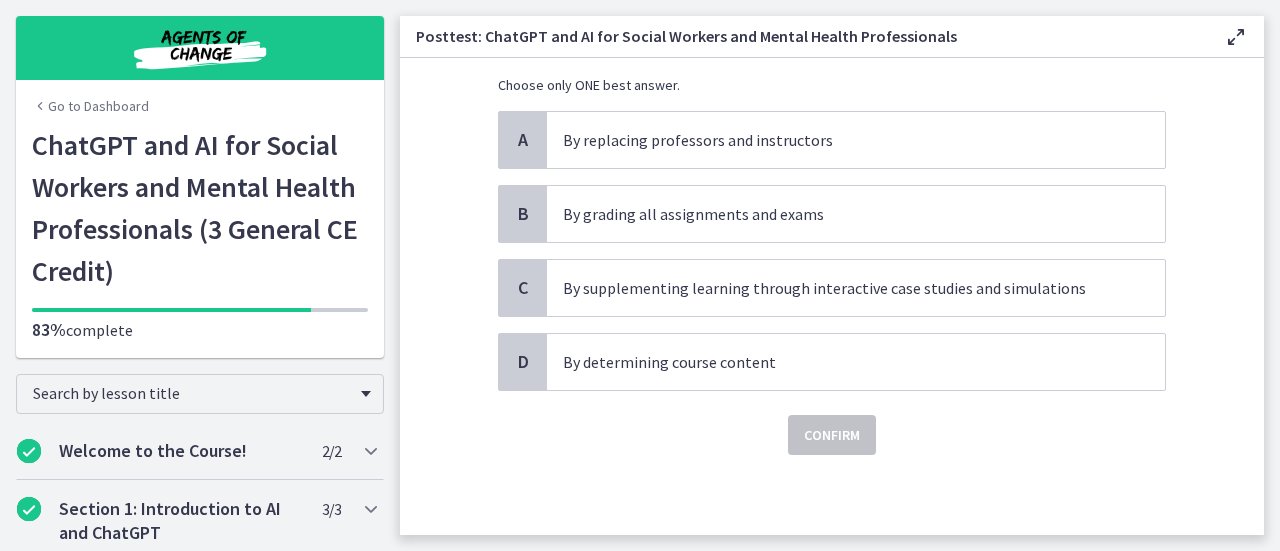 scroll, scrollTop: 0, scrollLeft: 0, axis: both 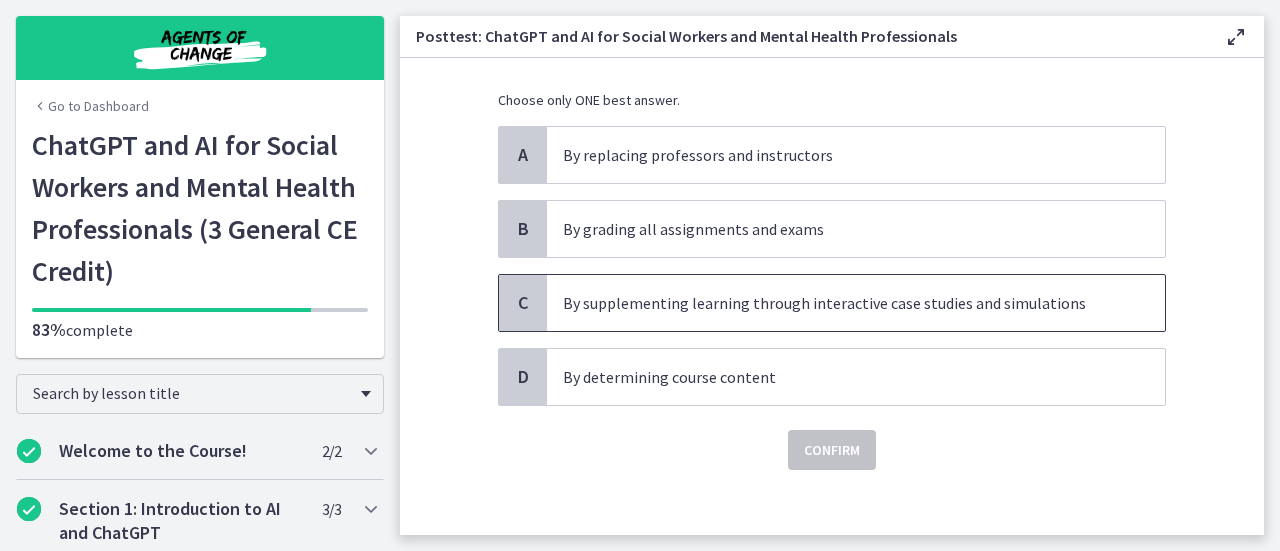 click on "By supplementing learning through interactive case studies and simulations" at bounding box center (836, 303) 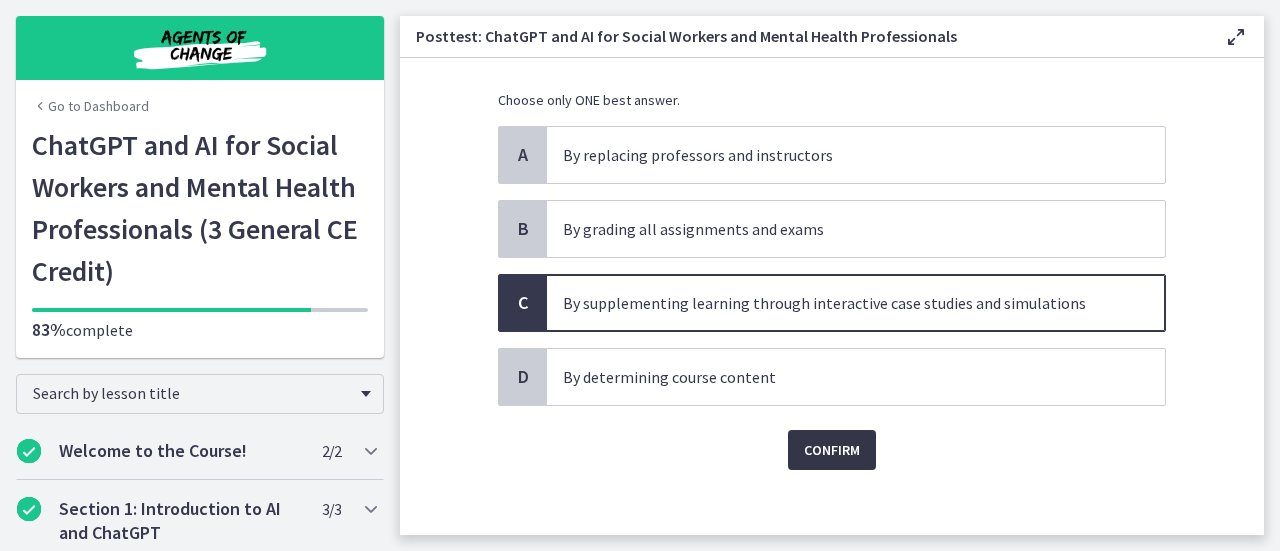 click on "Confirm" at bounding box center (832, 450) 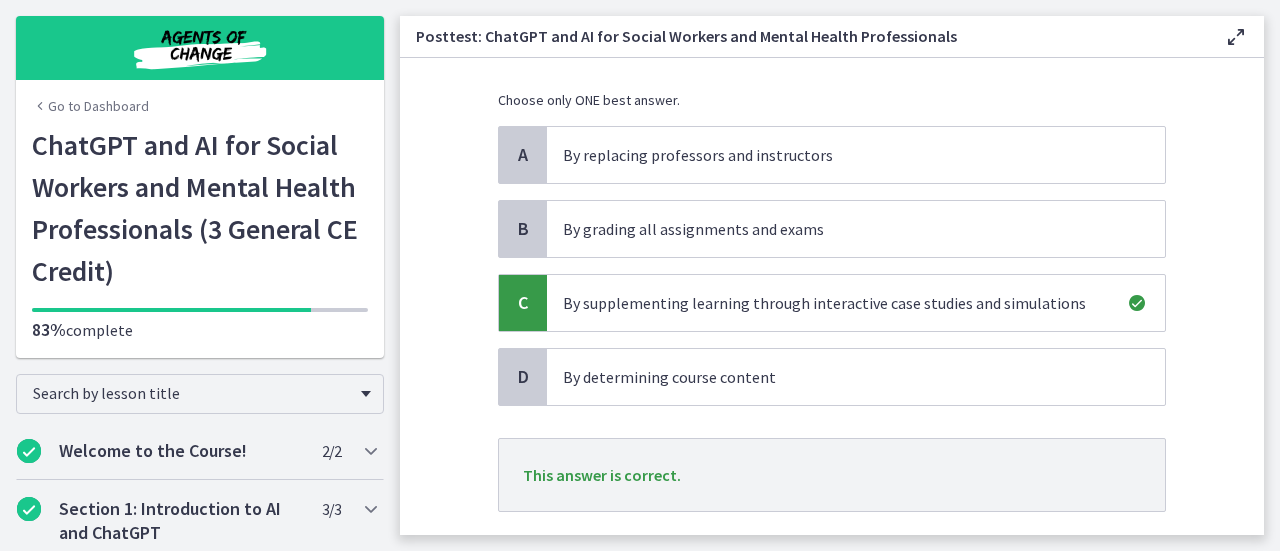 click on "Next" at bounding box center [832, 556] 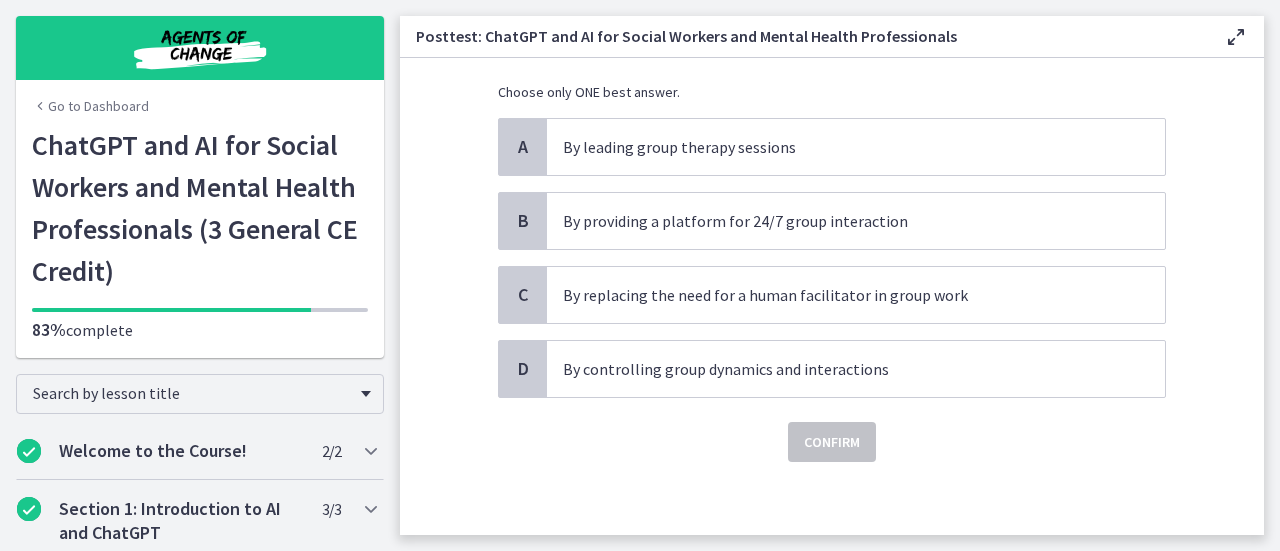 scroll, scrollTop: 152, scrollLeft: 0, axis: vertical 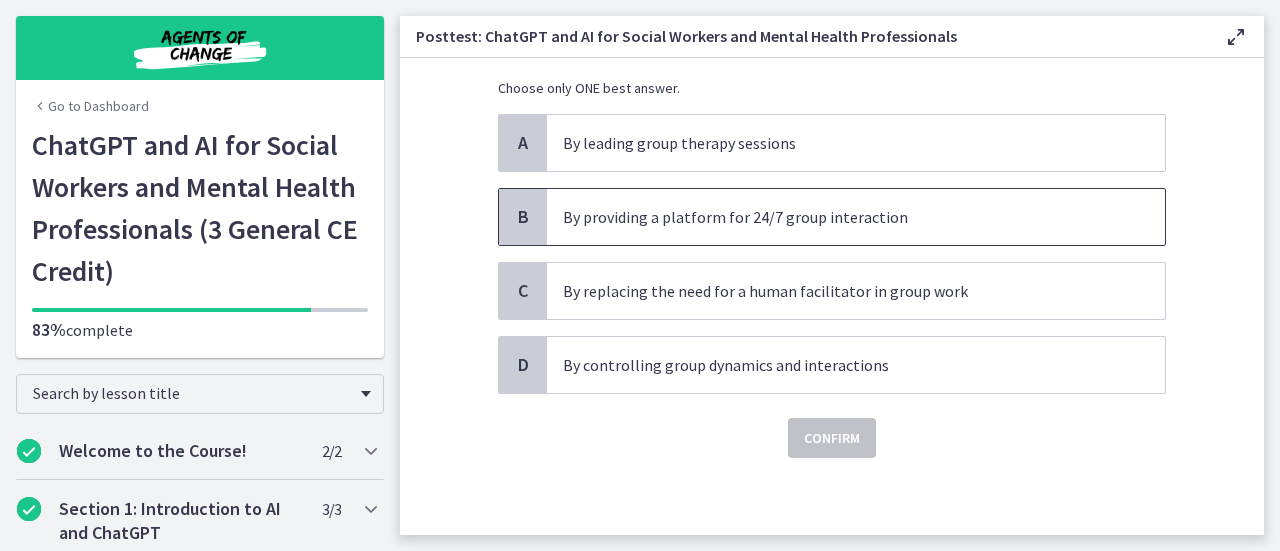 click on "By providing a platform for 24/7 group interaction" at bounding box center (836, 217) 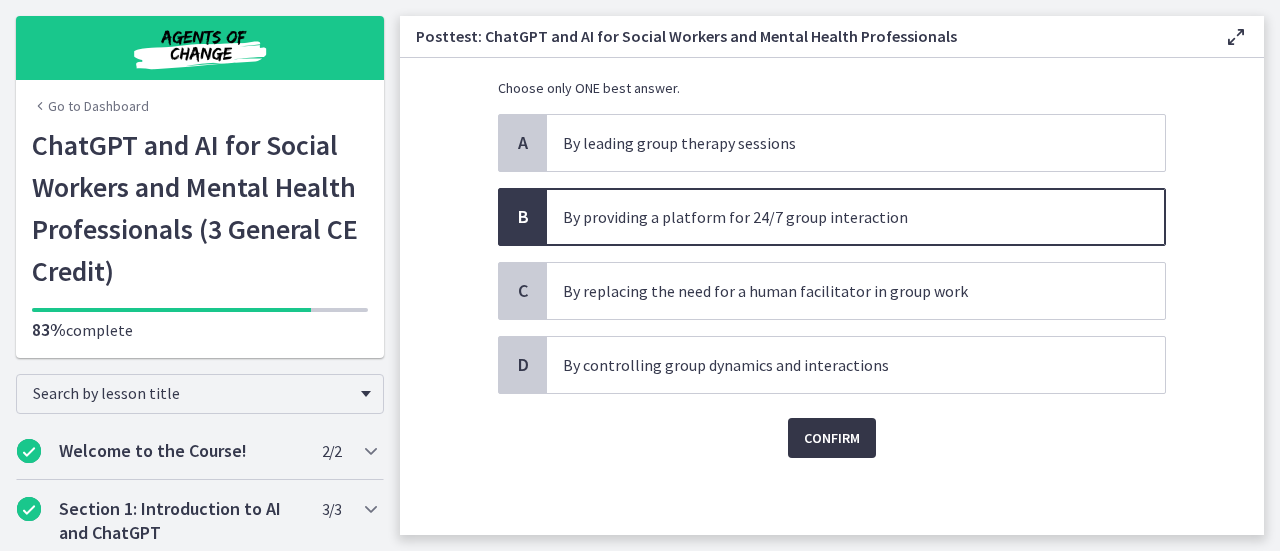 click on "Confirm" at bounding box center [832, 438] 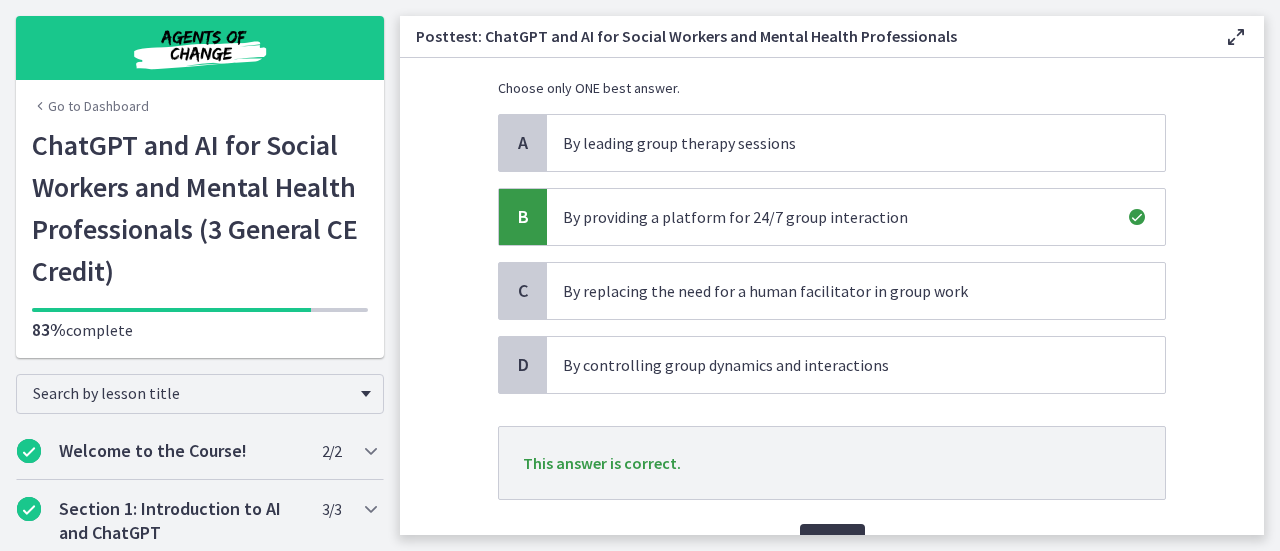 click on "Next" at bounding box center [832, 544] 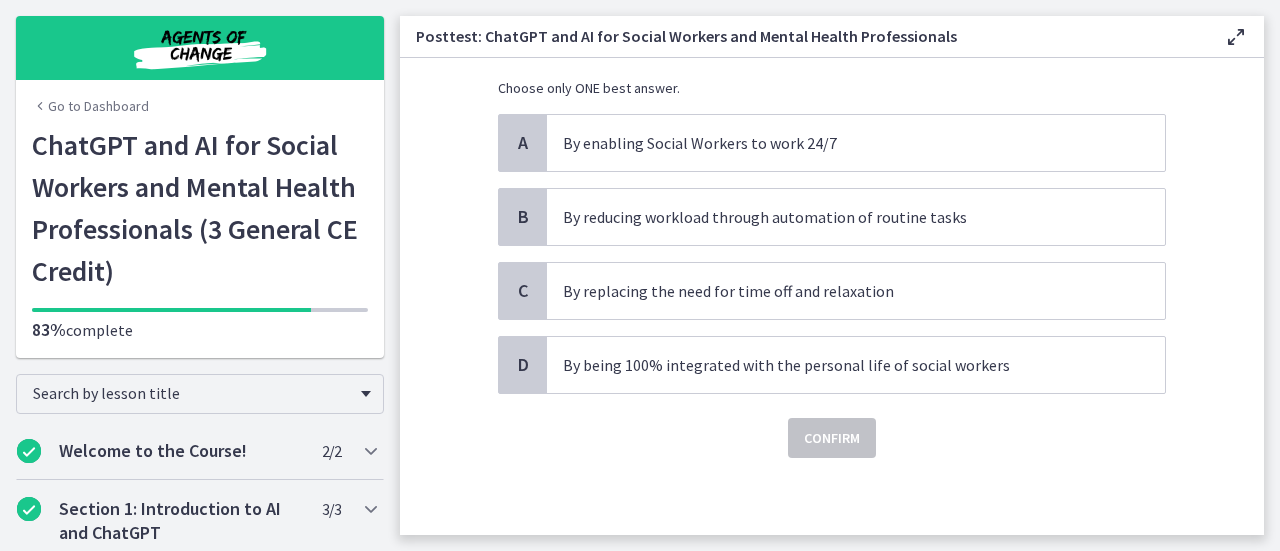 scroll, scrollTop: 0, scrollLeft: 0, axis: both 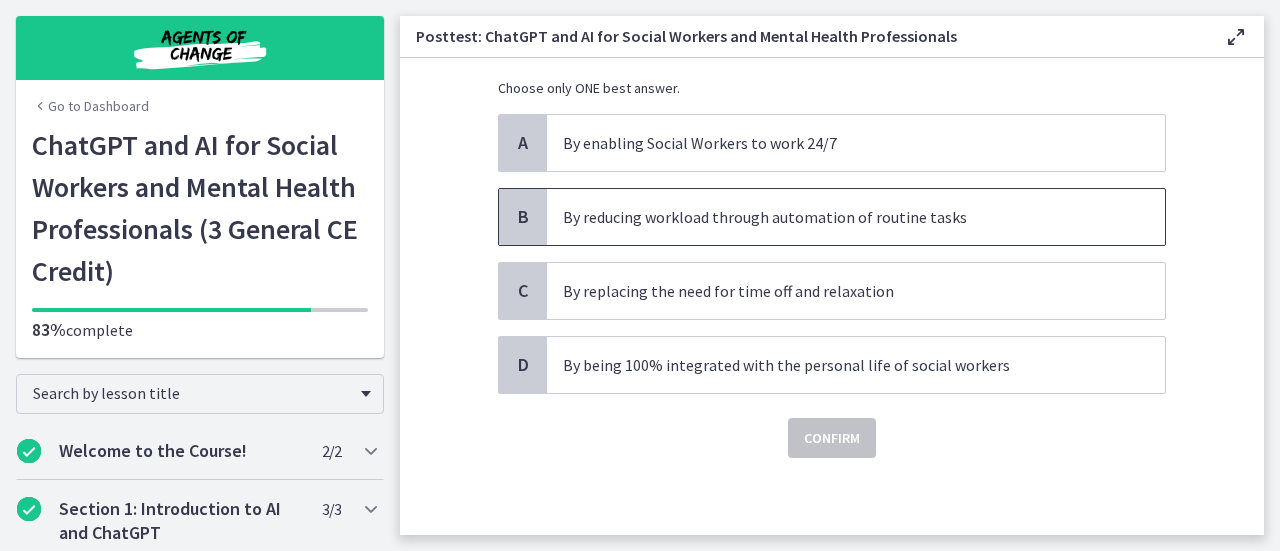 click on "By reducing workload through automation of routine tasks" at bounding box center (836, 217) 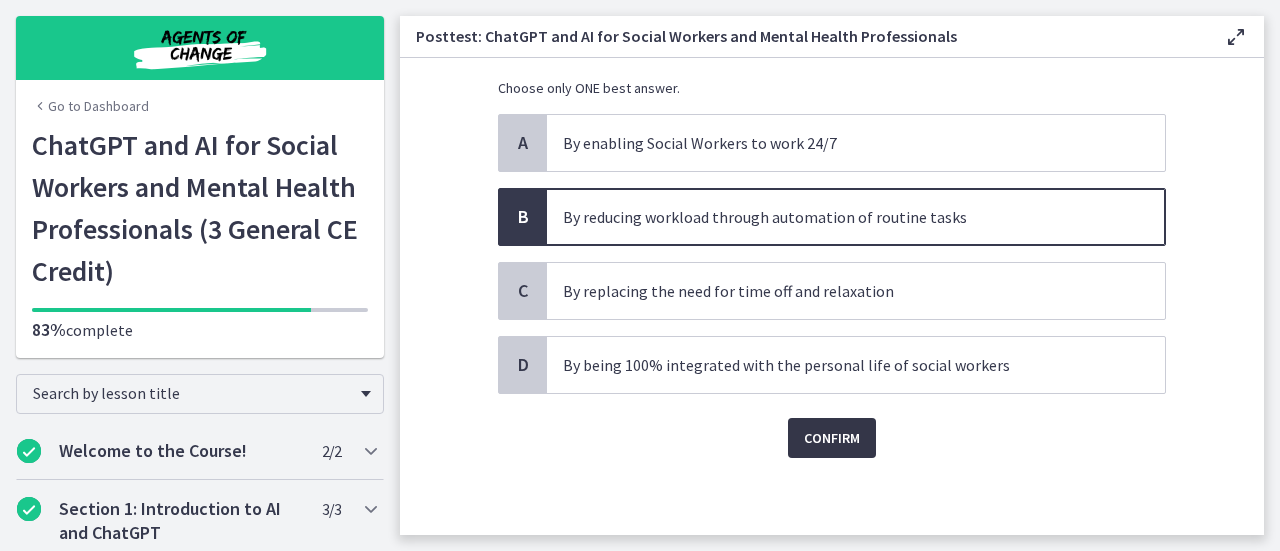 click on "Confirm" at bounding box center [832, 438] 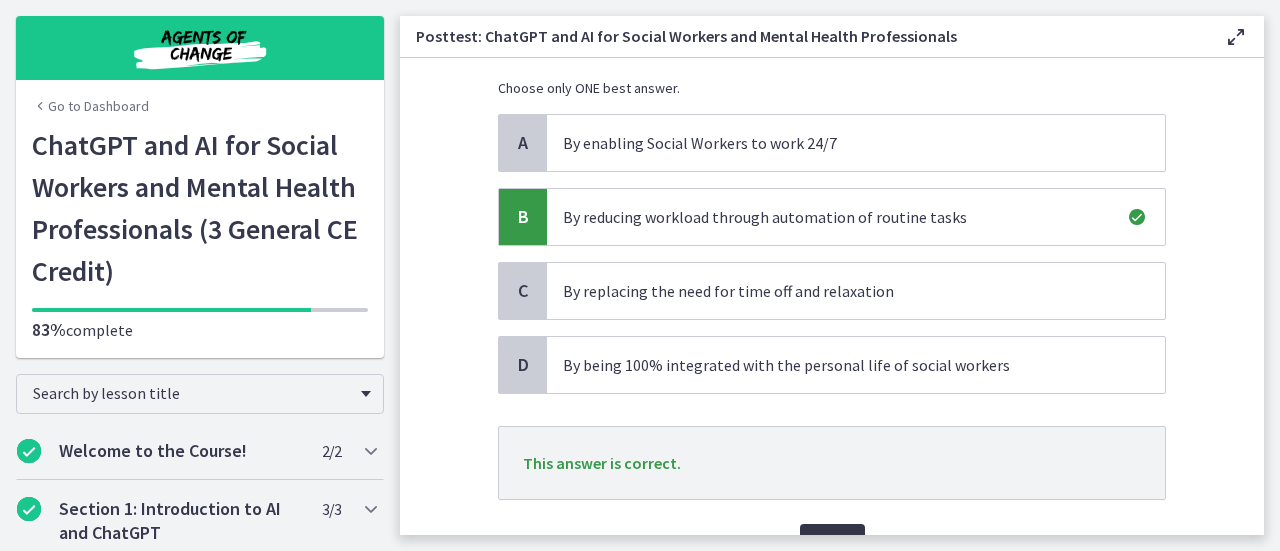 click on "Next" at bounding box center [832, 544] 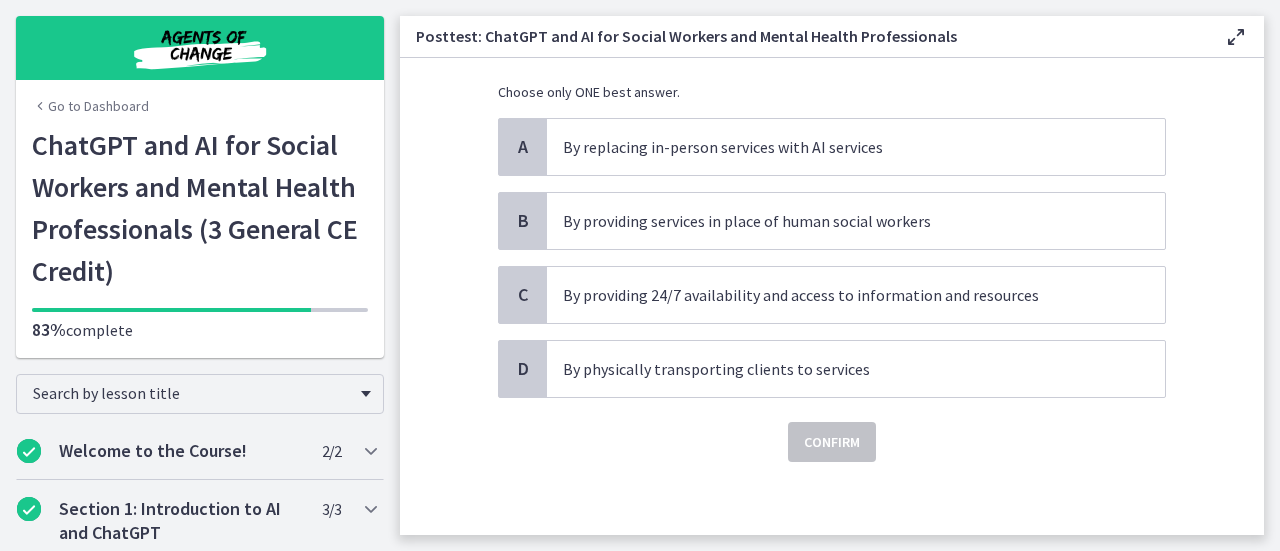 scroll, scrollTop: 152, scrollLeft: 0, axis: vertical 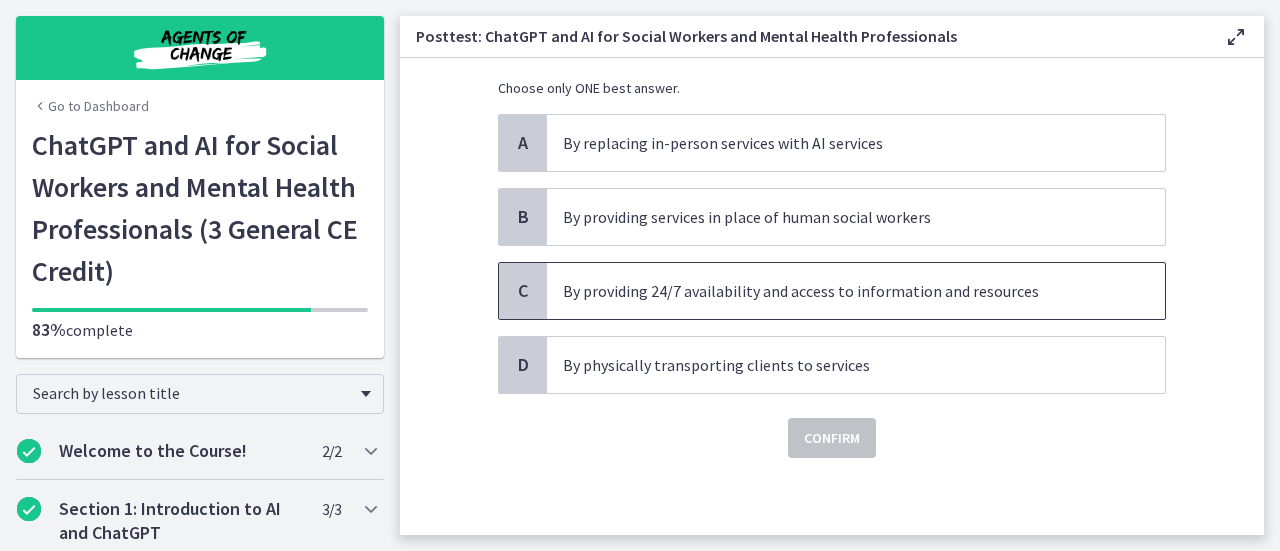 click on "By providing 24/7 availability and access to information and resources" at bounding box center [836, 291] 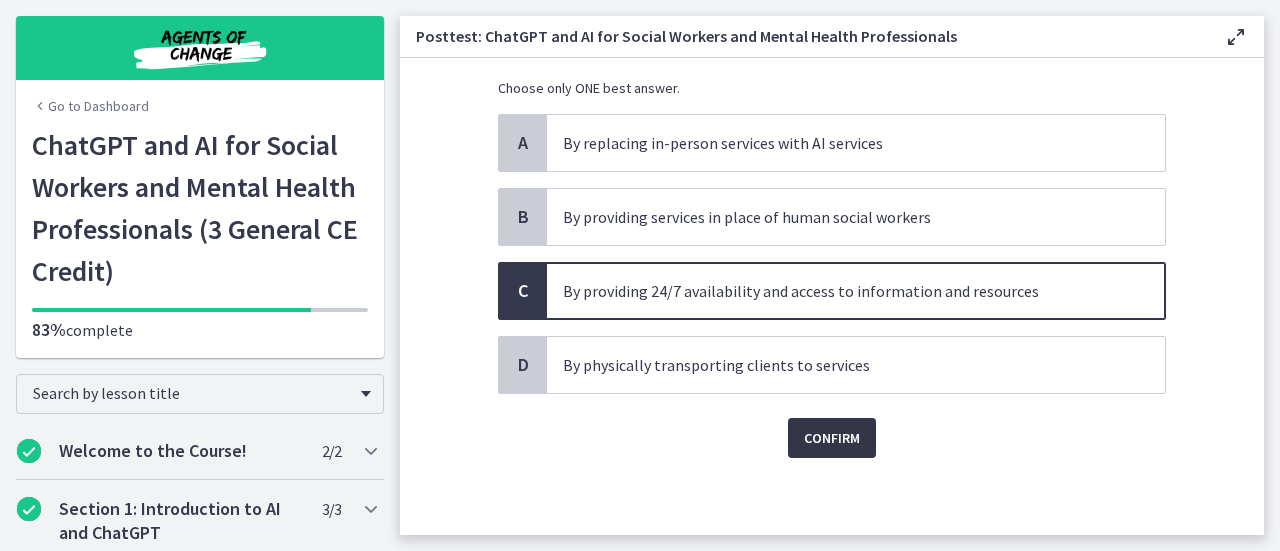 click on "Confirm" at bounding box center [832, 438] 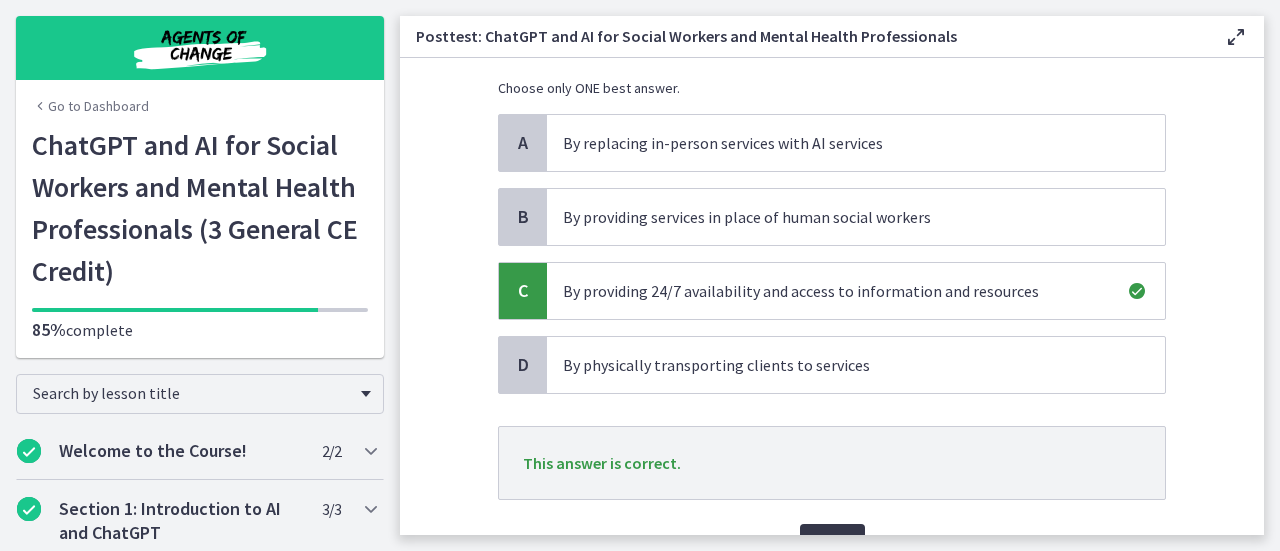click on "Next" at bounding box center (832, 544) 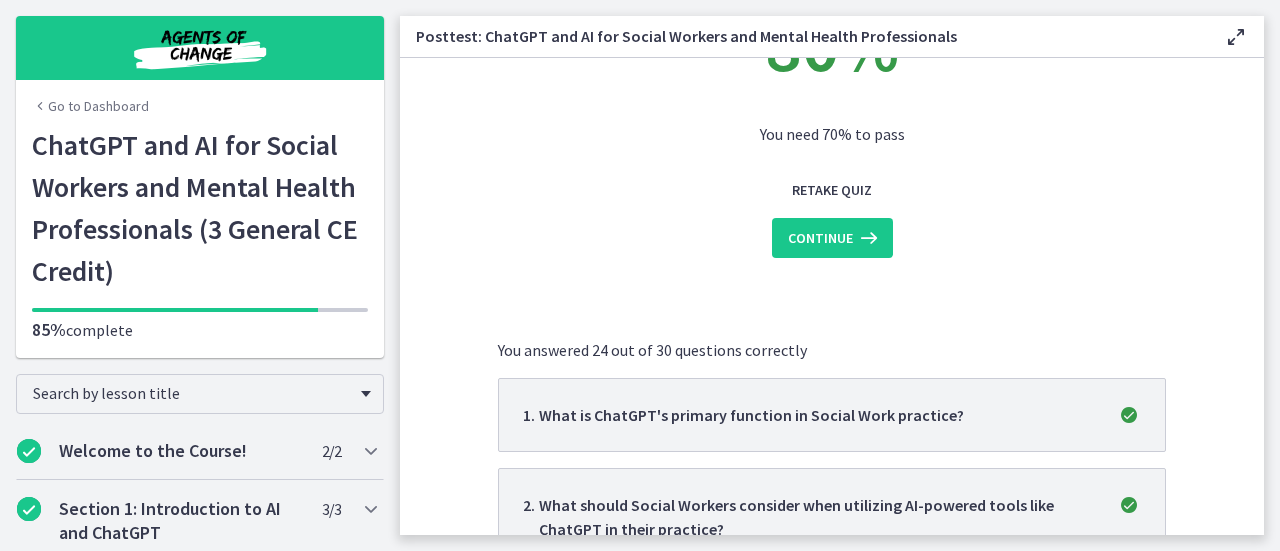 scroll, scrollTop: 0, scrollLeft: 0, axis: both 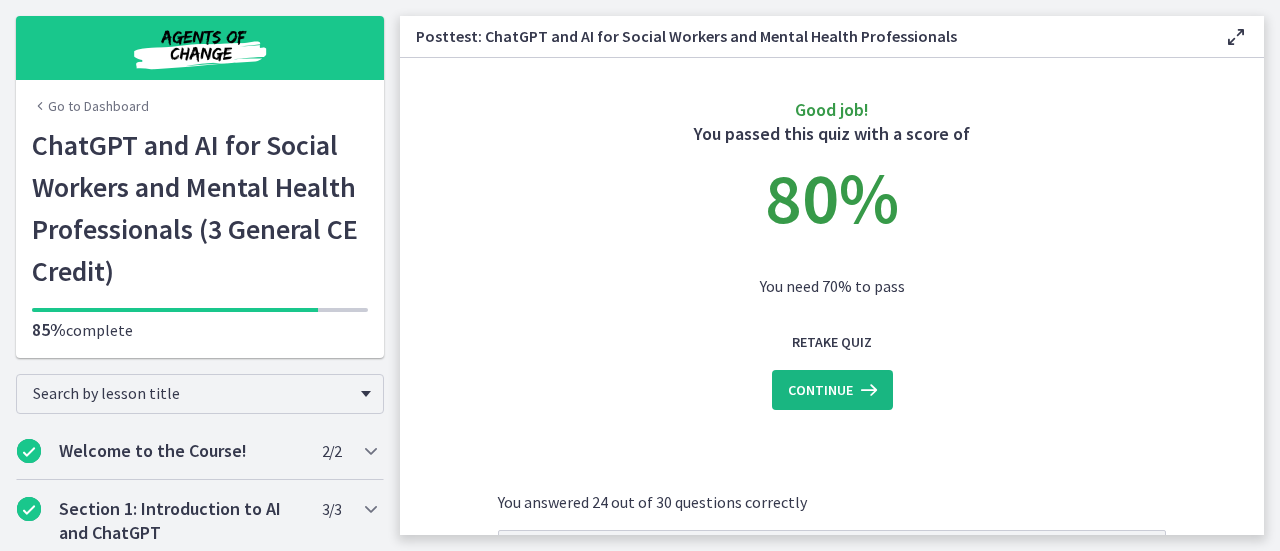 click at bounding box center [867, 390] 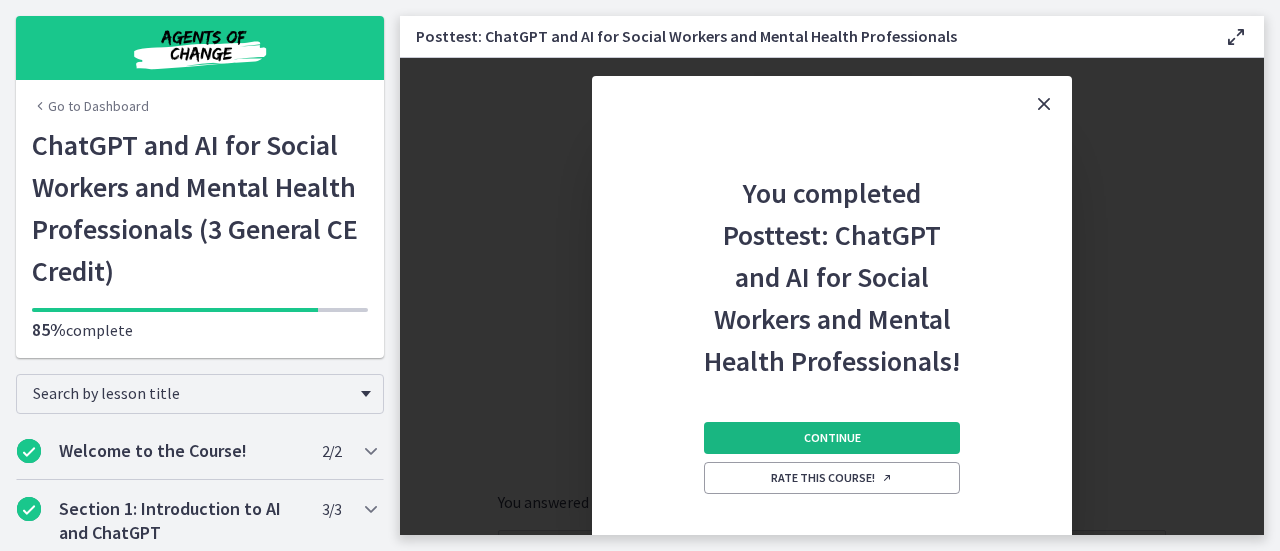 click on "Continue" at bounding box center [832, 438] 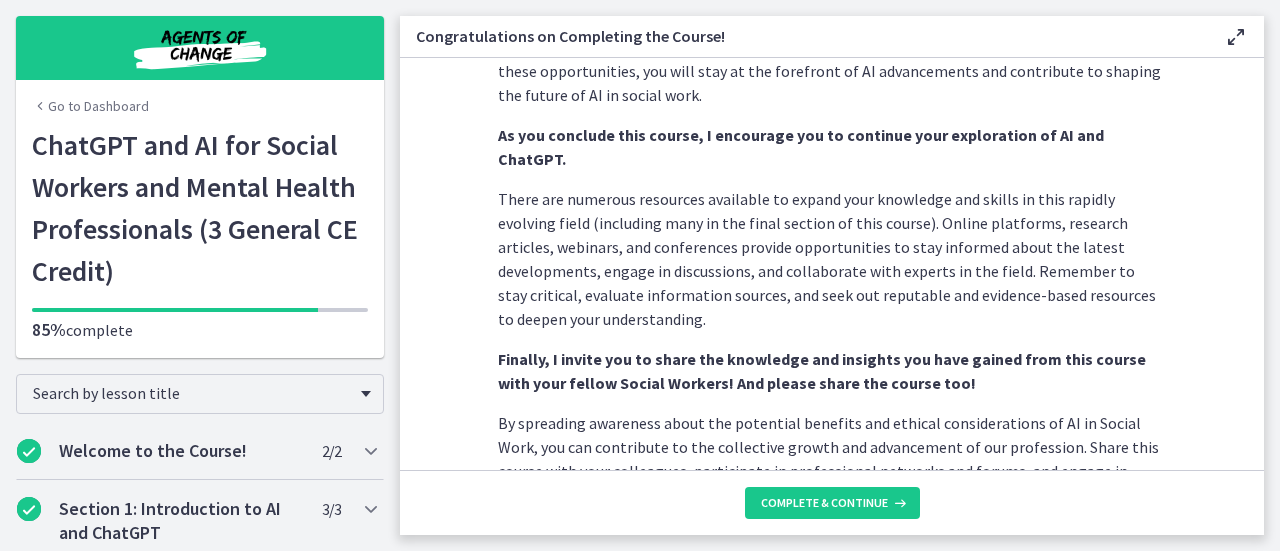 scroll, scrollTop: 1203, scrollLeft: 0, axis: vertical 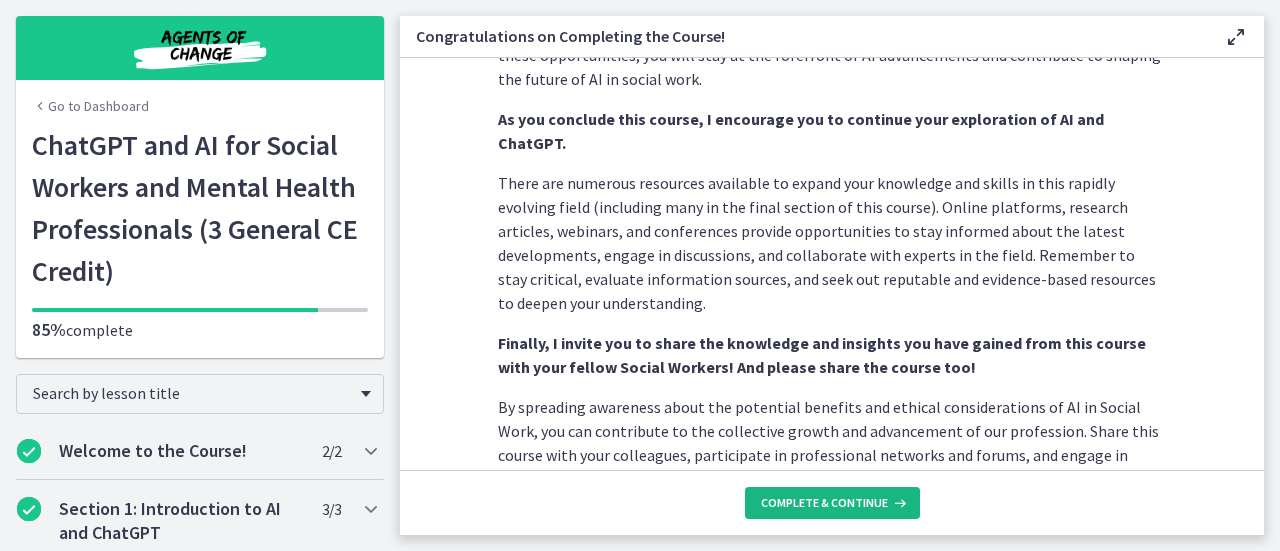click at bounding box center (898, 503) 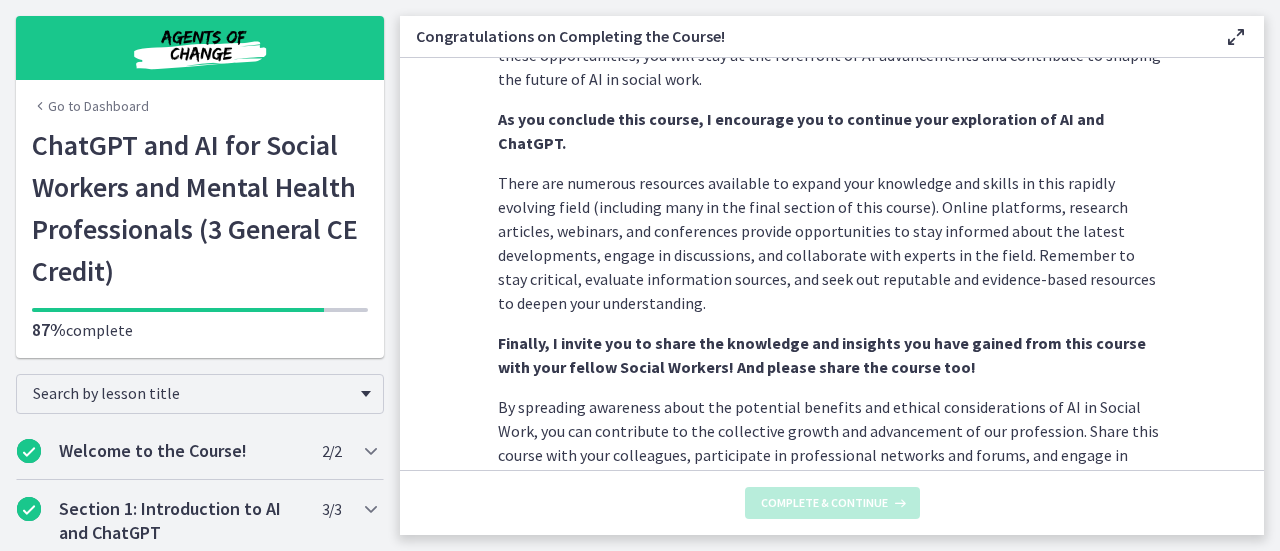 scroll, scrollTop: 0, scrollLeft: 0, axis: both 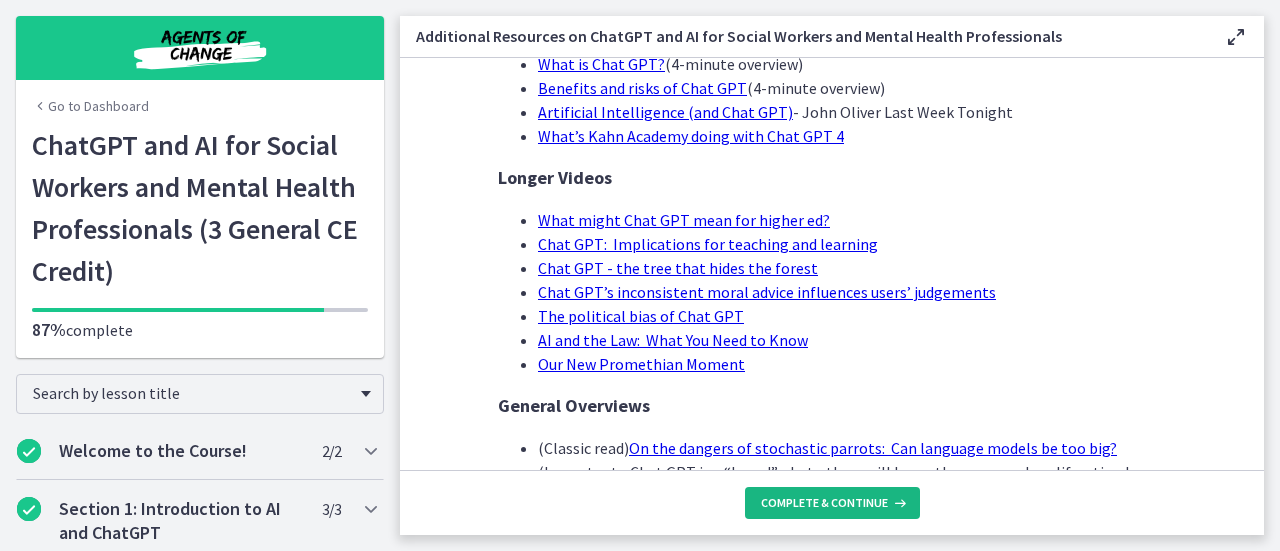 click on "Complete & continue" at bounding box center (824, 503) 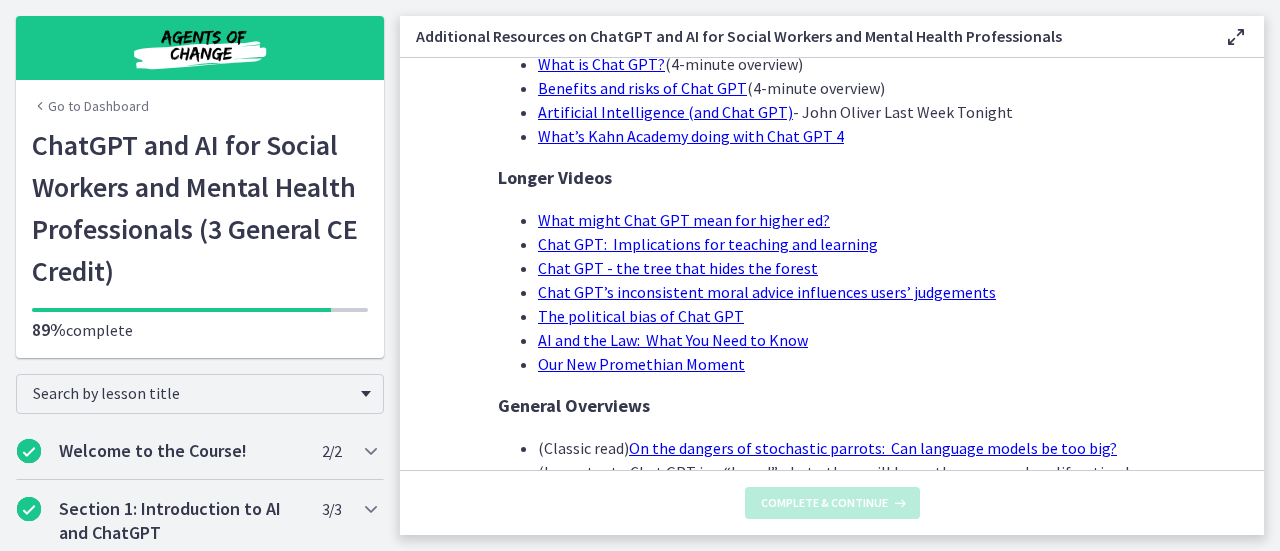 scroll, scrollTop: 0, scrollLeft: 0, axis: both 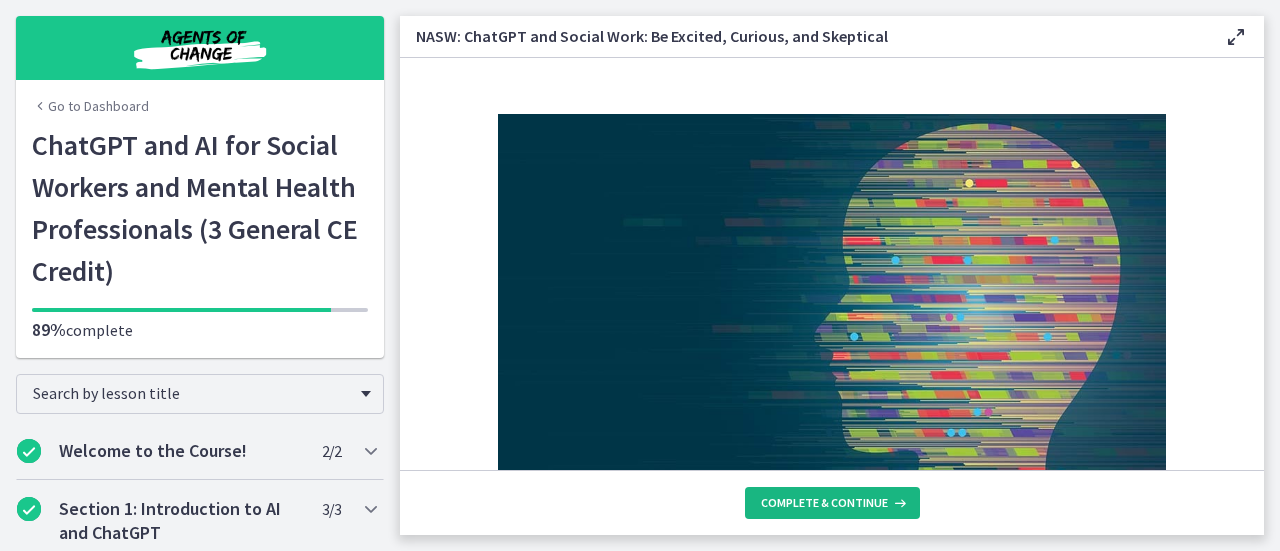 click on "Complete & continue" at bounding box center (824, 503) 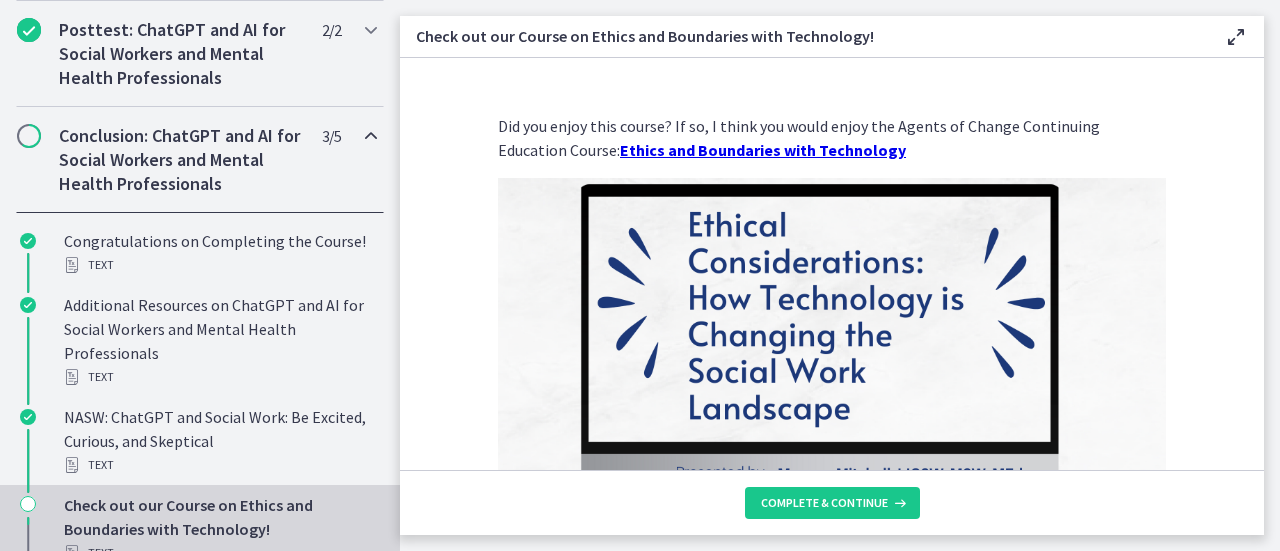 scroll, scrollTop: 1246, scrollLeft: 0, axis: vertical 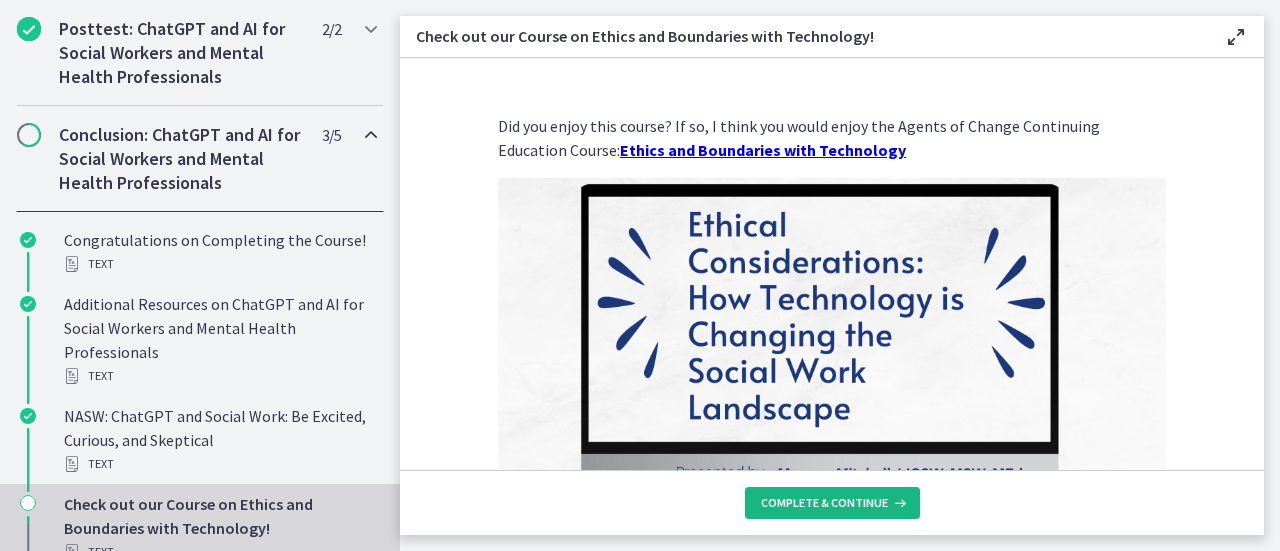 click on "Complete & continue" at bounding box center (824, 503) 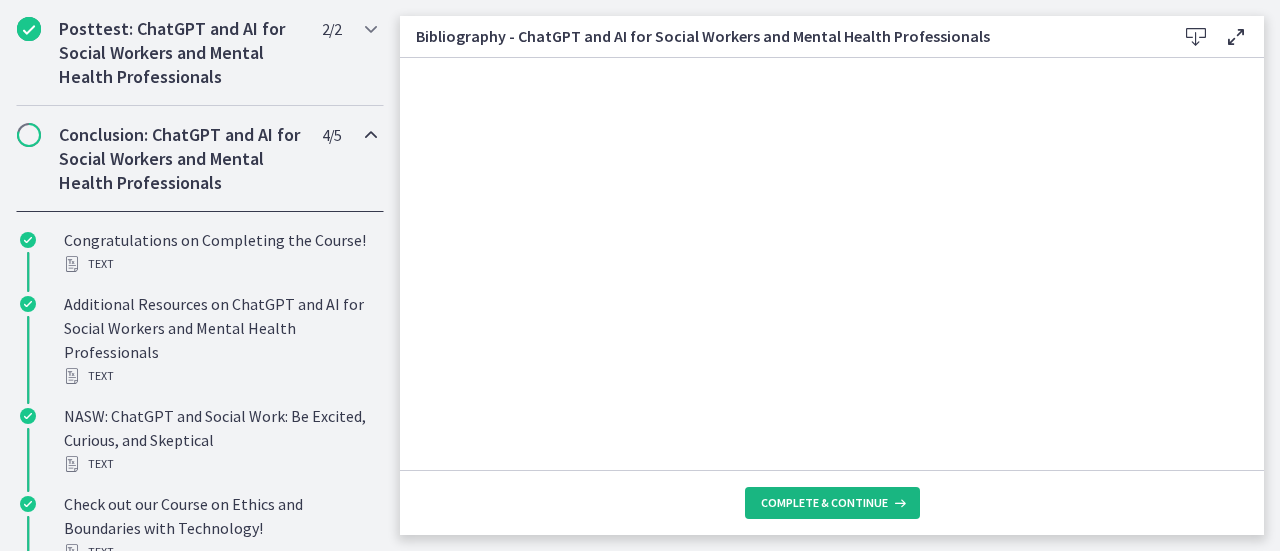 click on "Complete & continue" at bounding box center (824, 503) 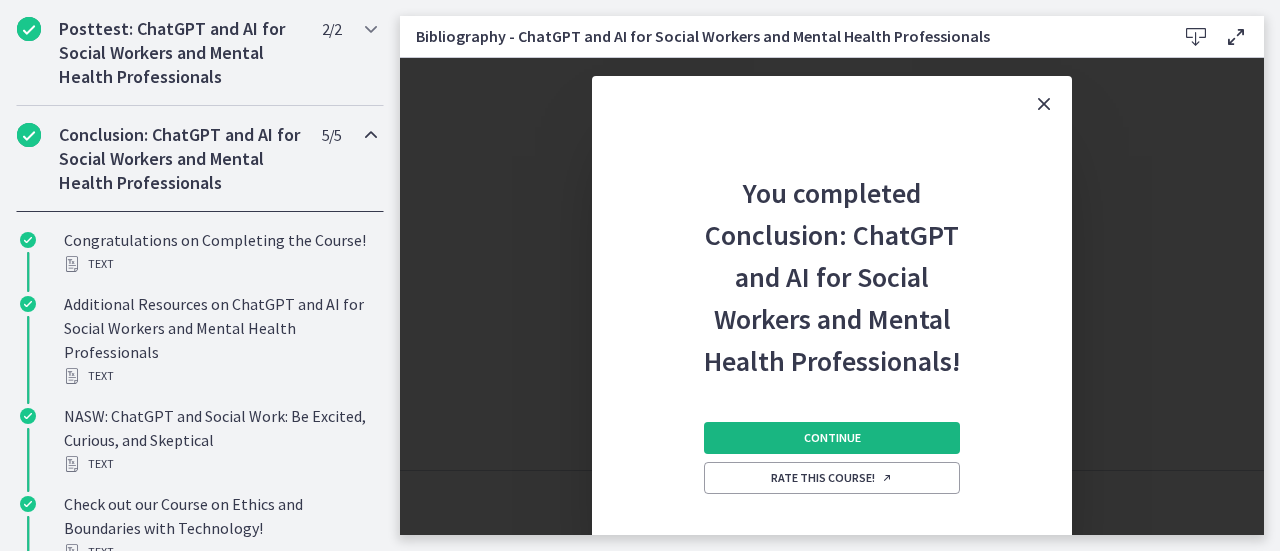 click on "Continue" at bounding box center (832, 438) 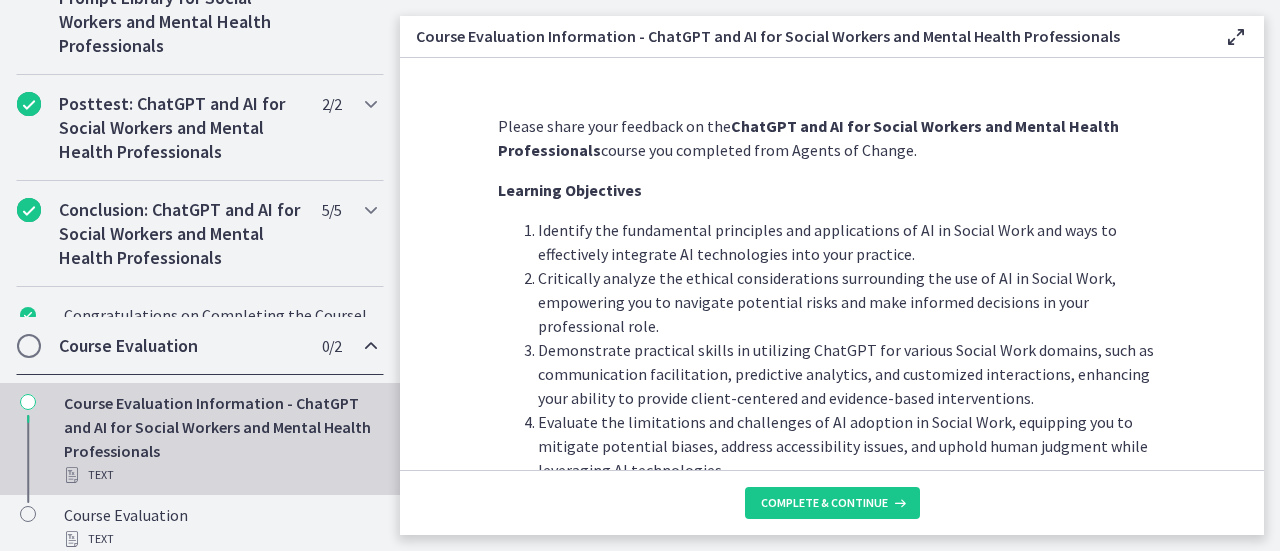 scroll, scrollTop: 1174, scrollLeft: 0, axis: vertical 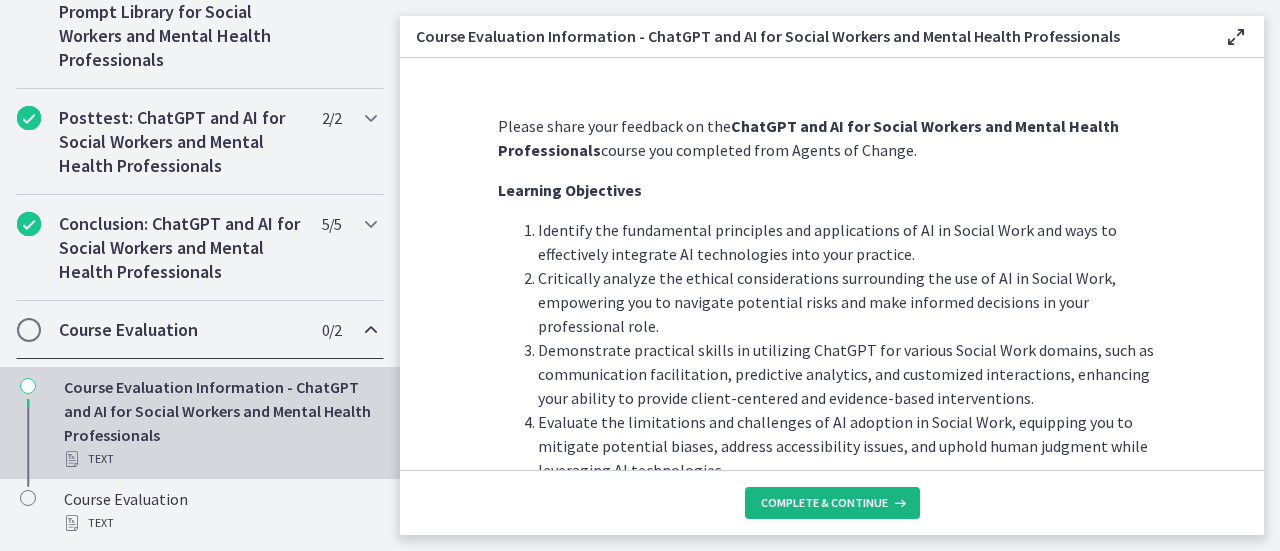 click on "Complete & continue" at bounding box center [824, 503] 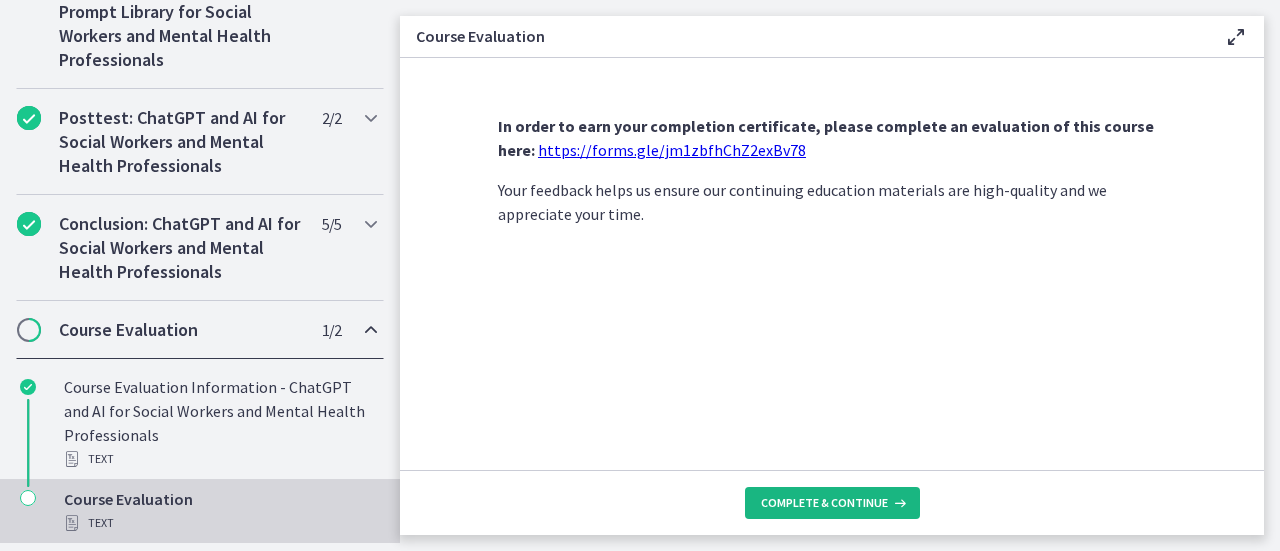 click on "Complete & continue" at bounding box center [824, 503] 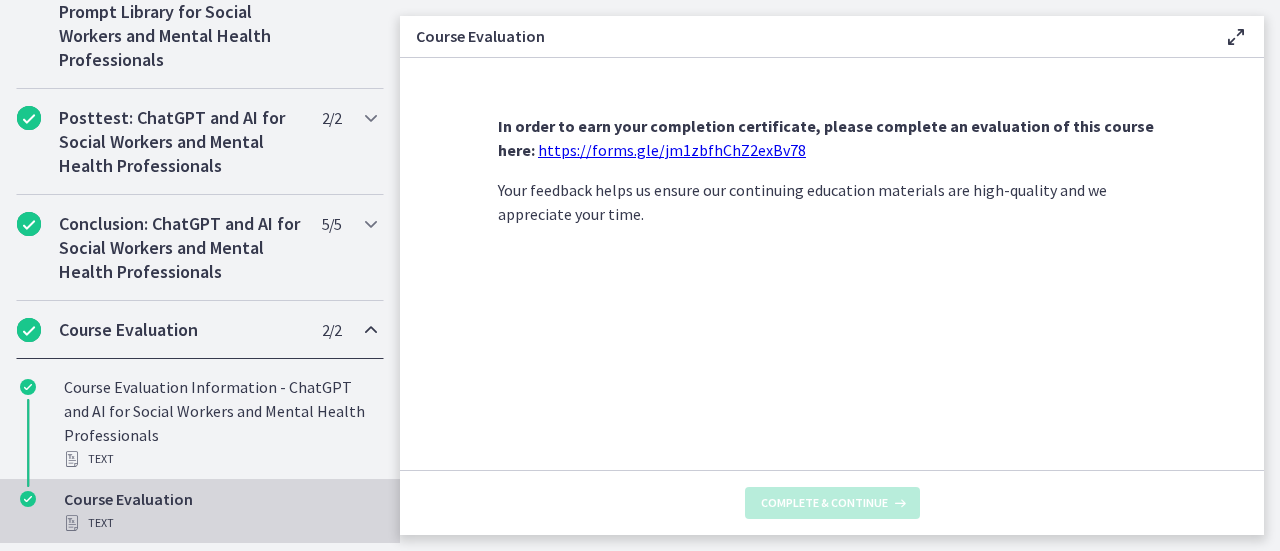 scroll, scrollTop: 1282, scrollLeft: 0, axis: vertical 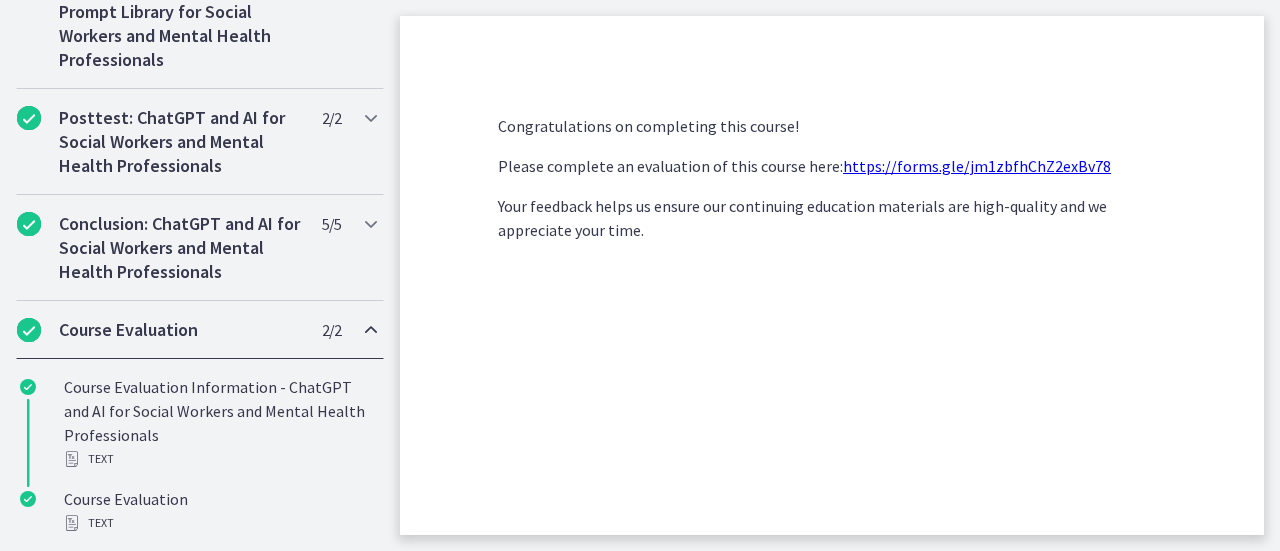 click on "https://forms.gle/jm1zbfhChZ2exBv78" at bounding box center [977, 166] 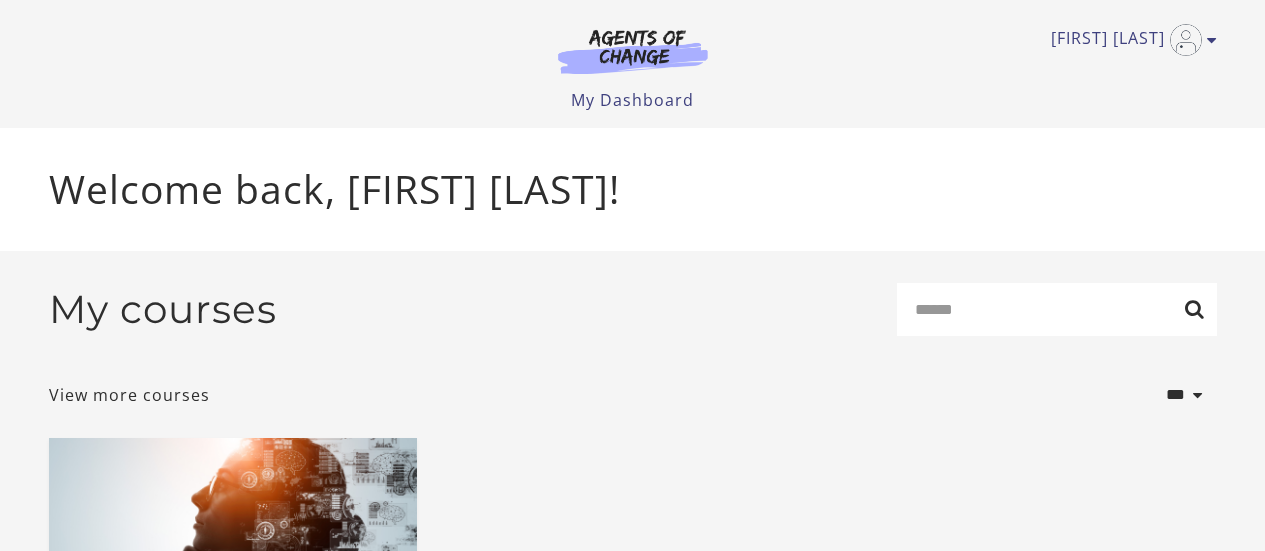 scroll, scrollTop: 0, scrollLeft: 0, axis: both 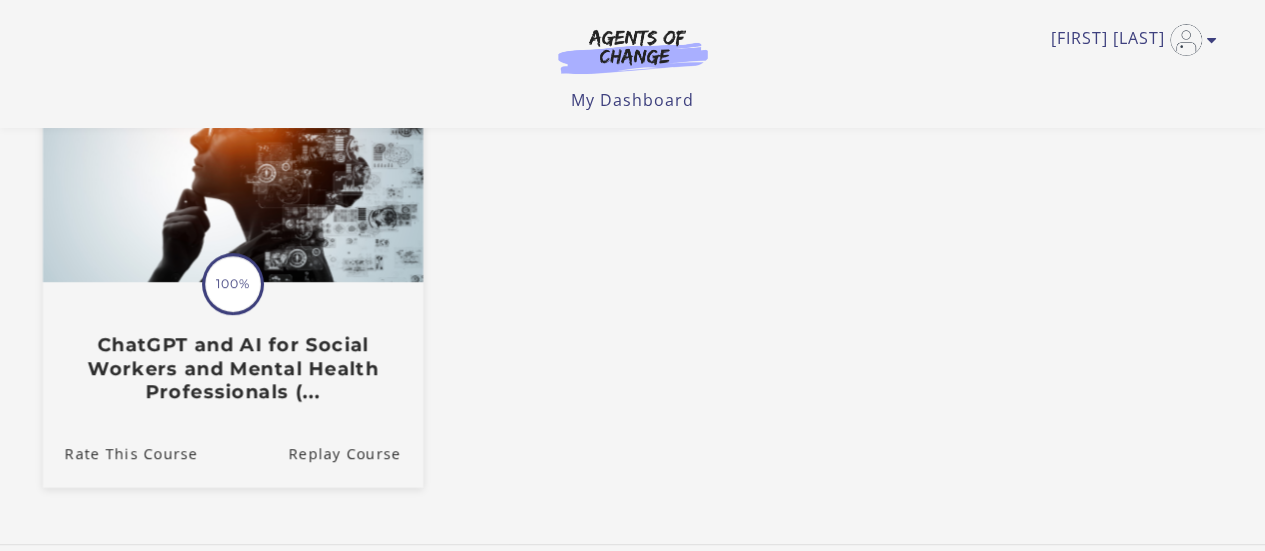 click on "Translation missing: en.liquid.partials.dashboard_course_card.progress_description: 100%
100%
ChatGPT and AI for Social Workers and Mental Health Professionals (..." at bounding box center [232, 343] 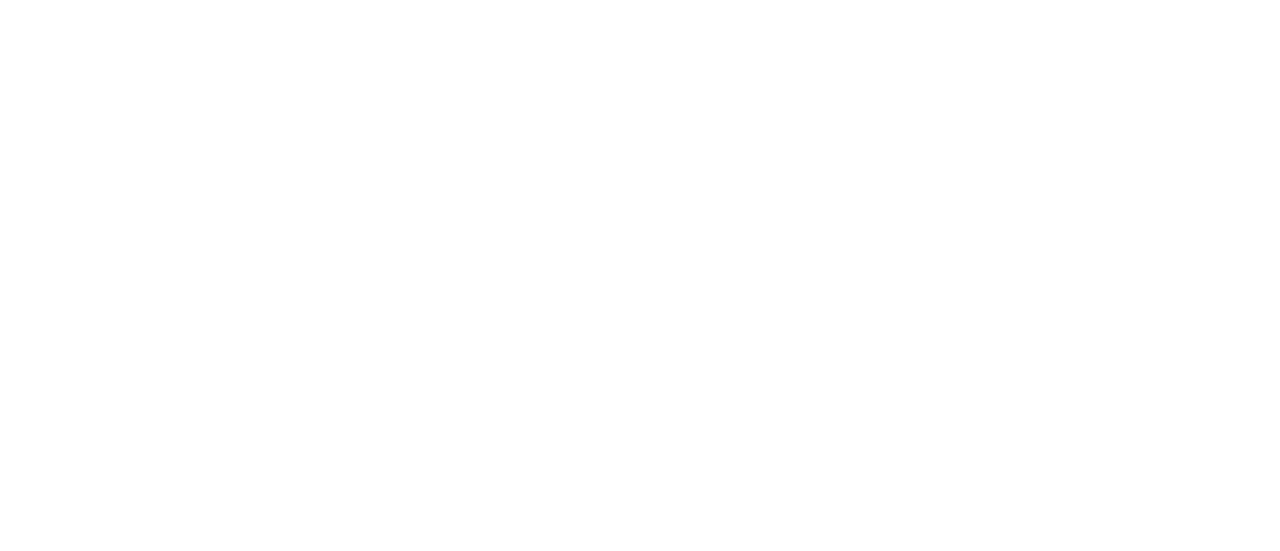 scroll, scrollTop: 0, scrollLeft: 0, axis: both 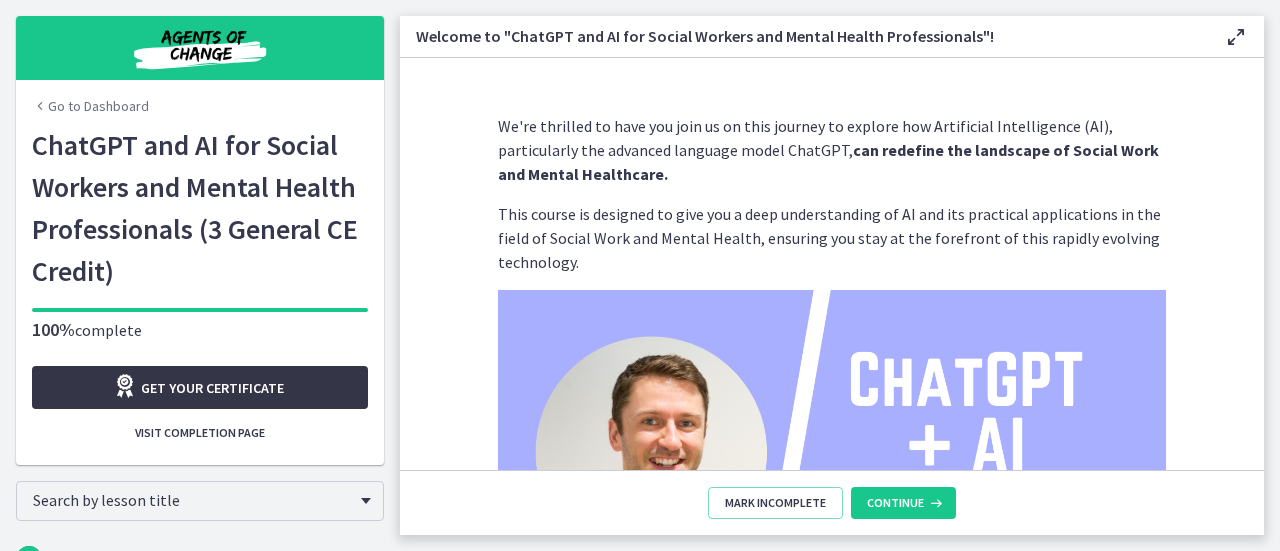click on "Get your certificate" at bounding box center (200, 387) 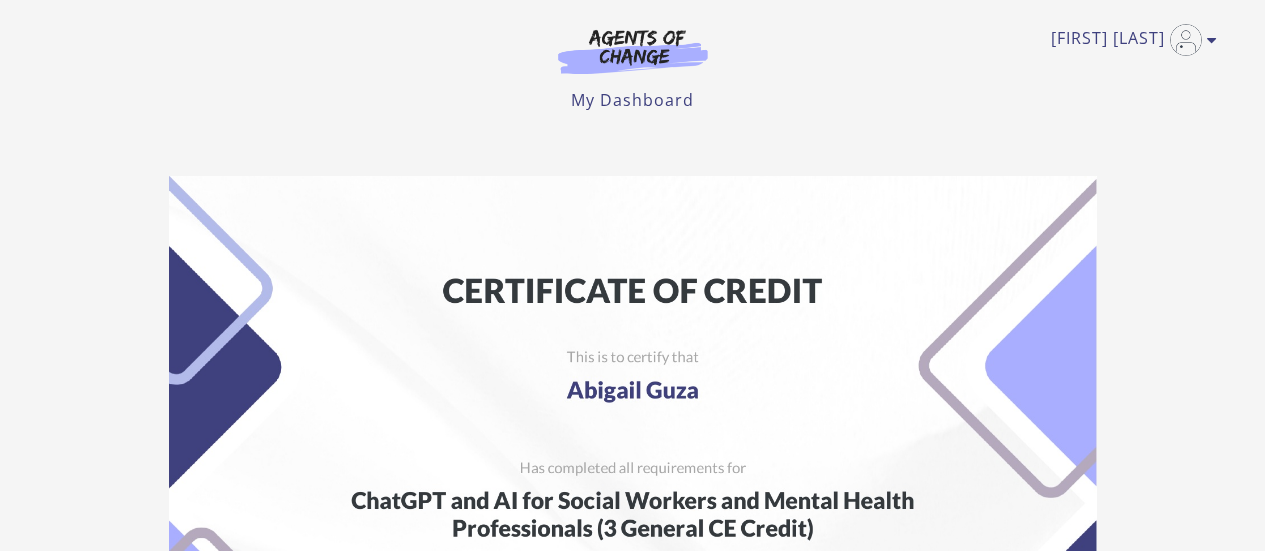 scroll, scrollTop: 0, scrollLeft: 0, axis: both 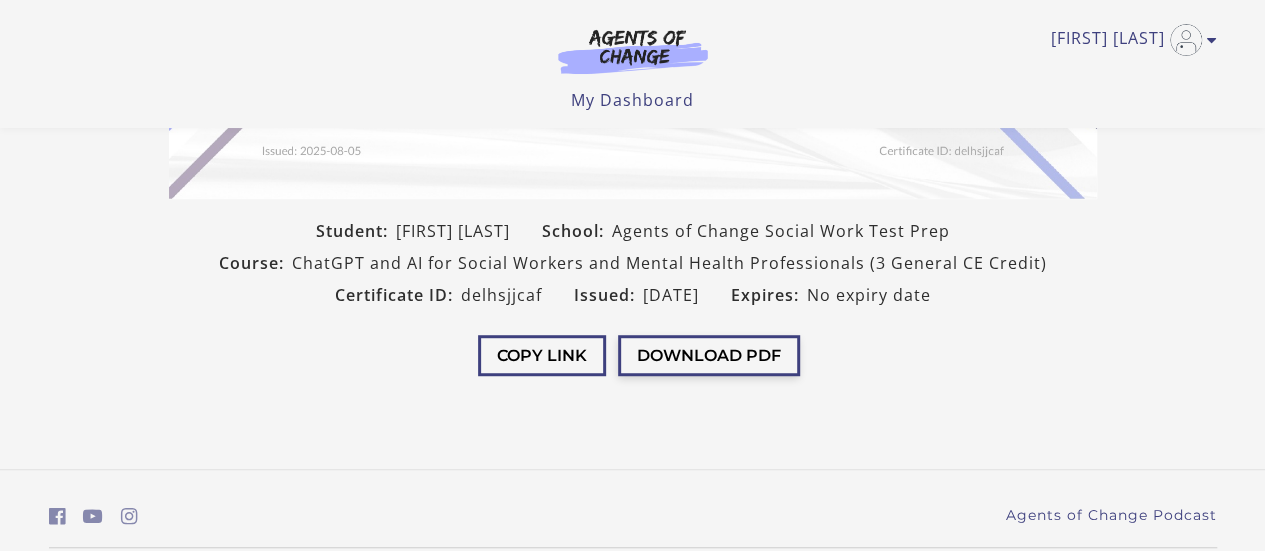 click on "Download PDF" at bounding box center (709, 355) 